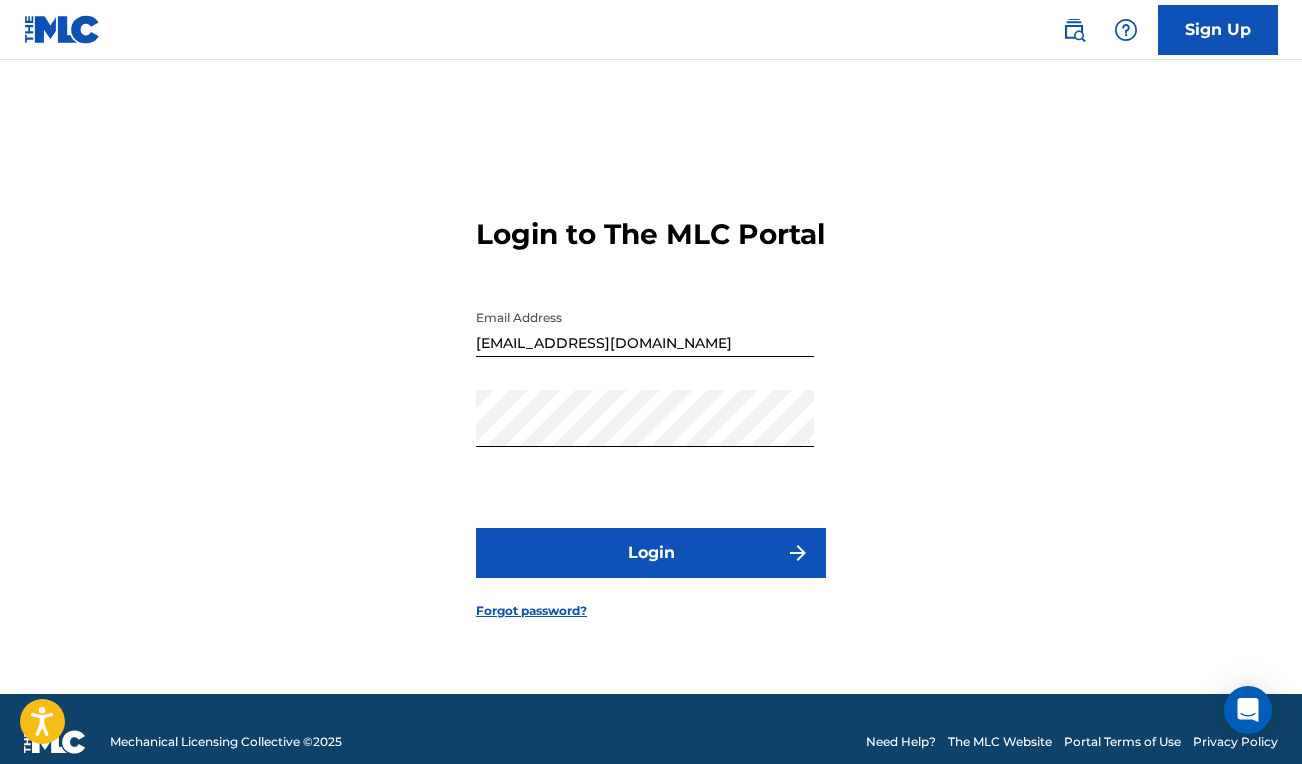 click on "Login" at bounding box center (651, 553) 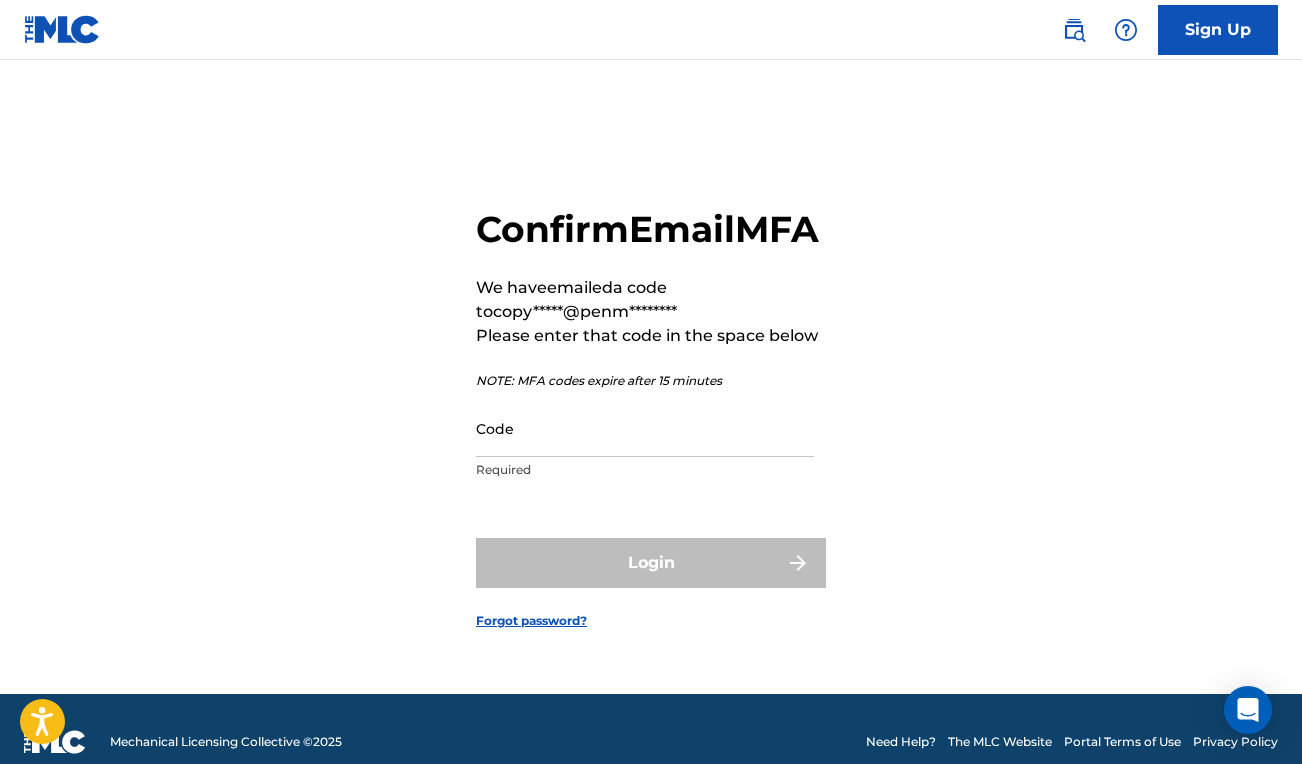 click on "Code" at bounding box center (645, 428) 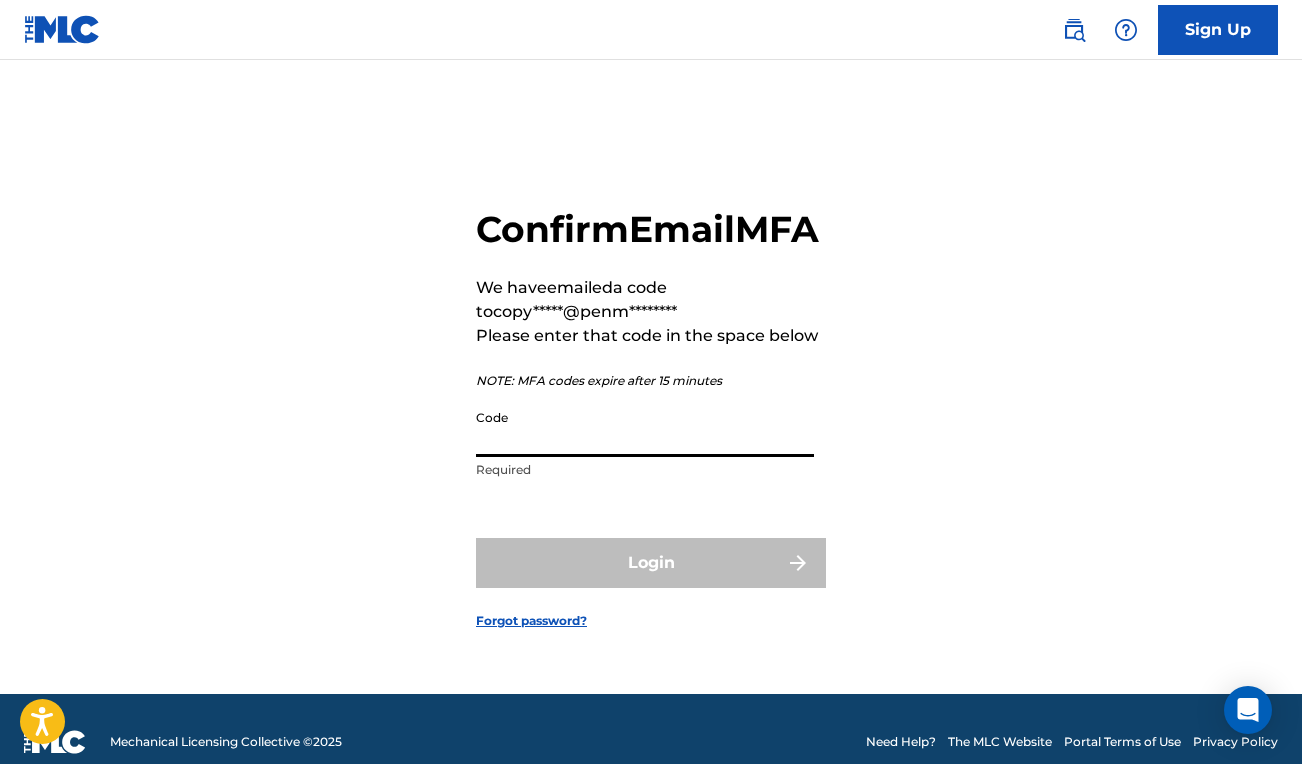 paste on "283485" 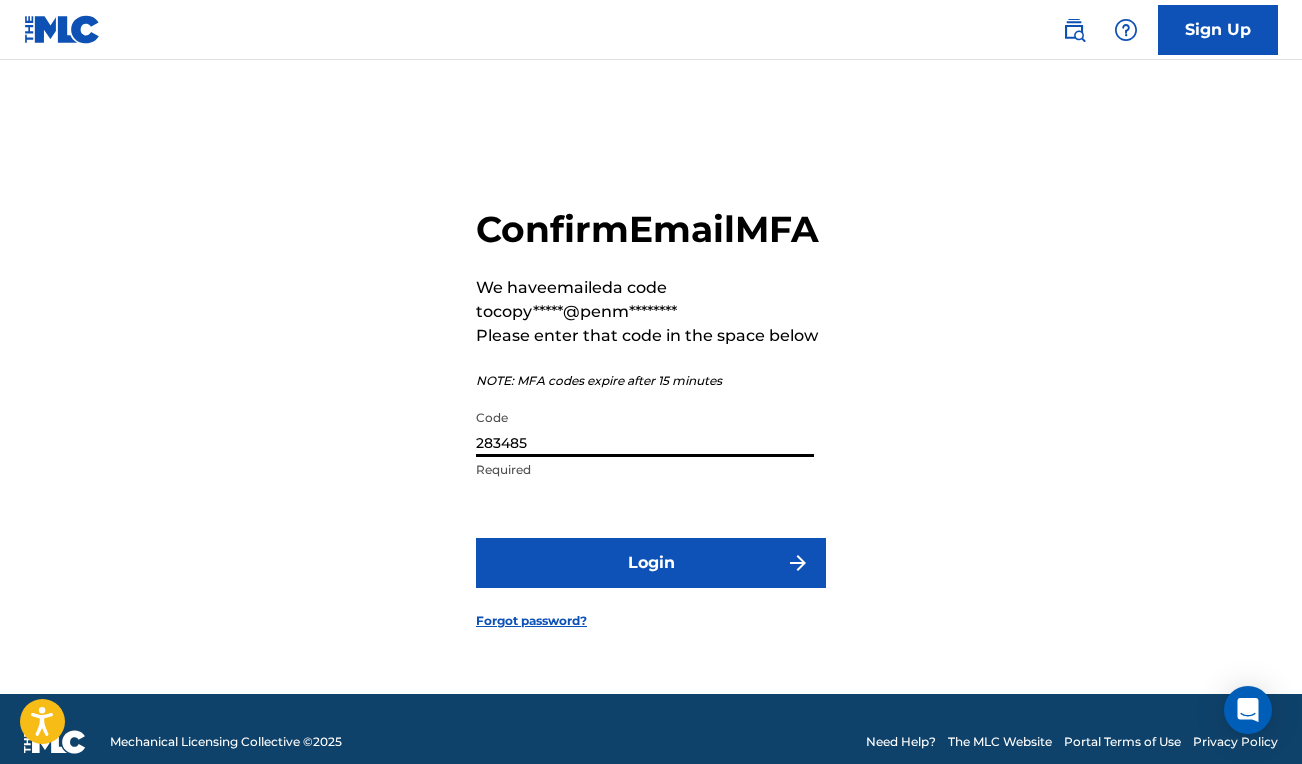 type on "283485" 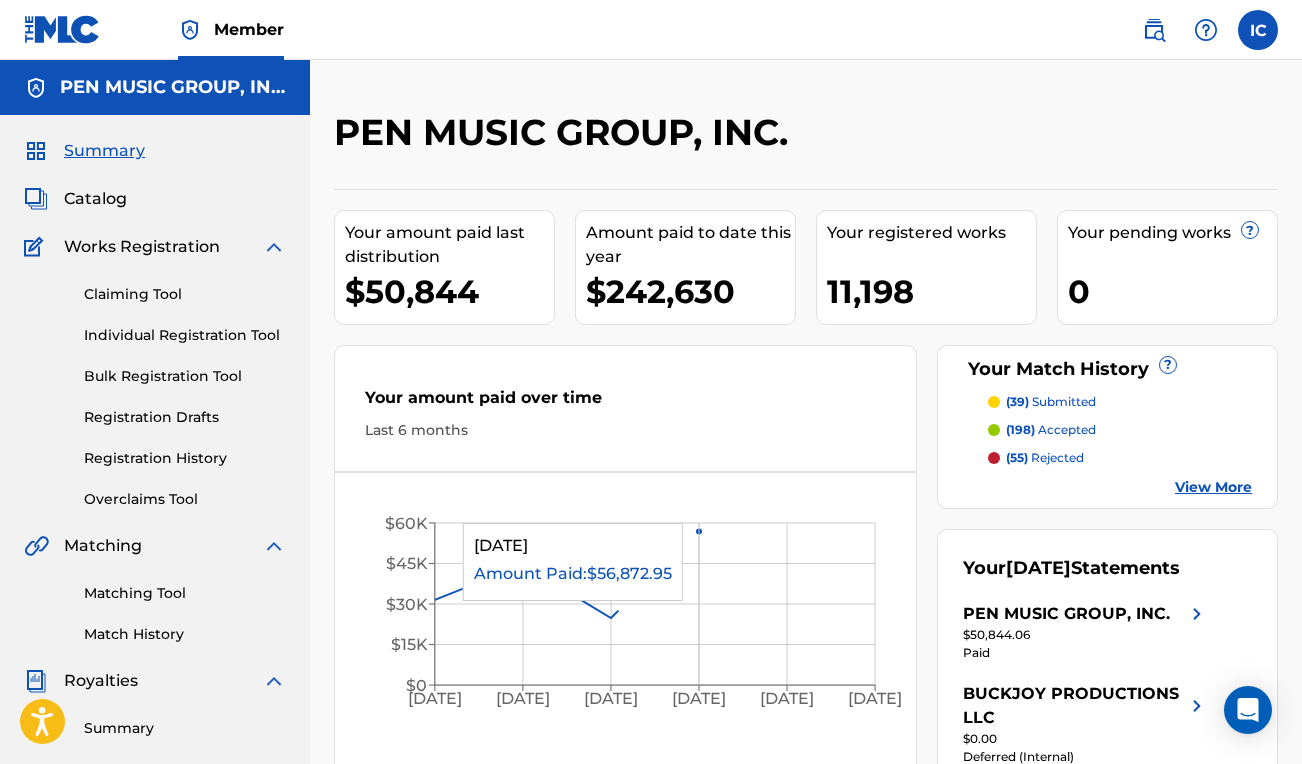 scroll, scrollTop: 0, scrollLeft: 0, axis: both 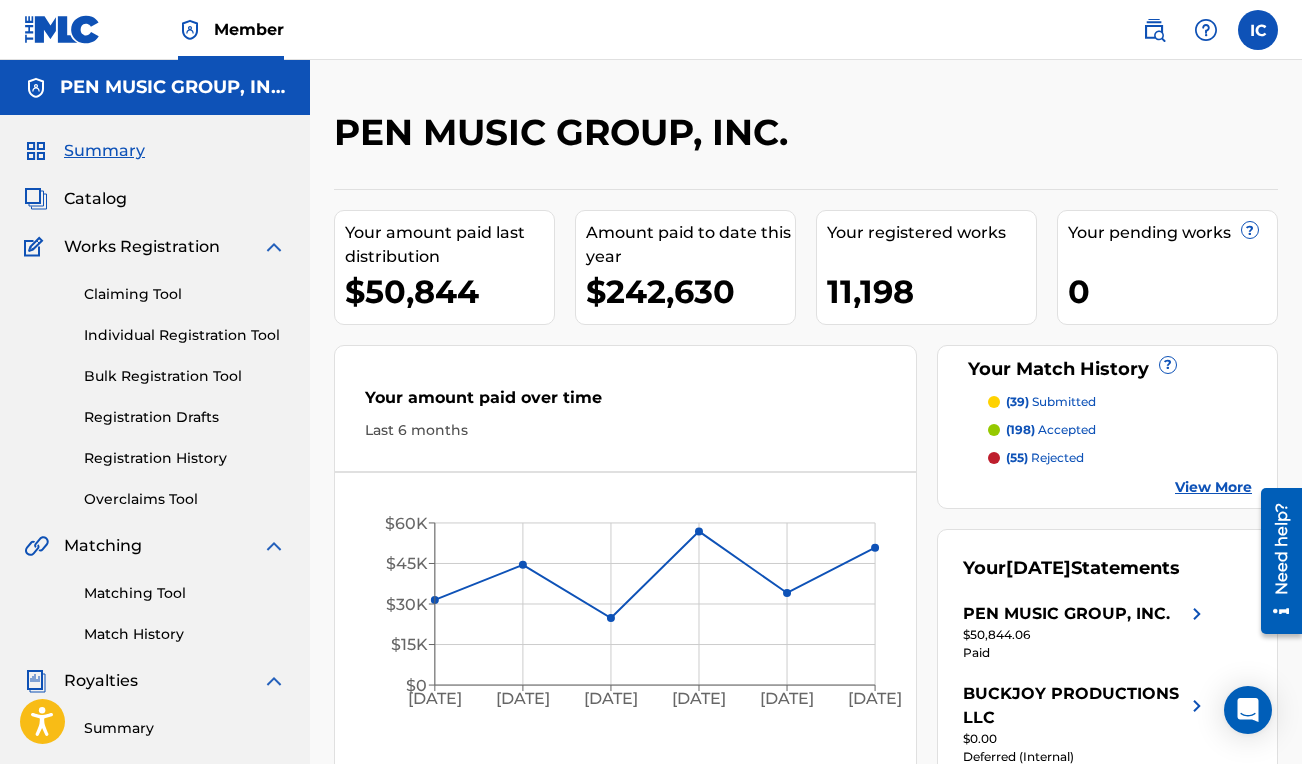 click at bounding box center (1154, 30) 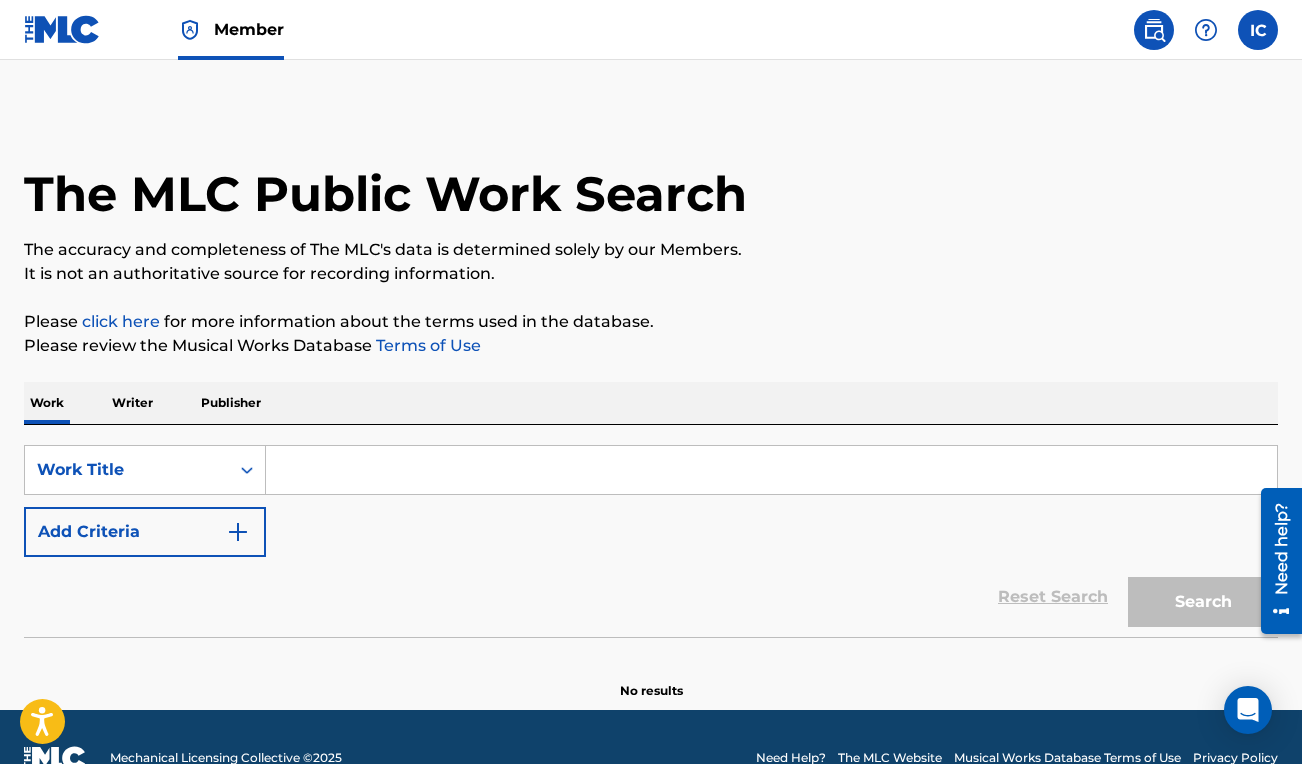 click at bounding box center (771, 470) 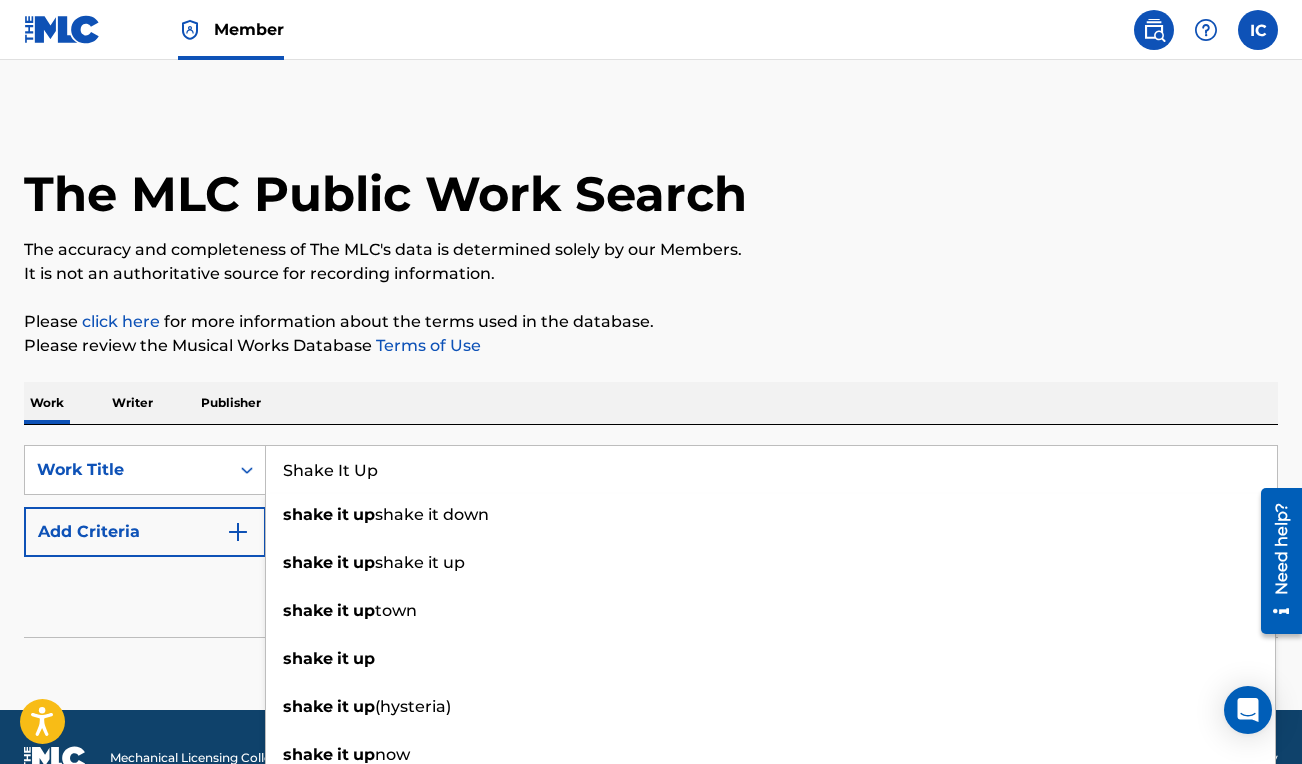 type on "Shake It Up" 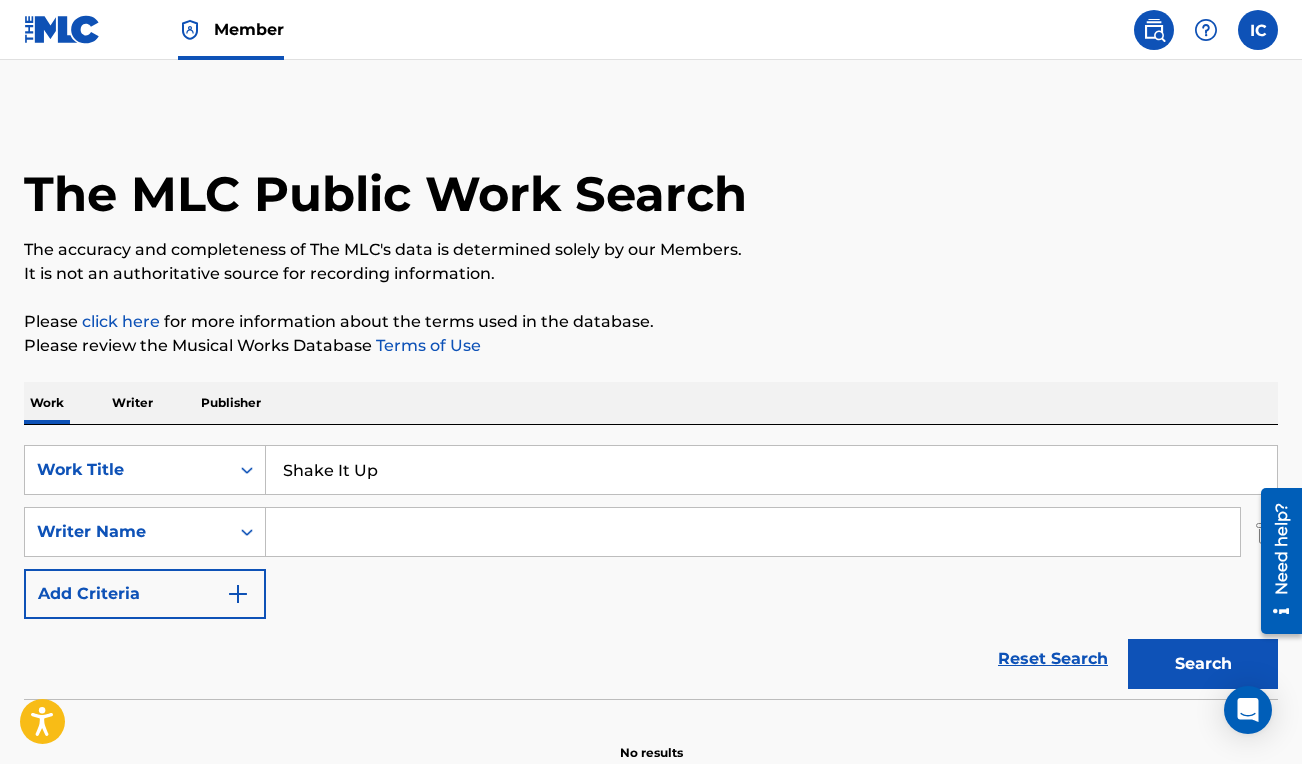 click at bounding box center (753, 532) 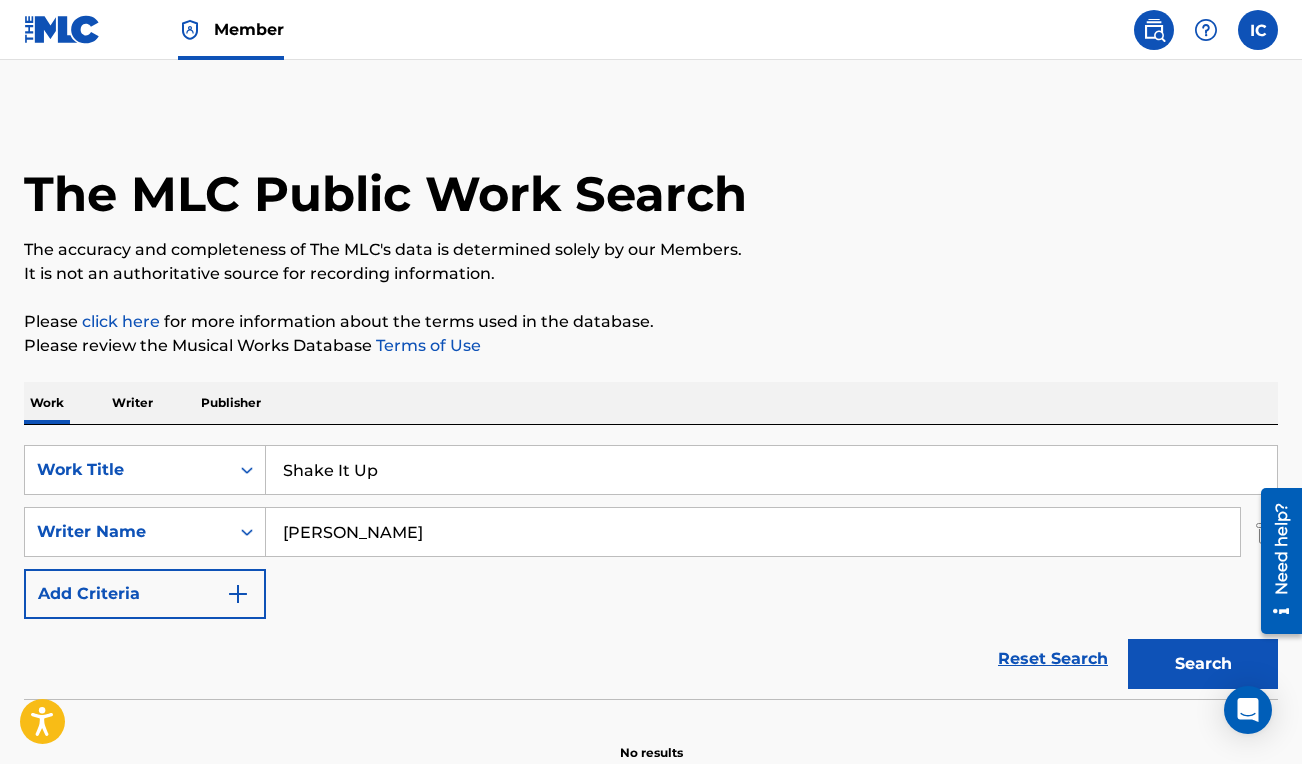 type on "[PERSON_NAME]" 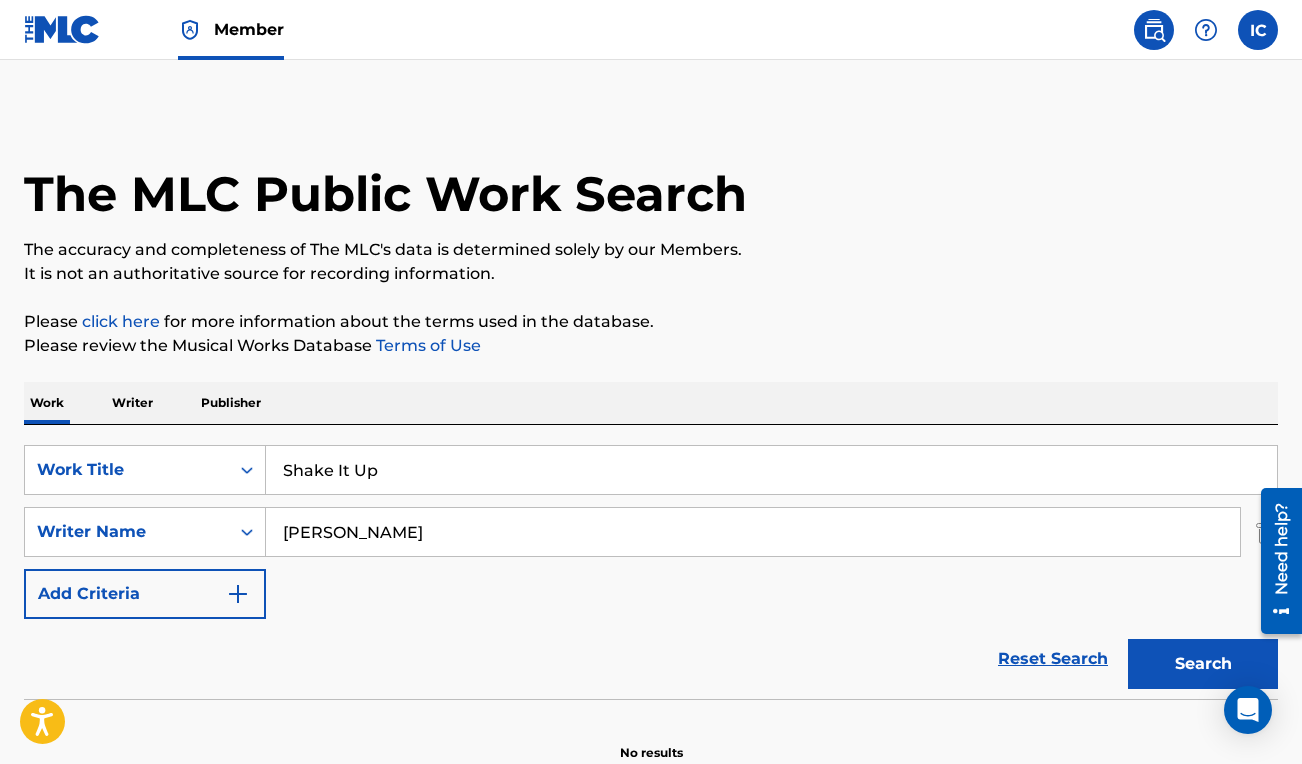 click on "Search" at bounding box center [1203, 664] 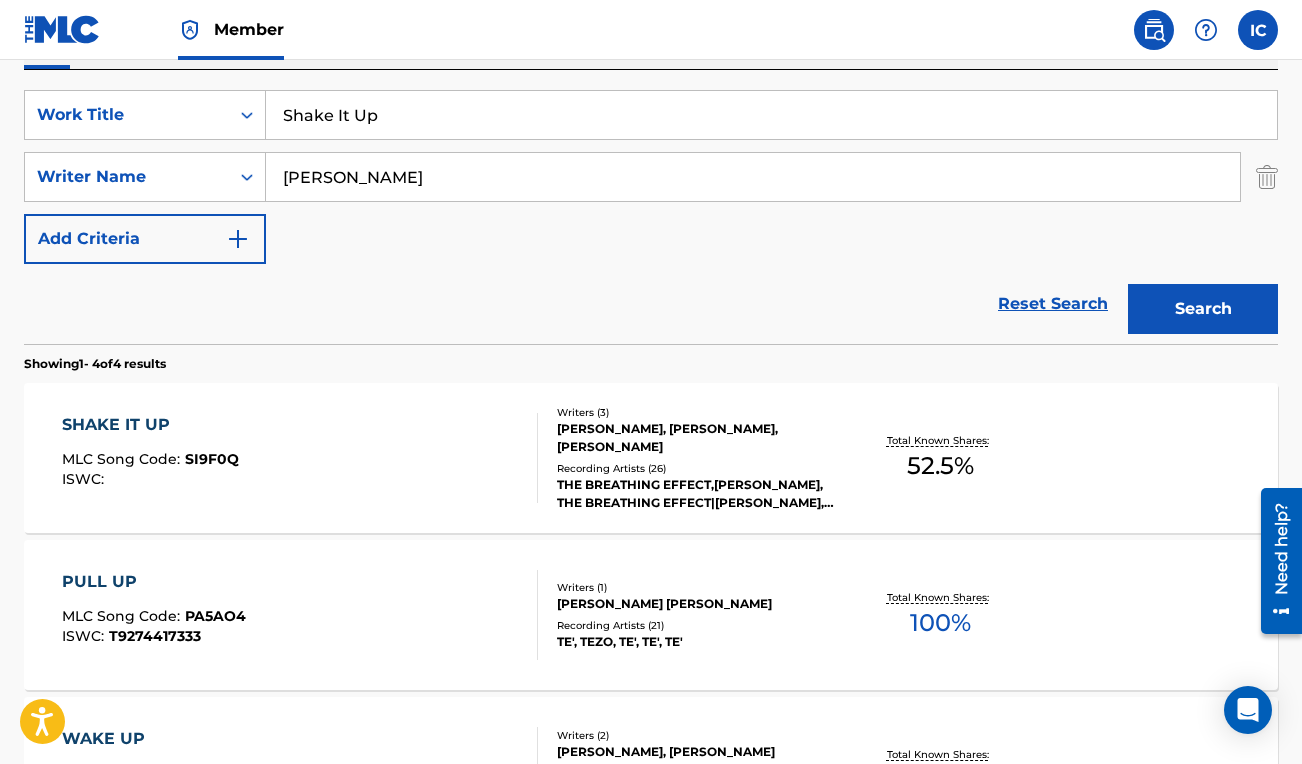 scroll, scrollTop: 362, scrollLeft: 0, axis: vertical 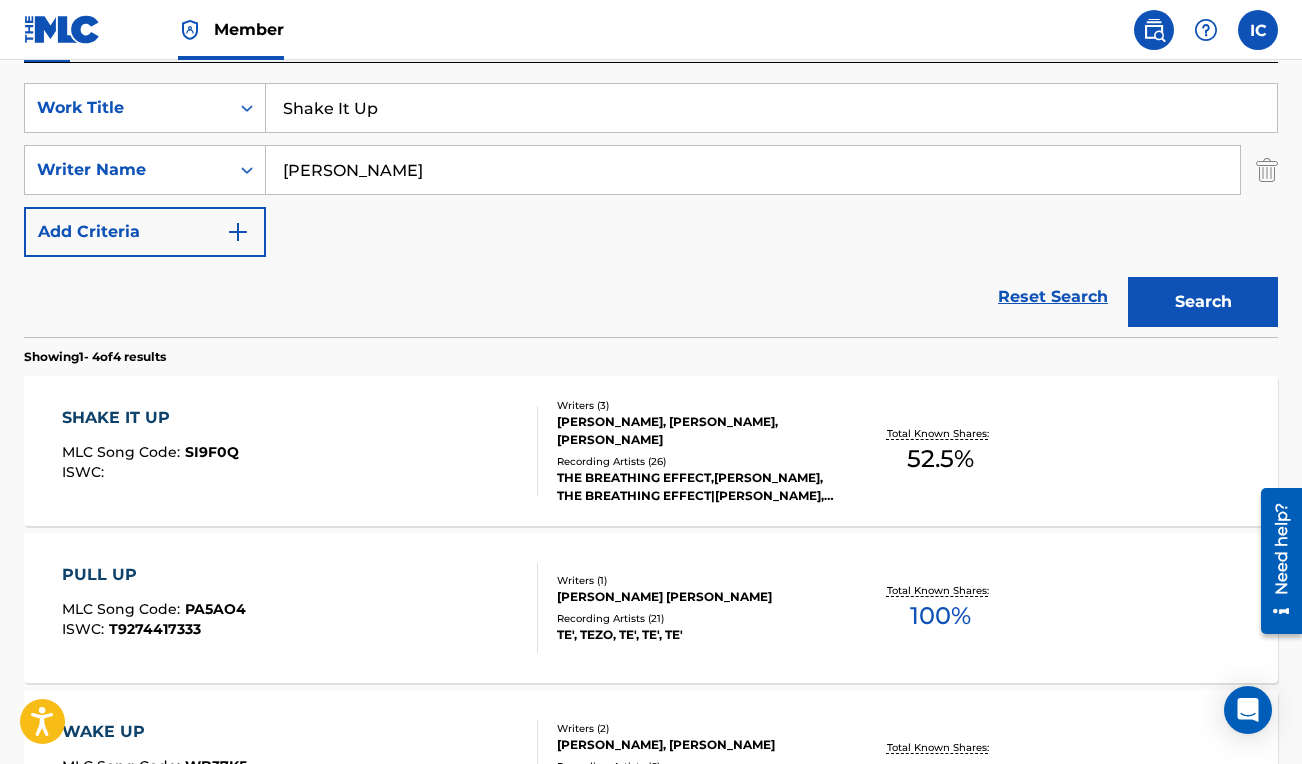 click on "SHAKE IT UP MLC Song Code : SI9F0Q ISWC : Writers ( 3 ) [PERSON_NAME], [PERSON_NAME], [PERSON_NAME] Recording Artists ( 26 ) THE BREATHING EFFECT,[PERSON_NAME], THE BREATHING EFFECT|[PERSON_NAME], THE BREATHING EFFECT, THE BREATHING EFFECT, [PERSON_NAME], THE BREATHING EFFECT & [PERSON_NAME] Total Known Shares: 52.5 %" at bounding box center (651, 451) 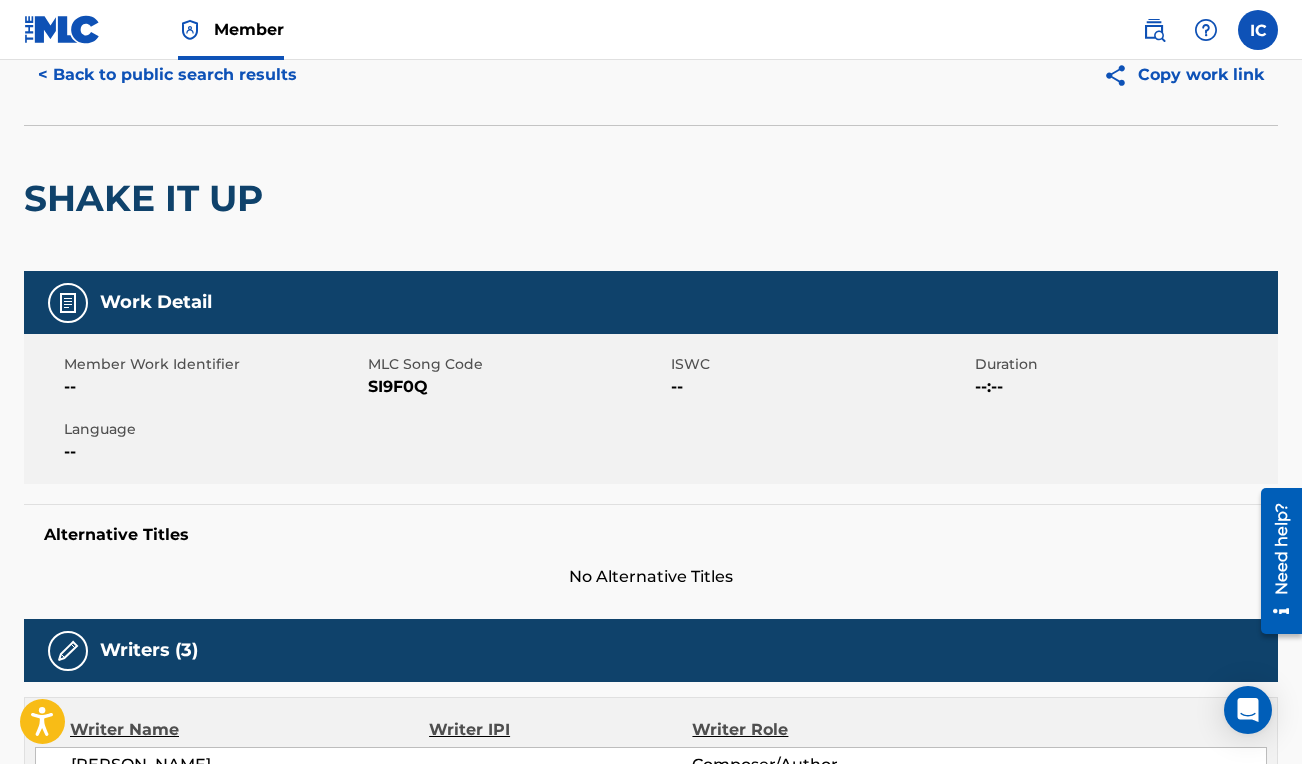 scroll, scrollTop: 0, scrollLeft: 0, axis: both 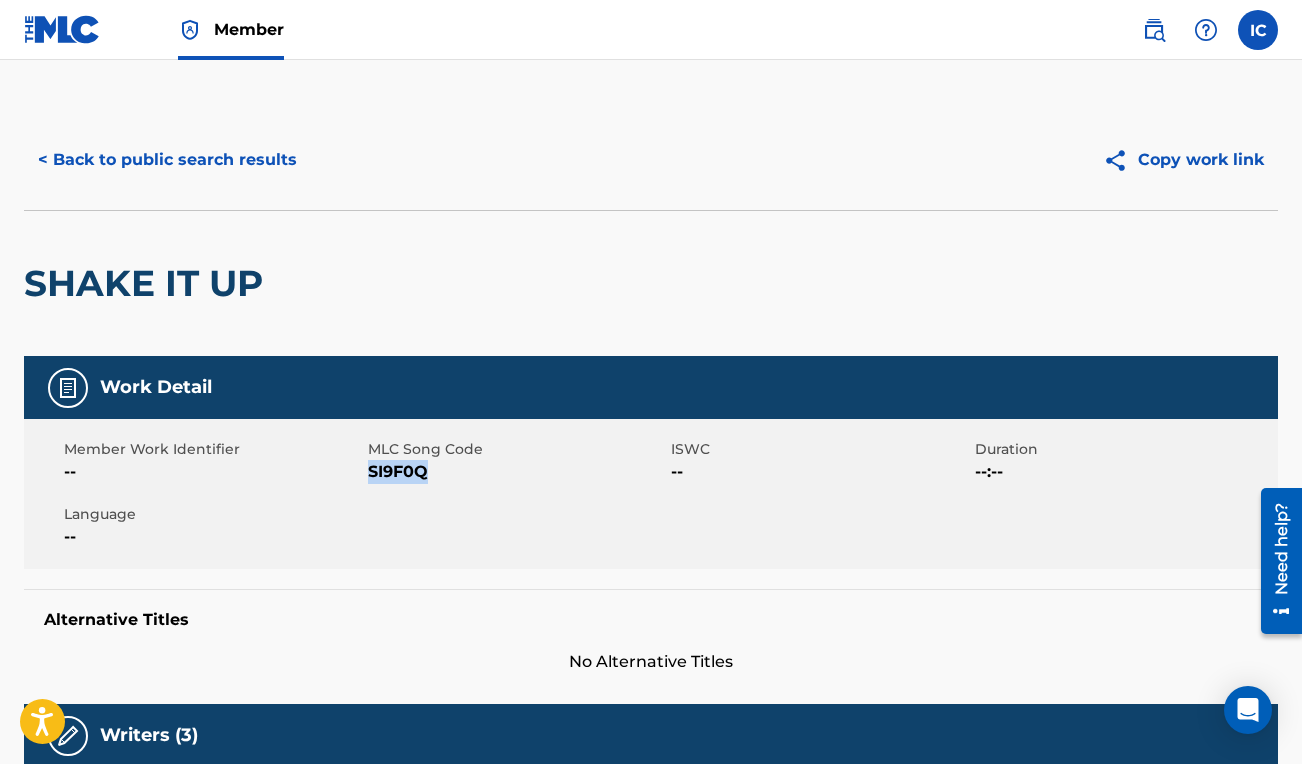 drag, startPoint x: 427, startPoint y: 472, endPoint x: 371, endPoint y: 473, distance: 56.008926 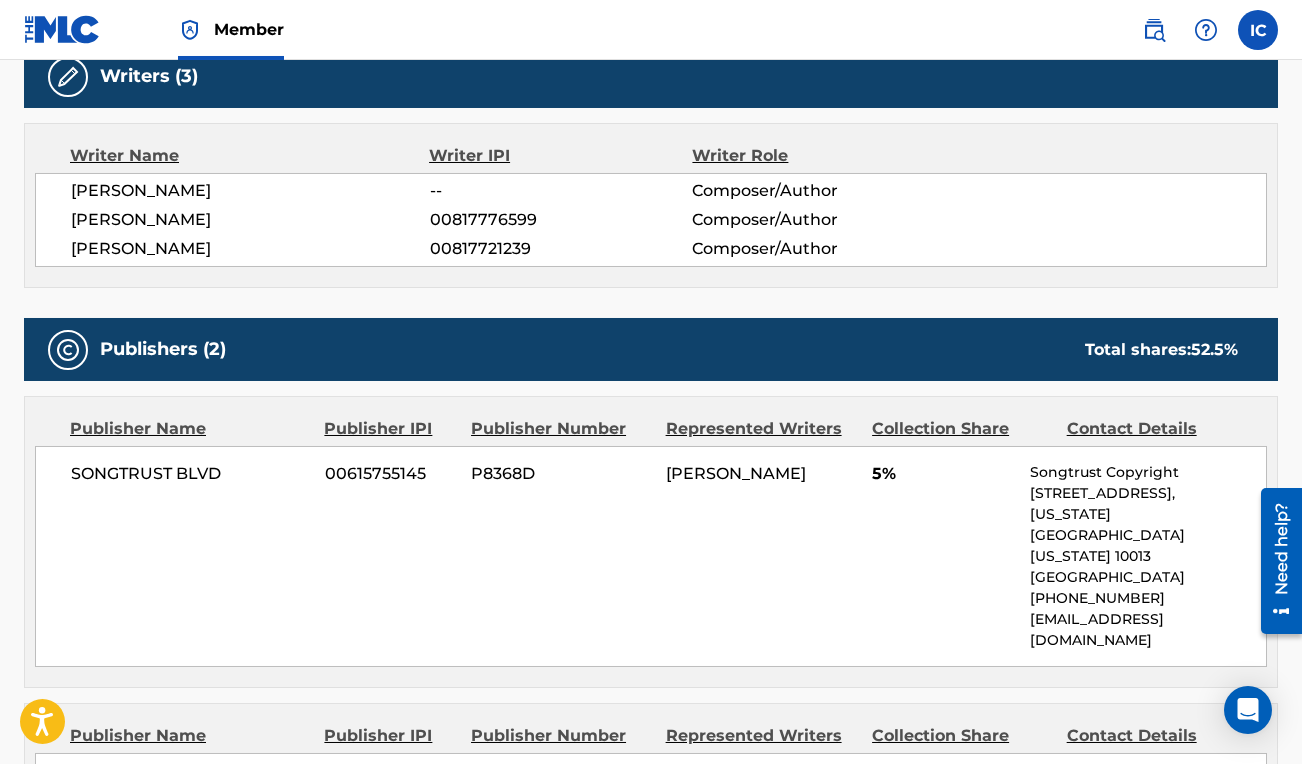 scroll, scrollTop: 0, scrollLeft: 0, axis: both 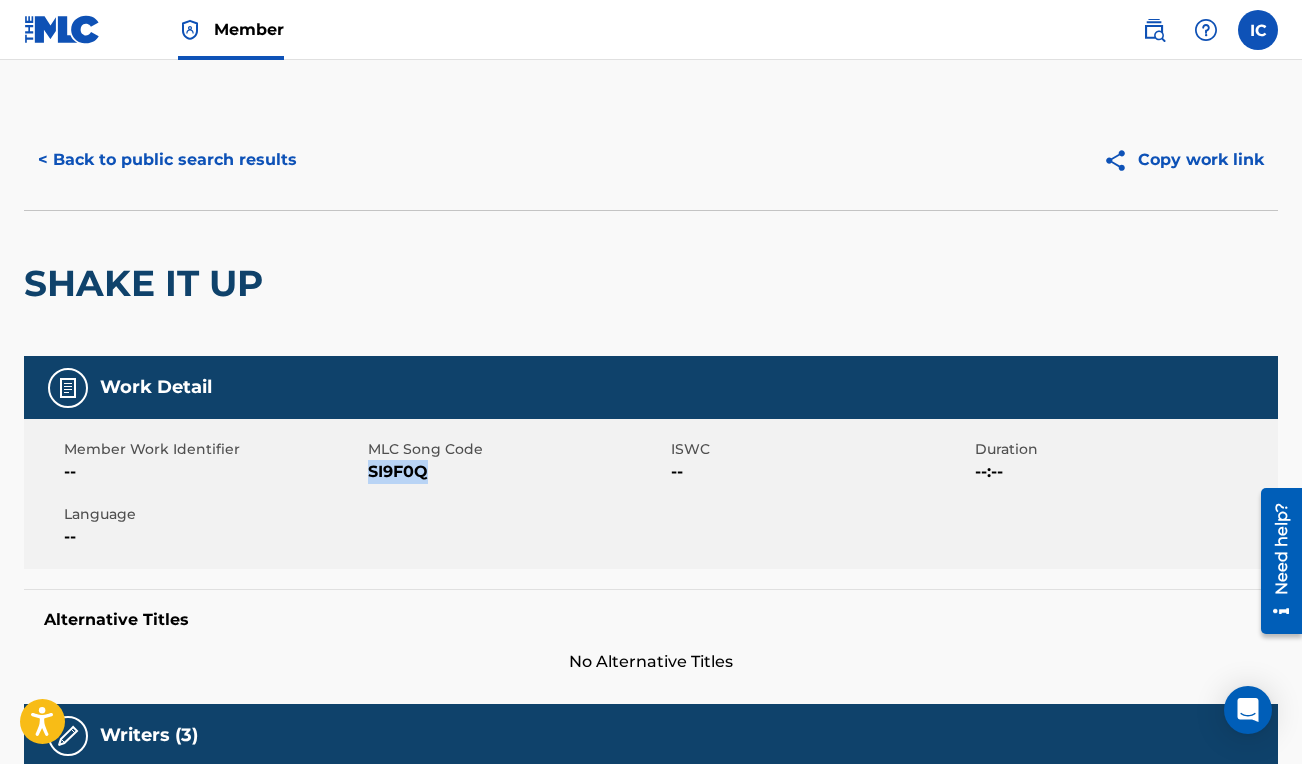 click at bounding box center [62, 29] 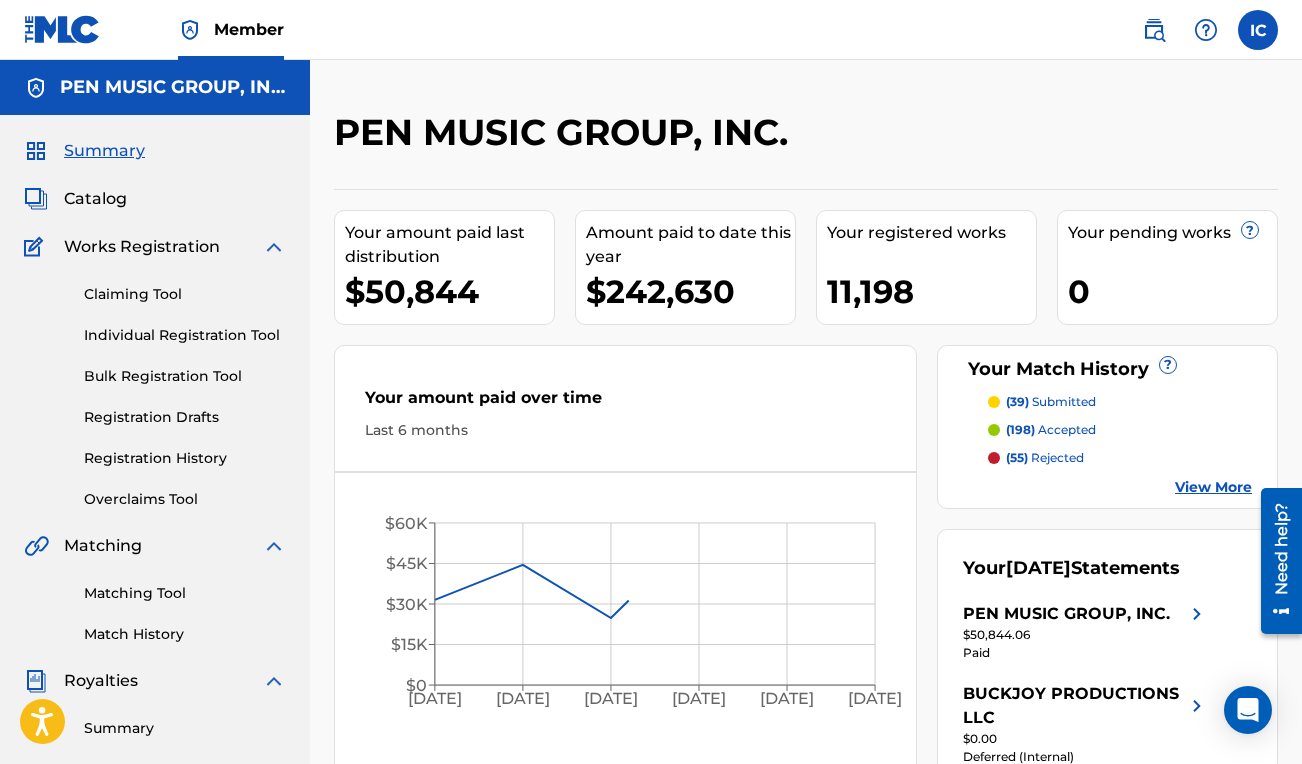 click on "Claiming Tool" at bounding box center (185, 294) 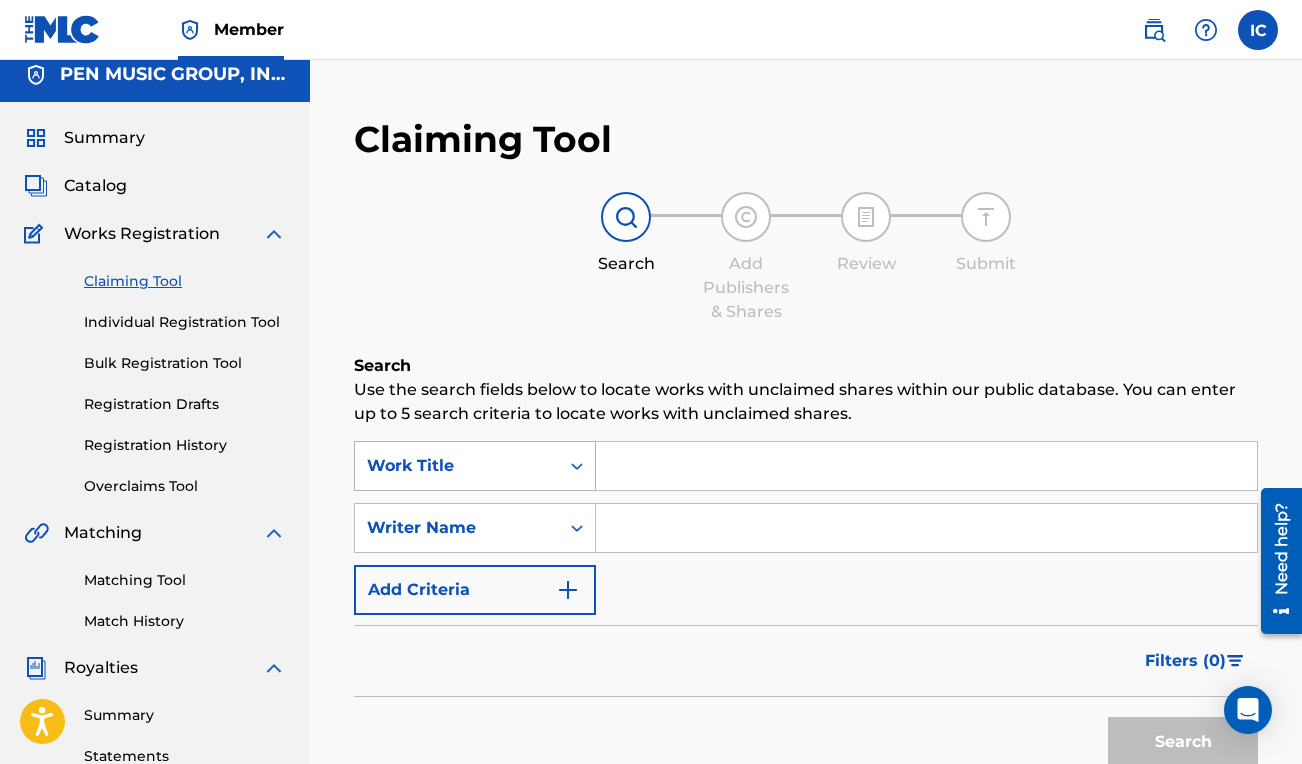 click on "Work Title" at bounding box center [475, 466] 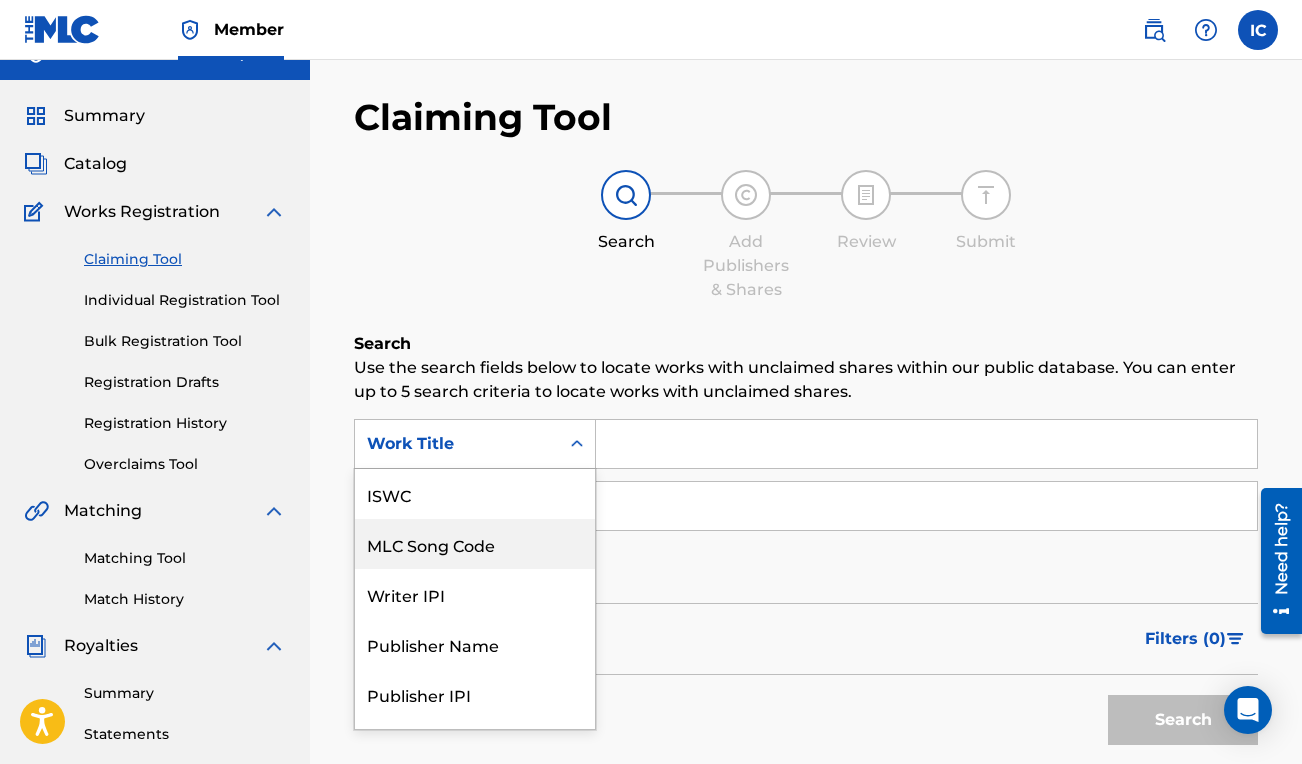 scroll, scrollTop: 40, scrollLeft: 0, axis: vertical 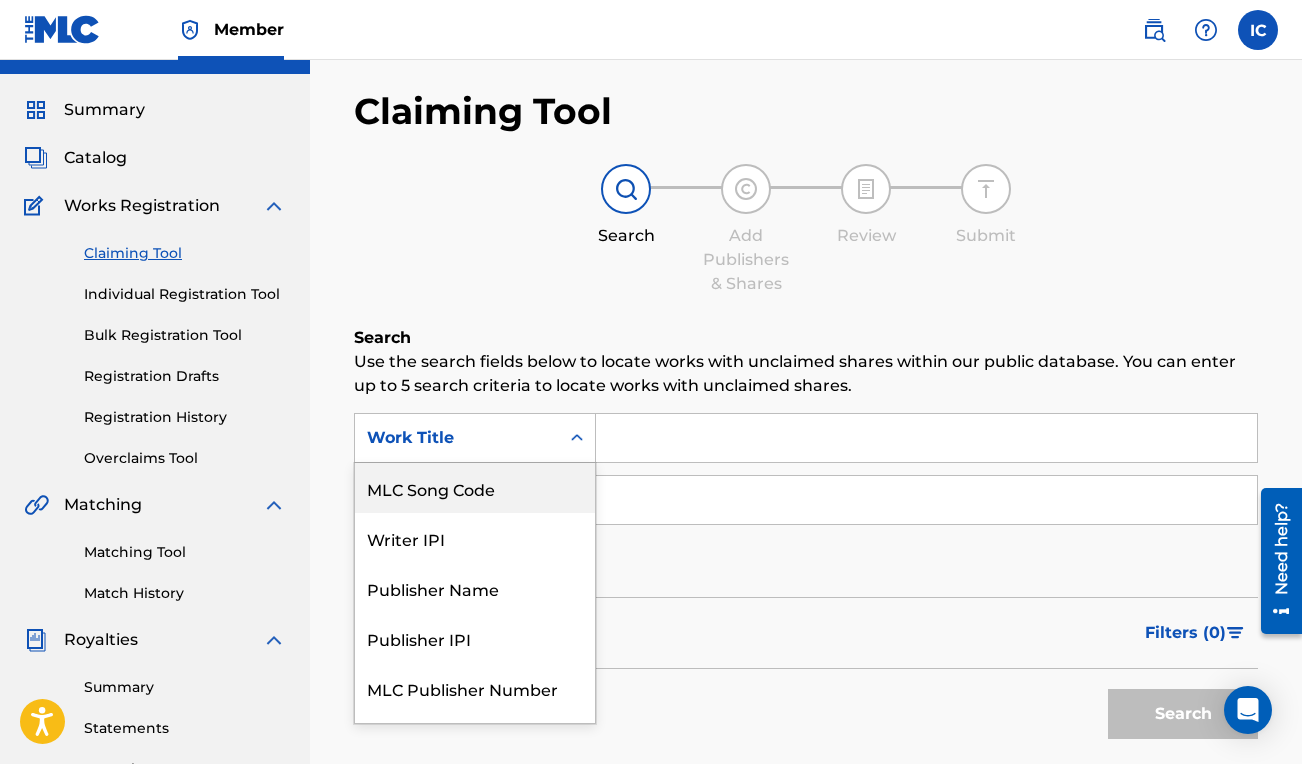 click on "MLC Song Code" at bounding box center [475, 488] 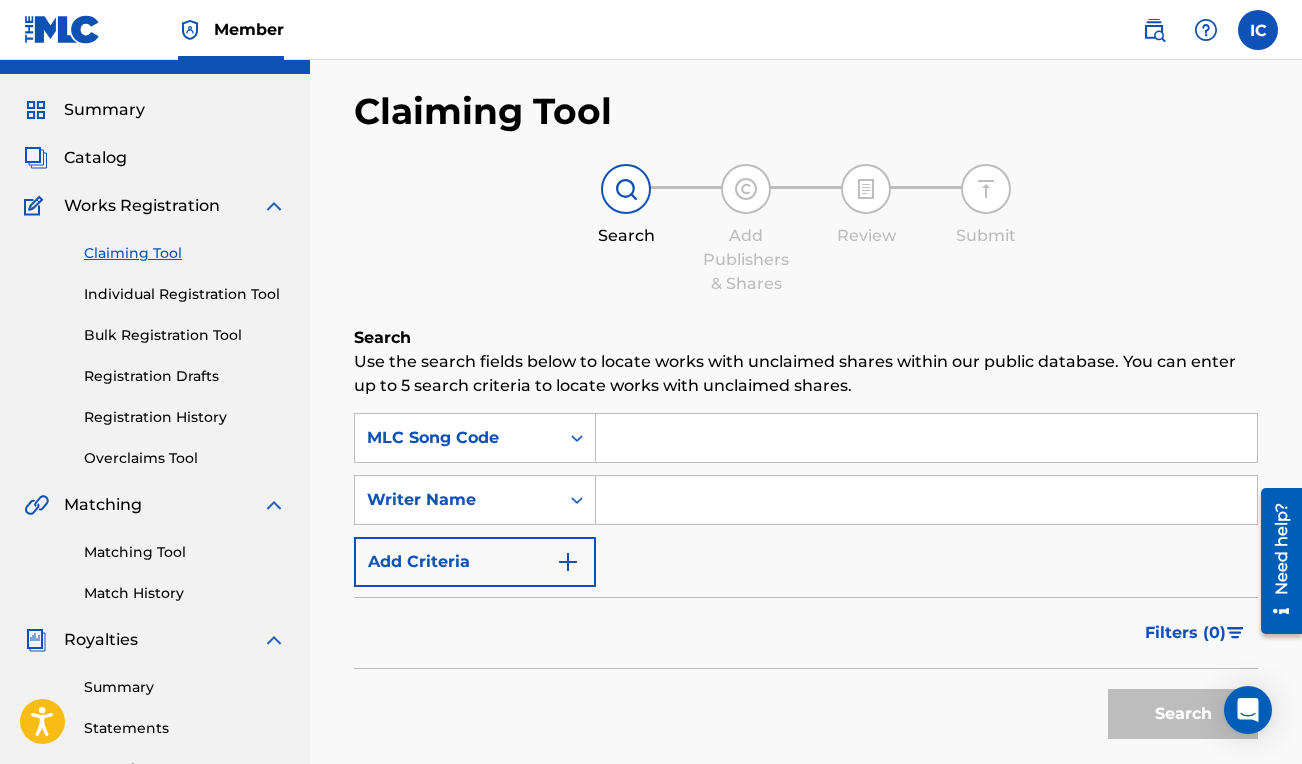 click at bounding box center (926, 438) 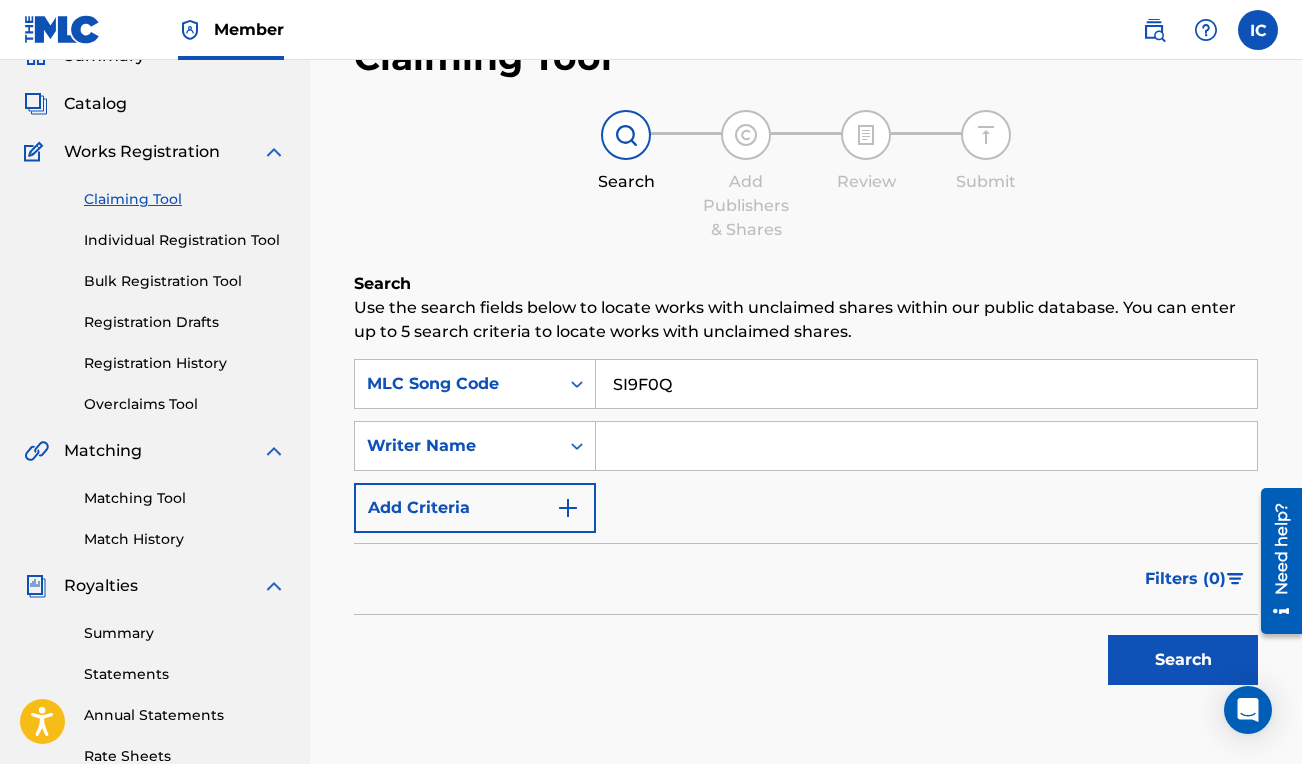 scroll, scrollTop: 104, scrollLeft: 0, axis: vertical 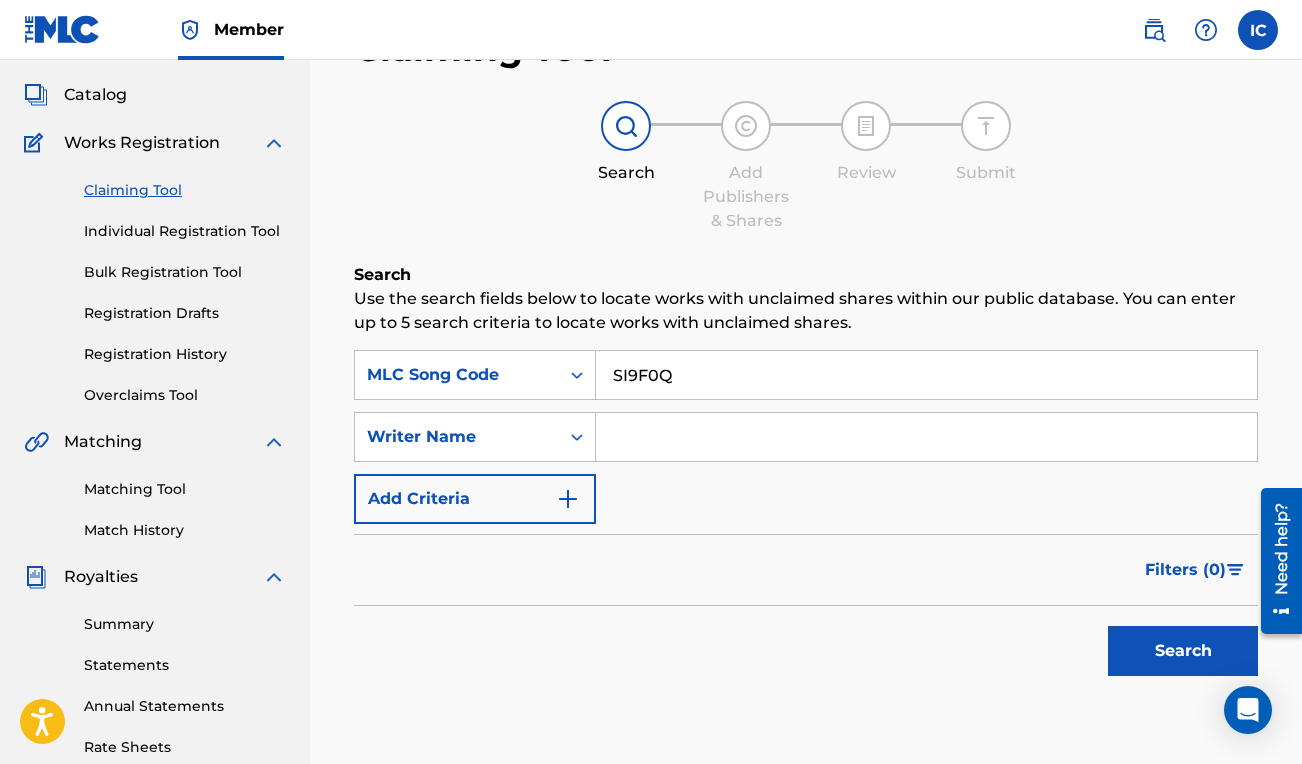 type on "SI9F0Q" 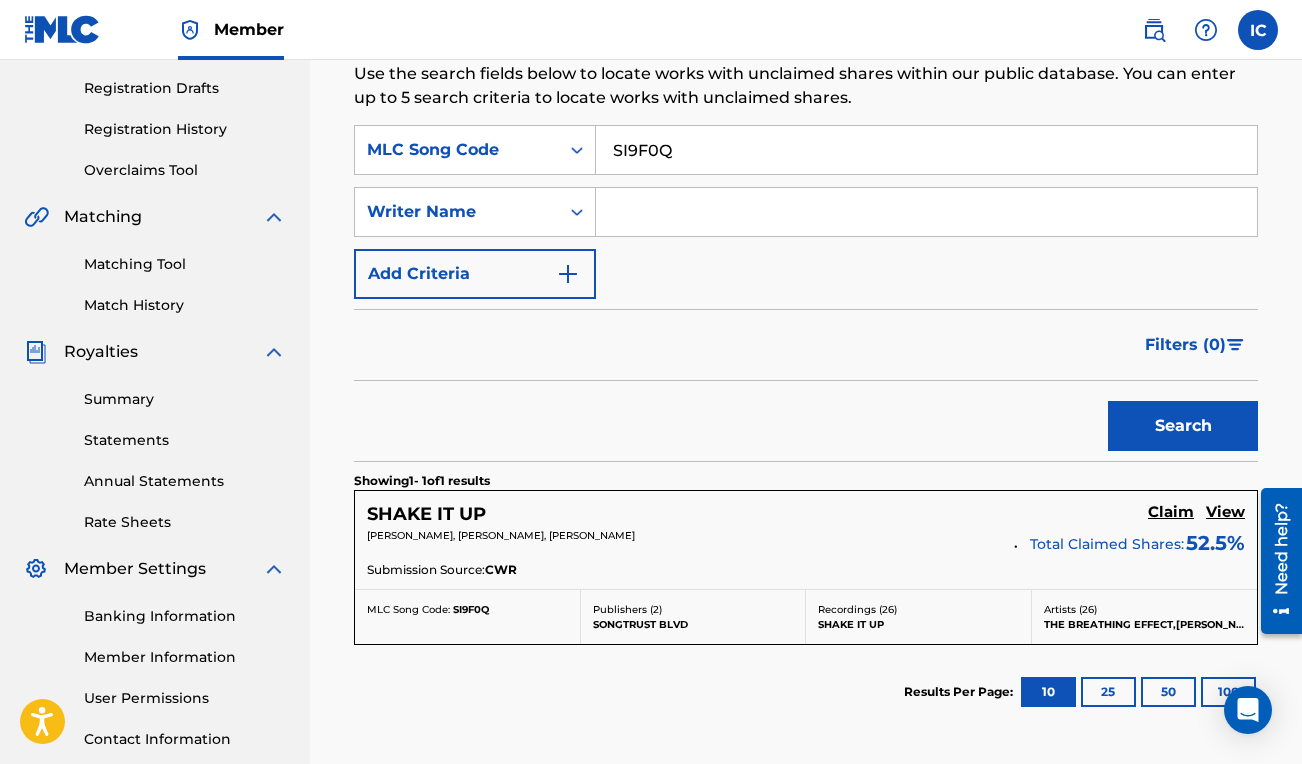 scroll, scrollTop: 423, scrollLeft: 0, axis: vertical 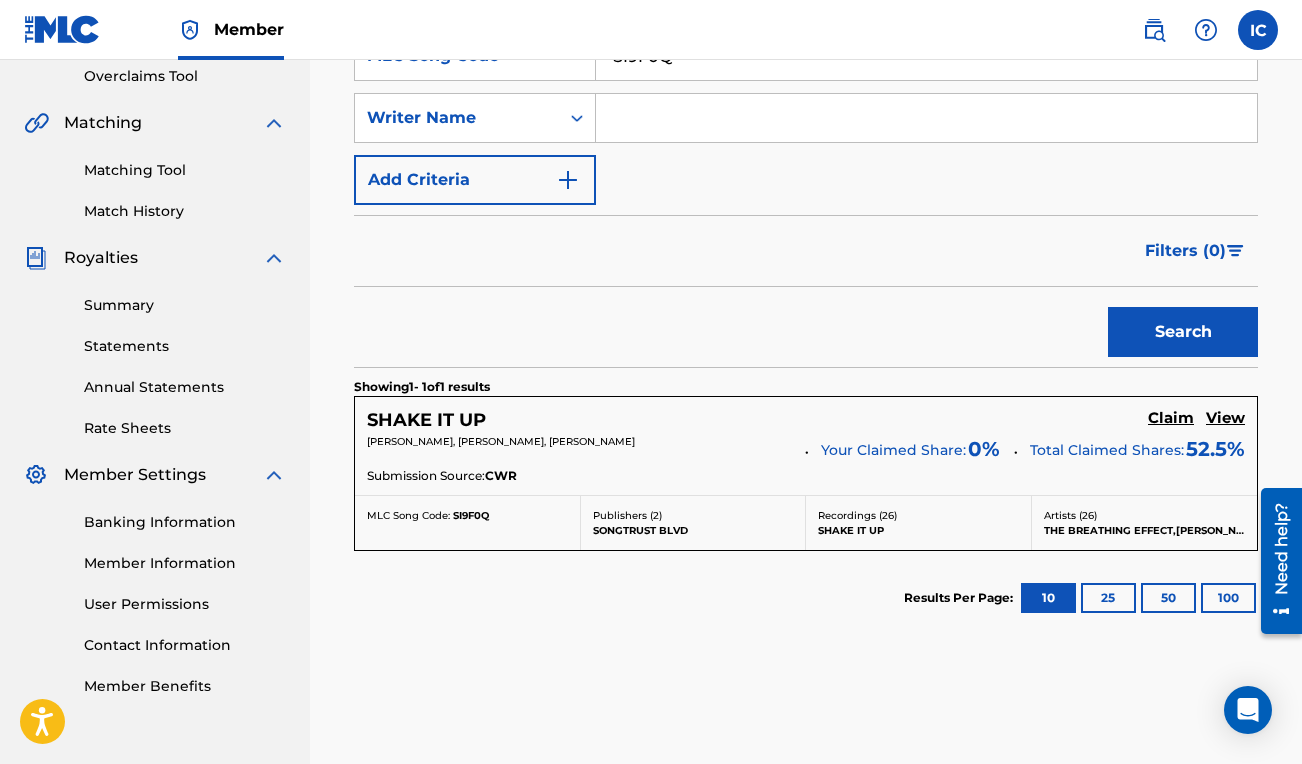 click on "Claim" at bounding box center (1171, 418) 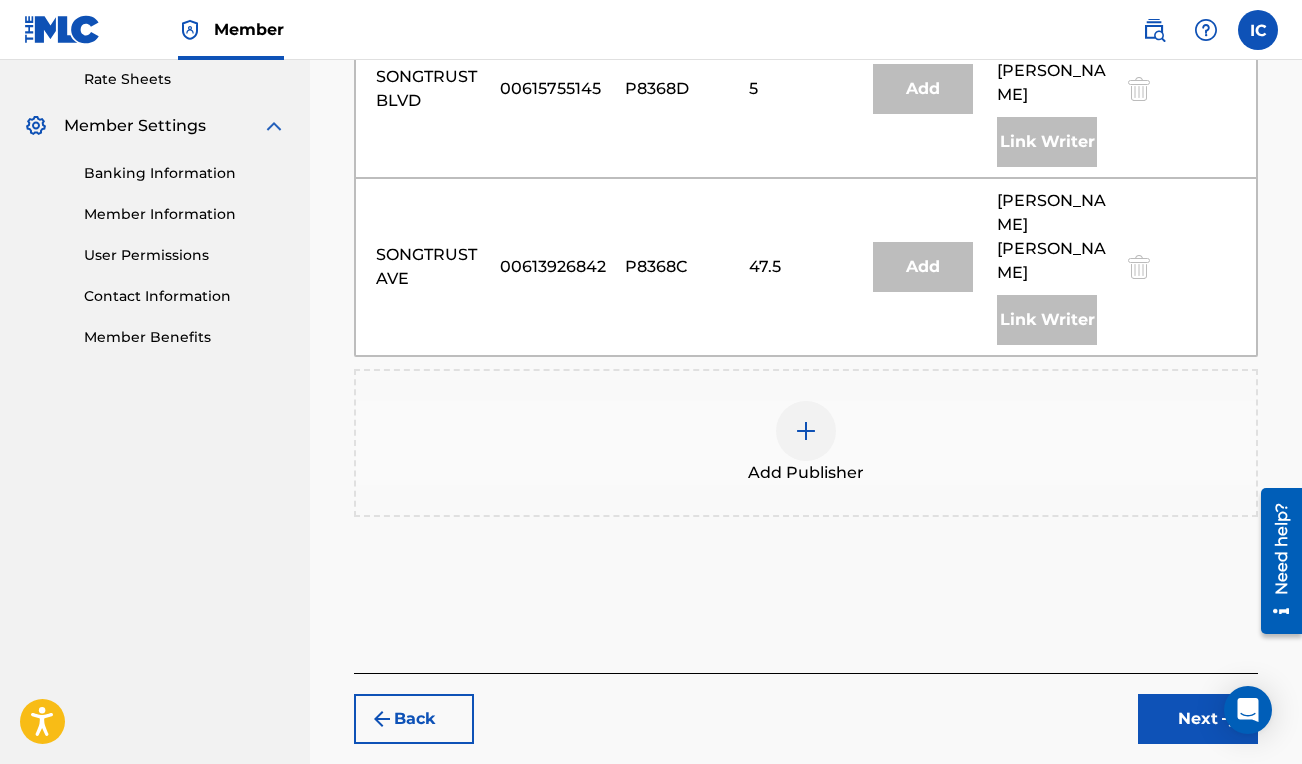 scroll, scrollTop: 631, scrollLeft: 0, axis: vertical 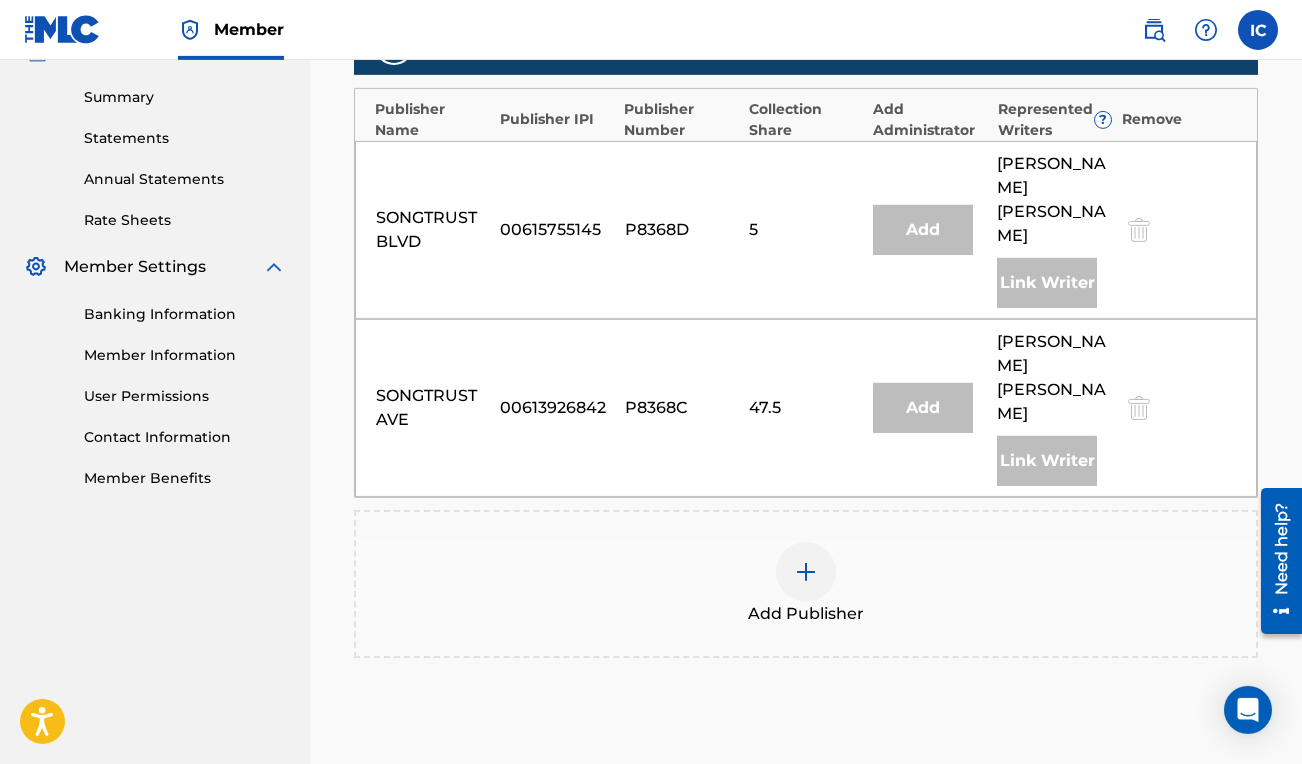 click at bounding box center (806, 572) 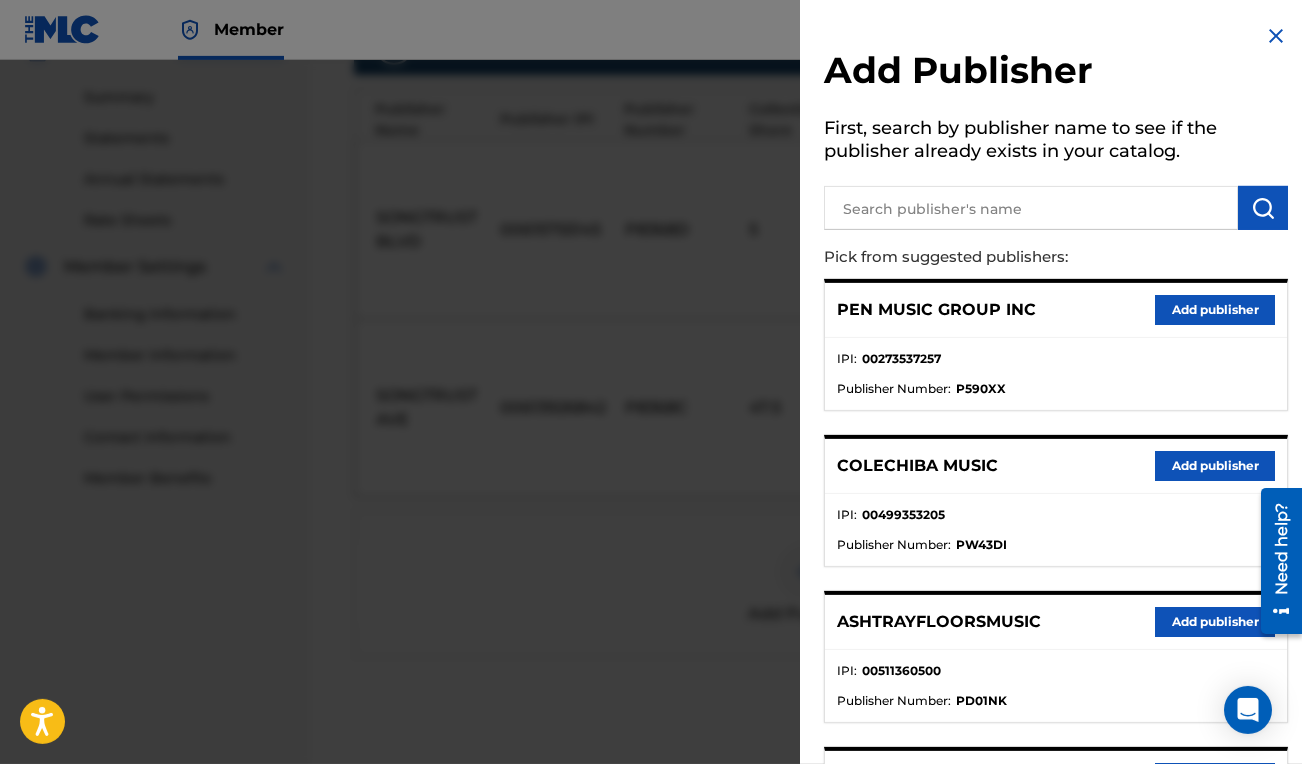 click at bounding box center [1031, 208] 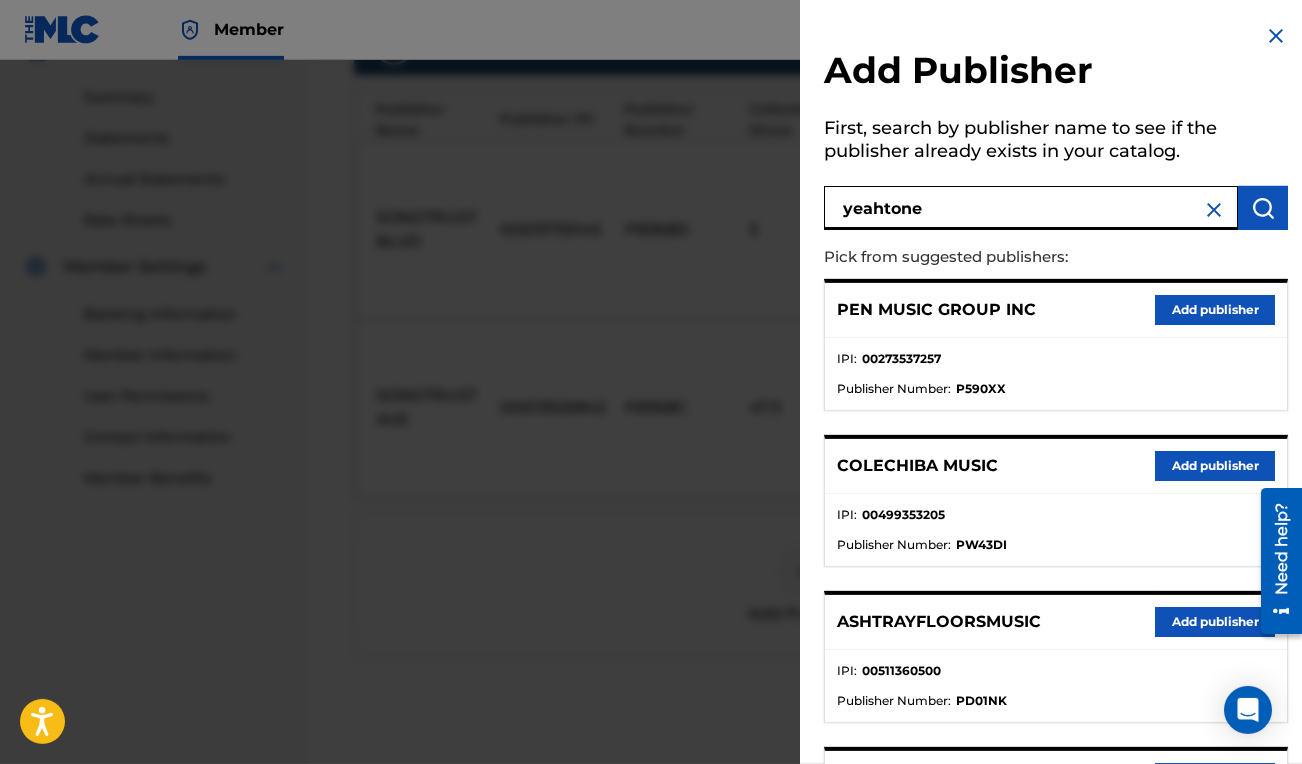 type on "yeahtone" 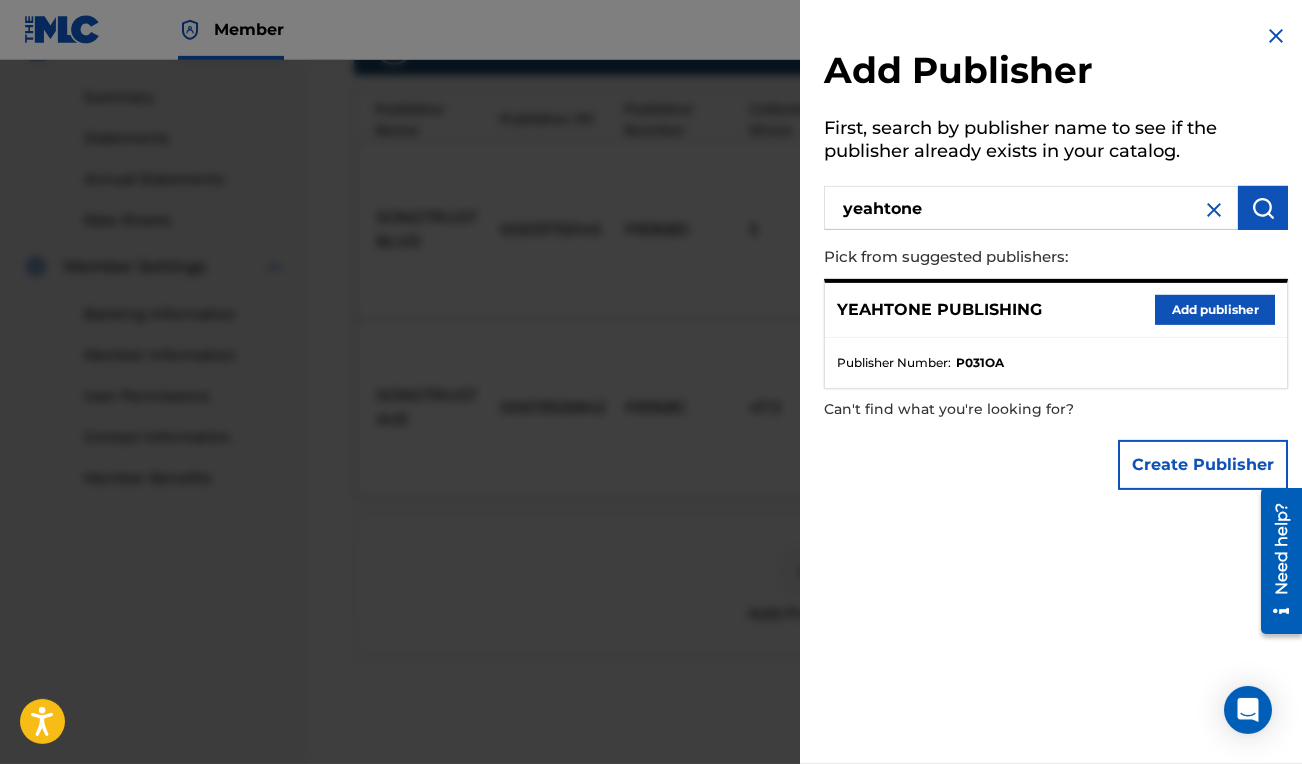 click on "Add publisher" at bounding box center (1215, 310) 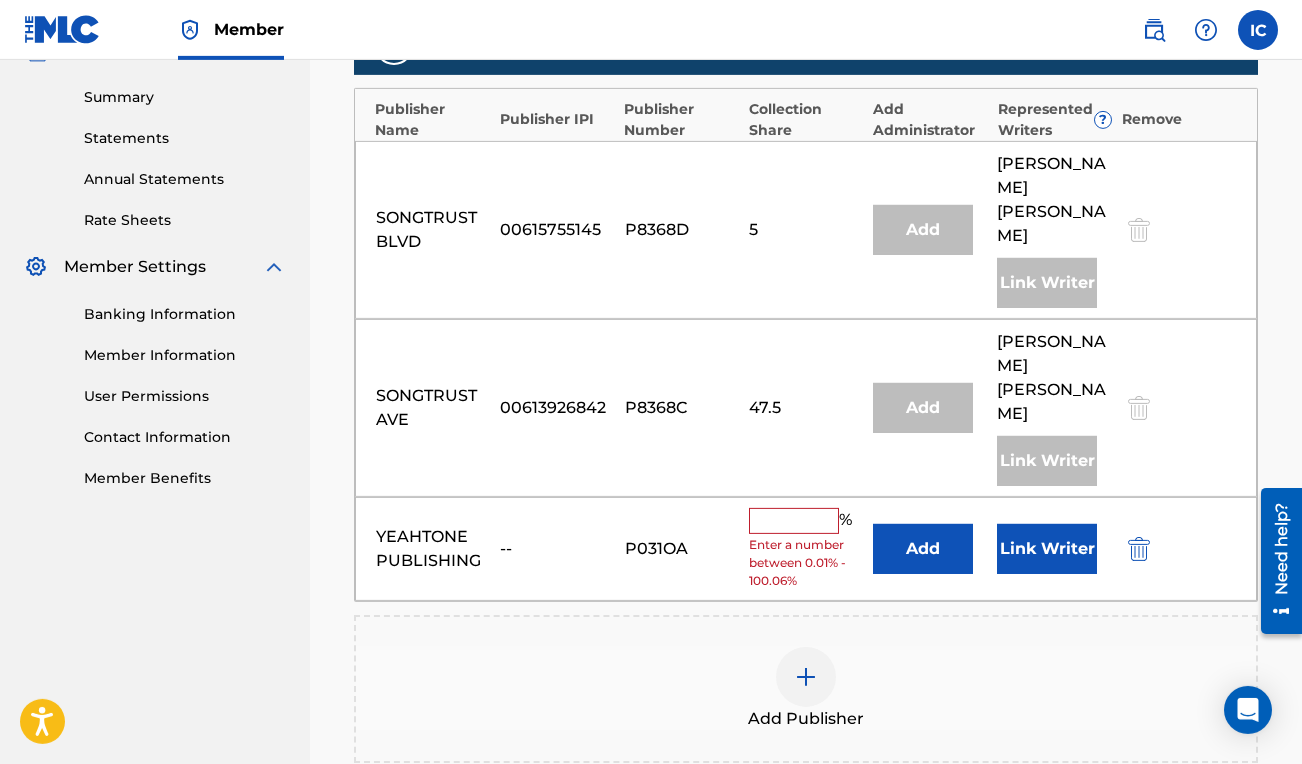 click at bounding box center [794, 521] 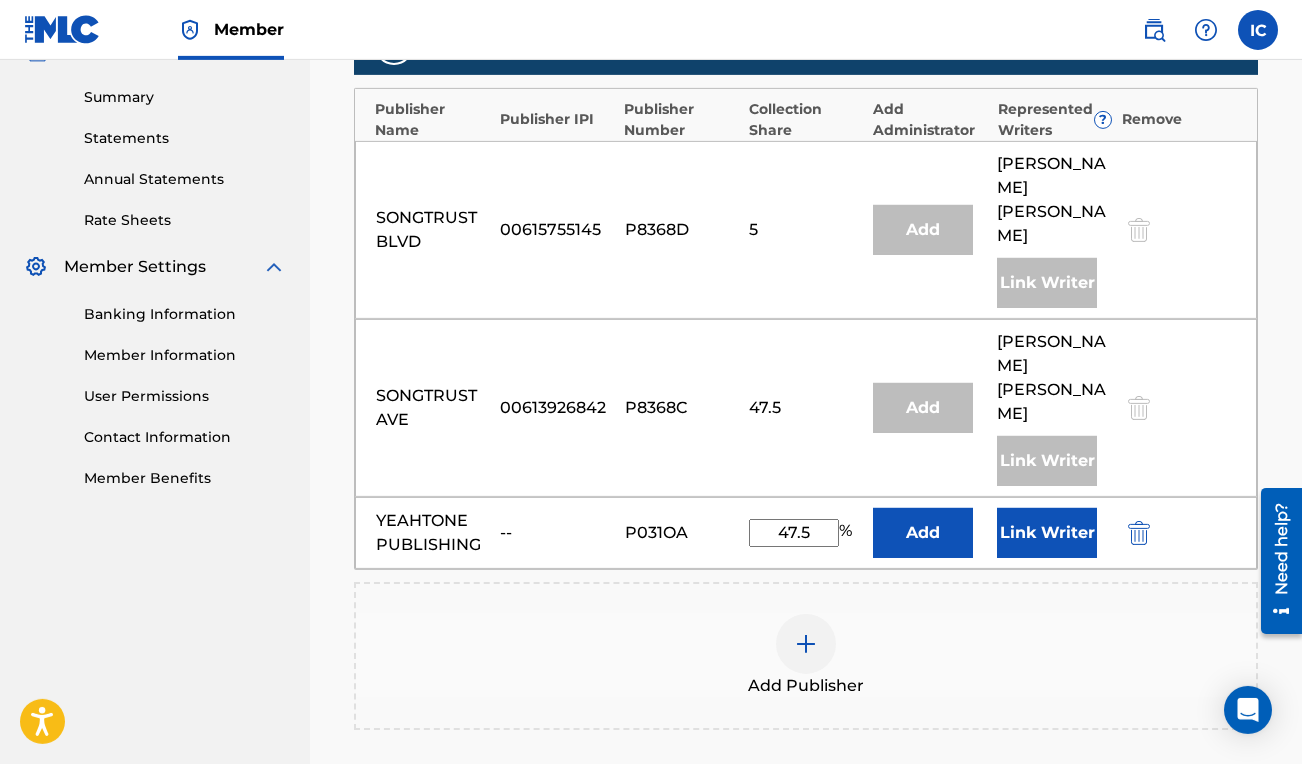 type on "47.5" 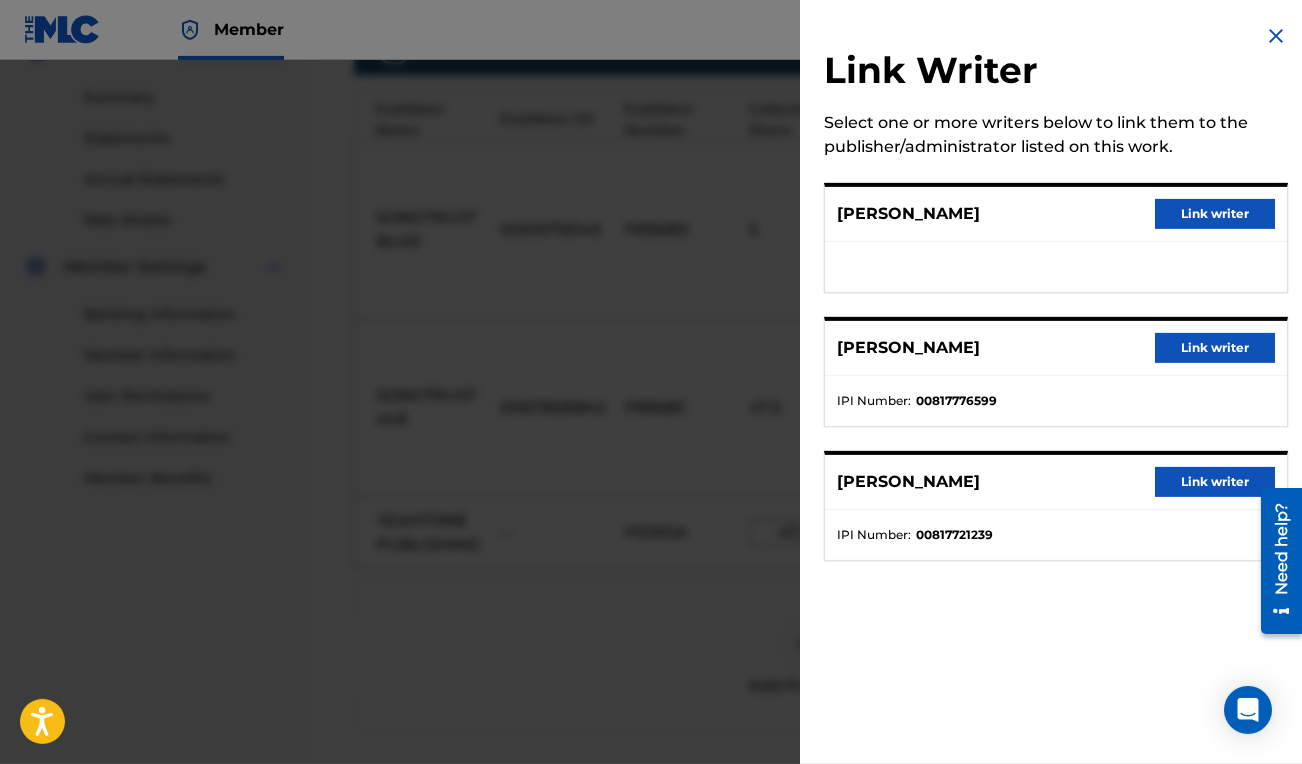 click on "Link writer" at bounding box center [1215, 214] 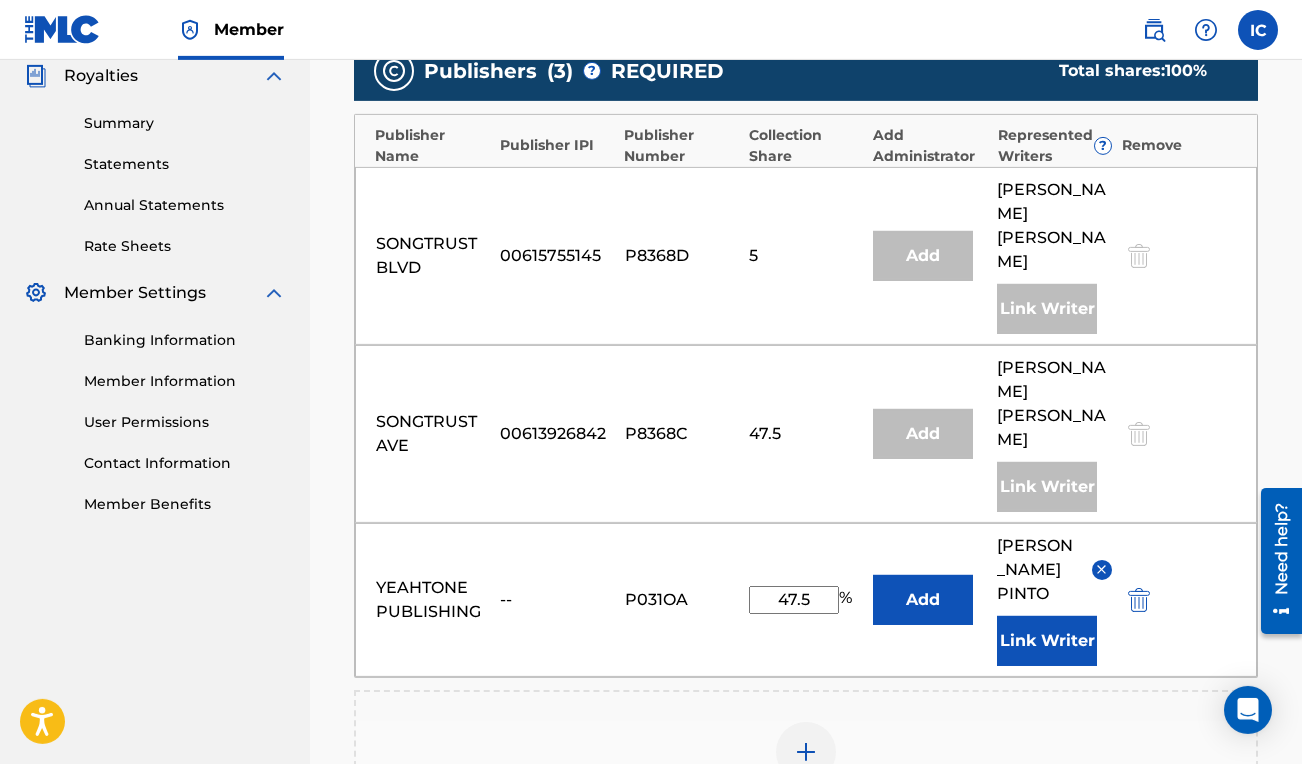 scroll, scrollTop: 603, scrollLeft: 0, axis: vertical 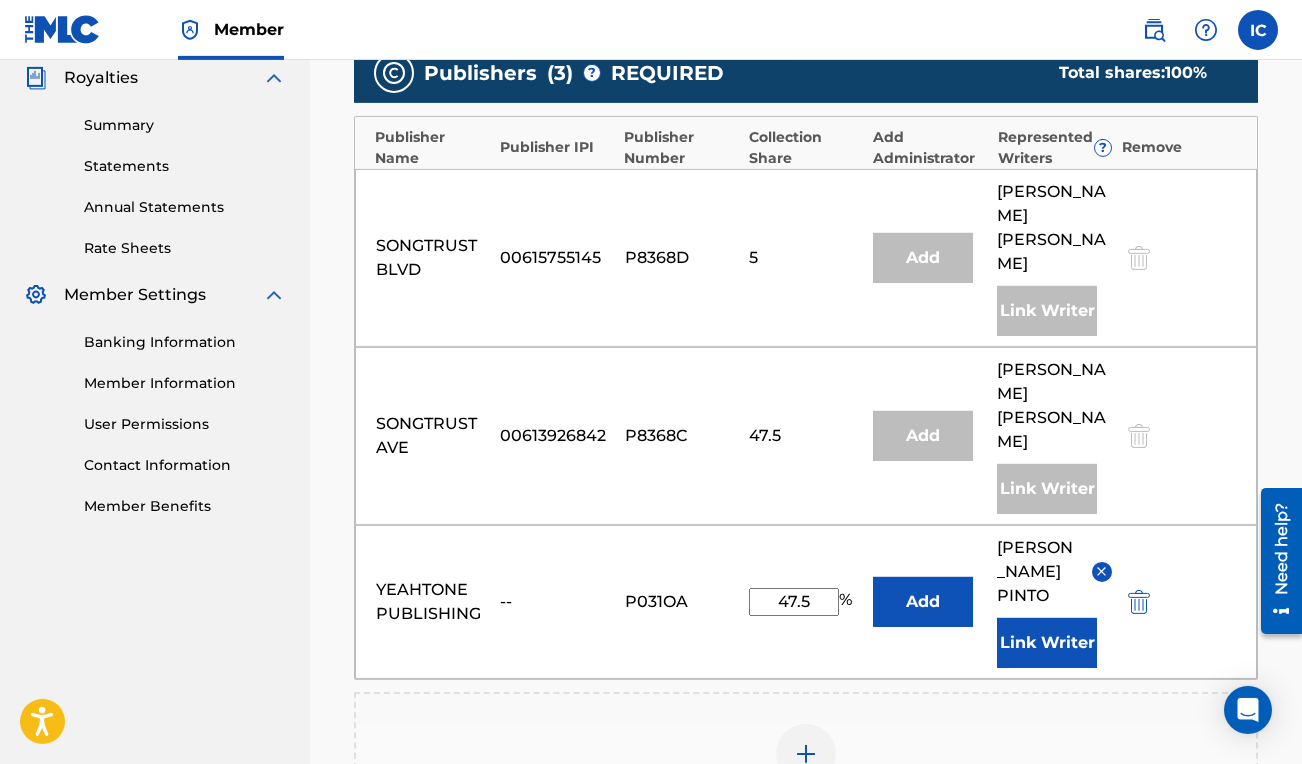 click on "Add" at bounding box center (923, 602) 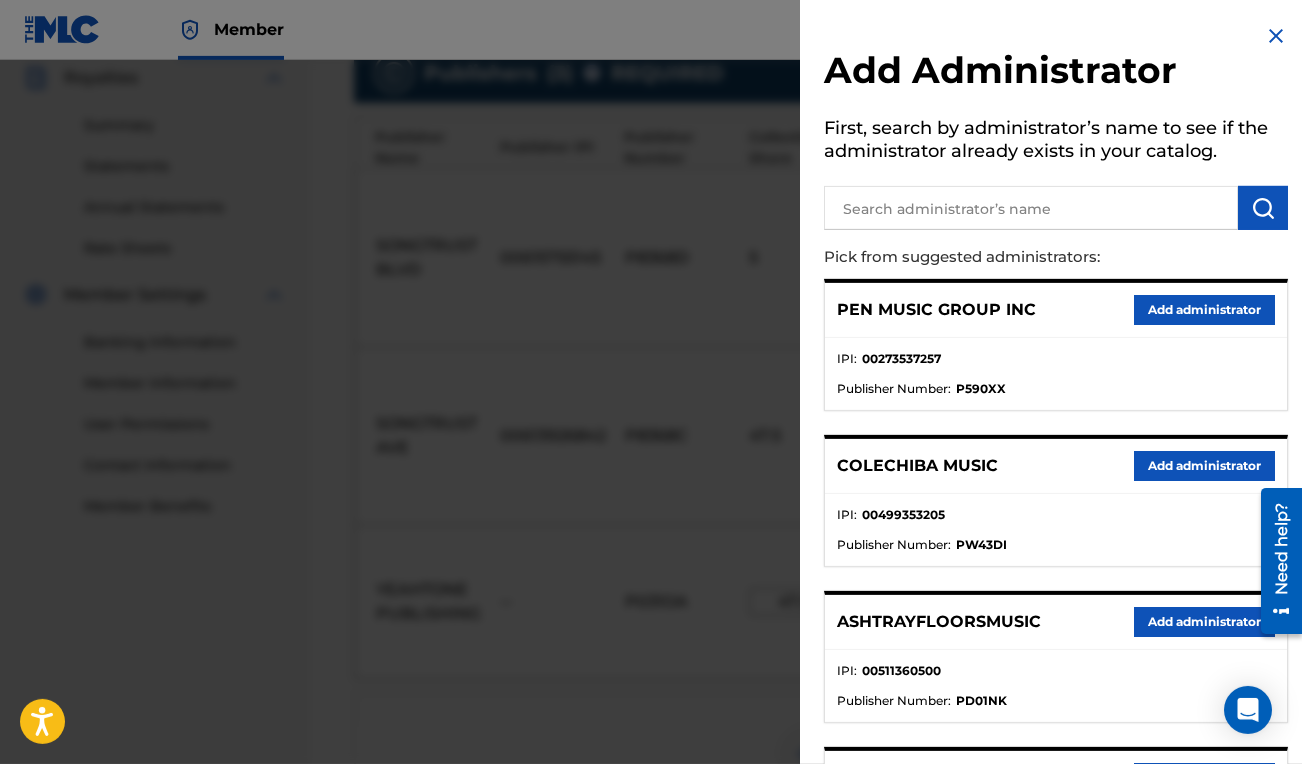 click at bounding box center (1031, 208) 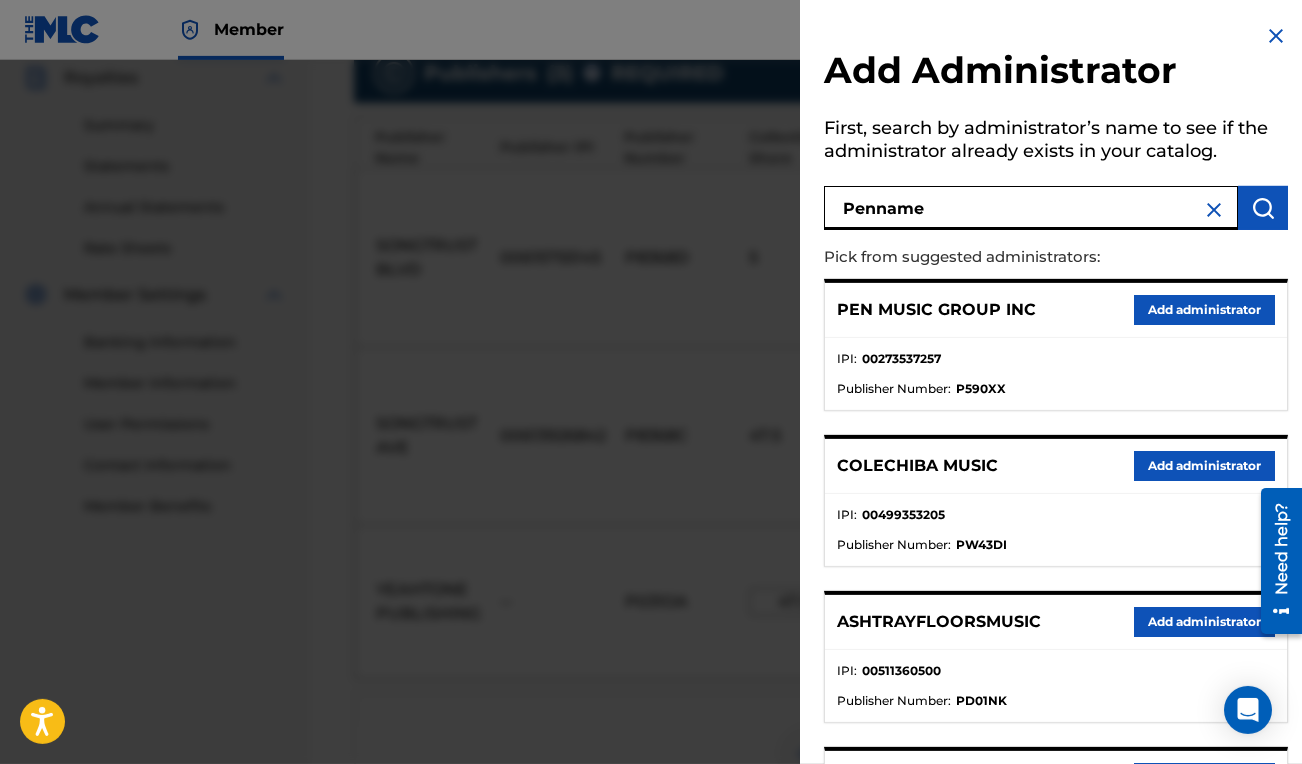type on "Penname" 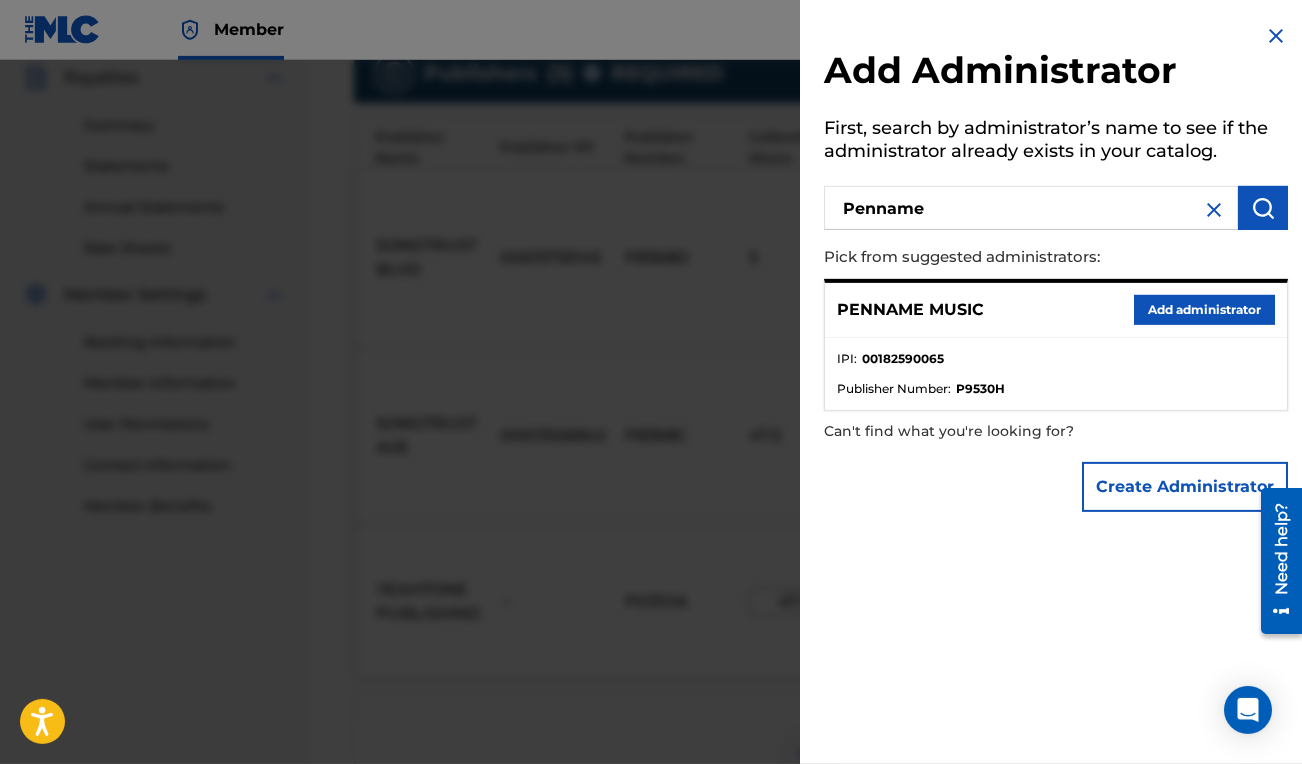 click on "Add administrator" at bounding box center [1204, 310] 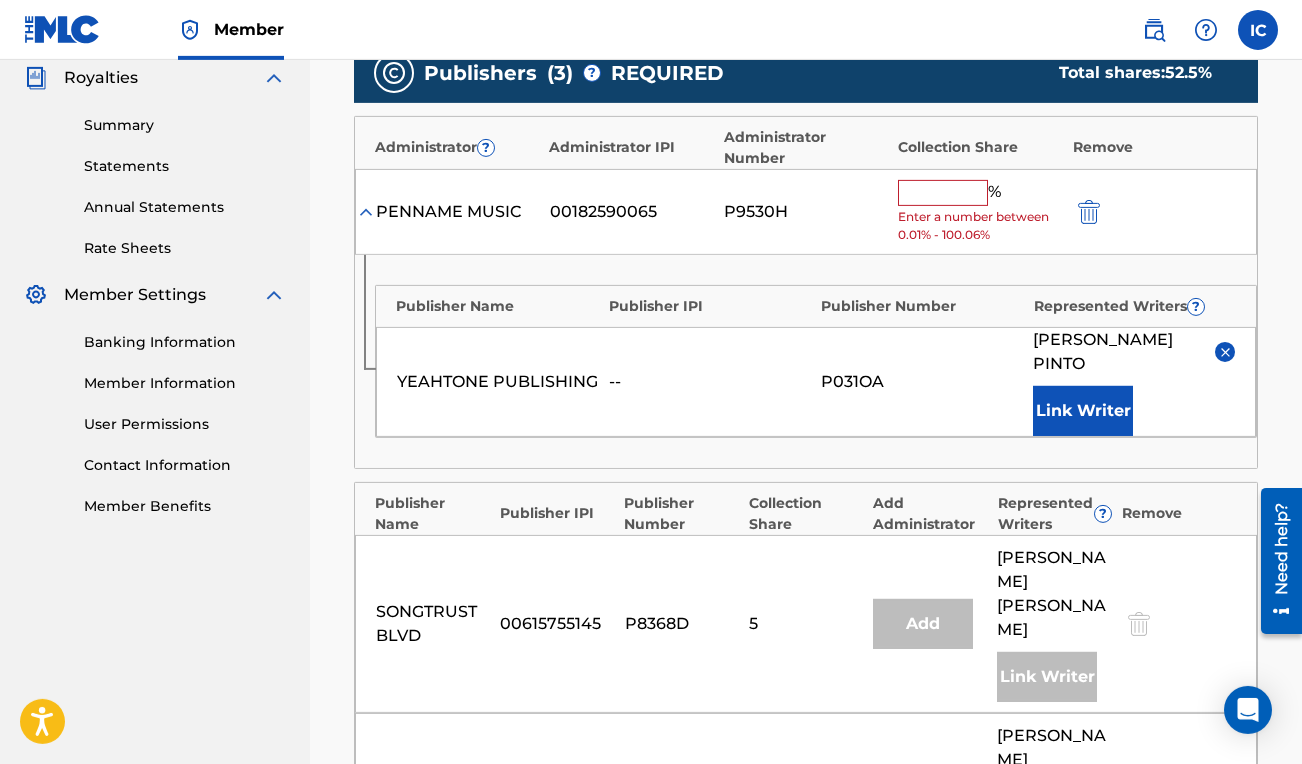 click at bounding box center (943, 193) 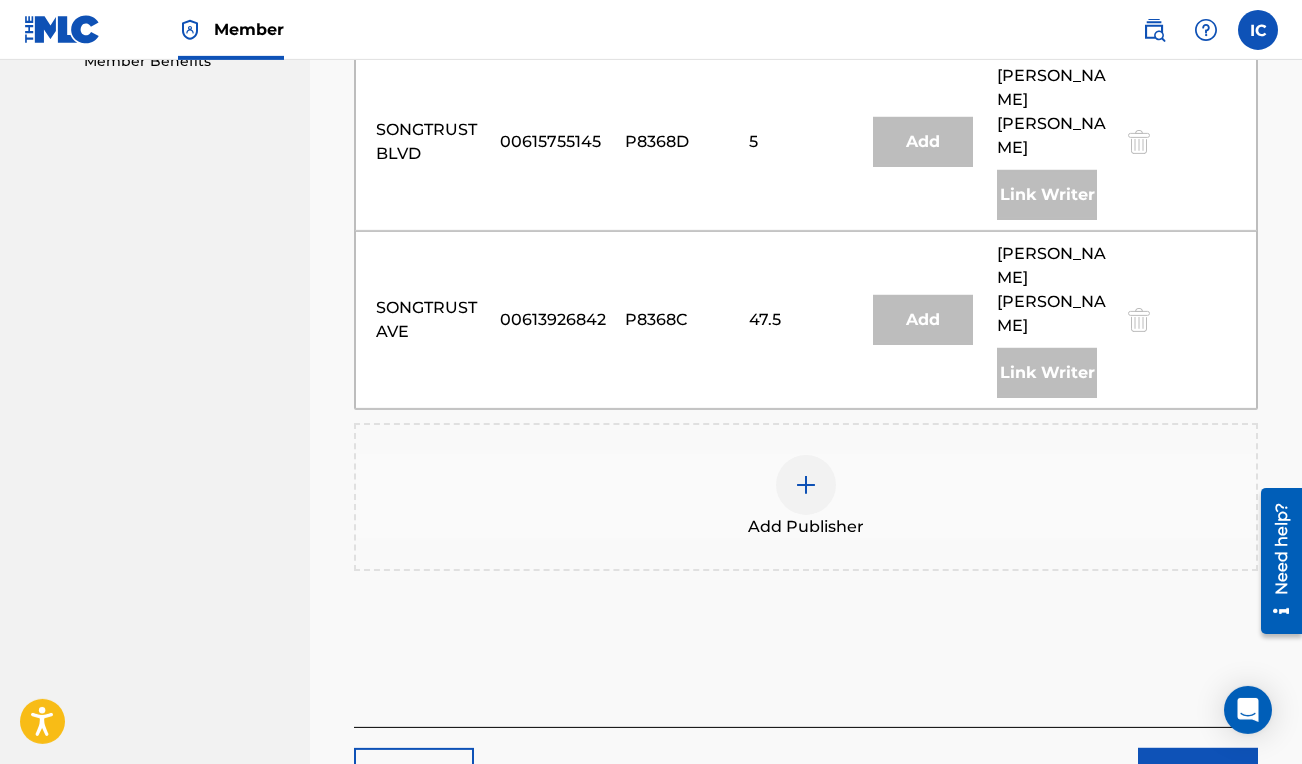 scroll, scrollTop: 1076, scrollLeft: 0, axis: vertical 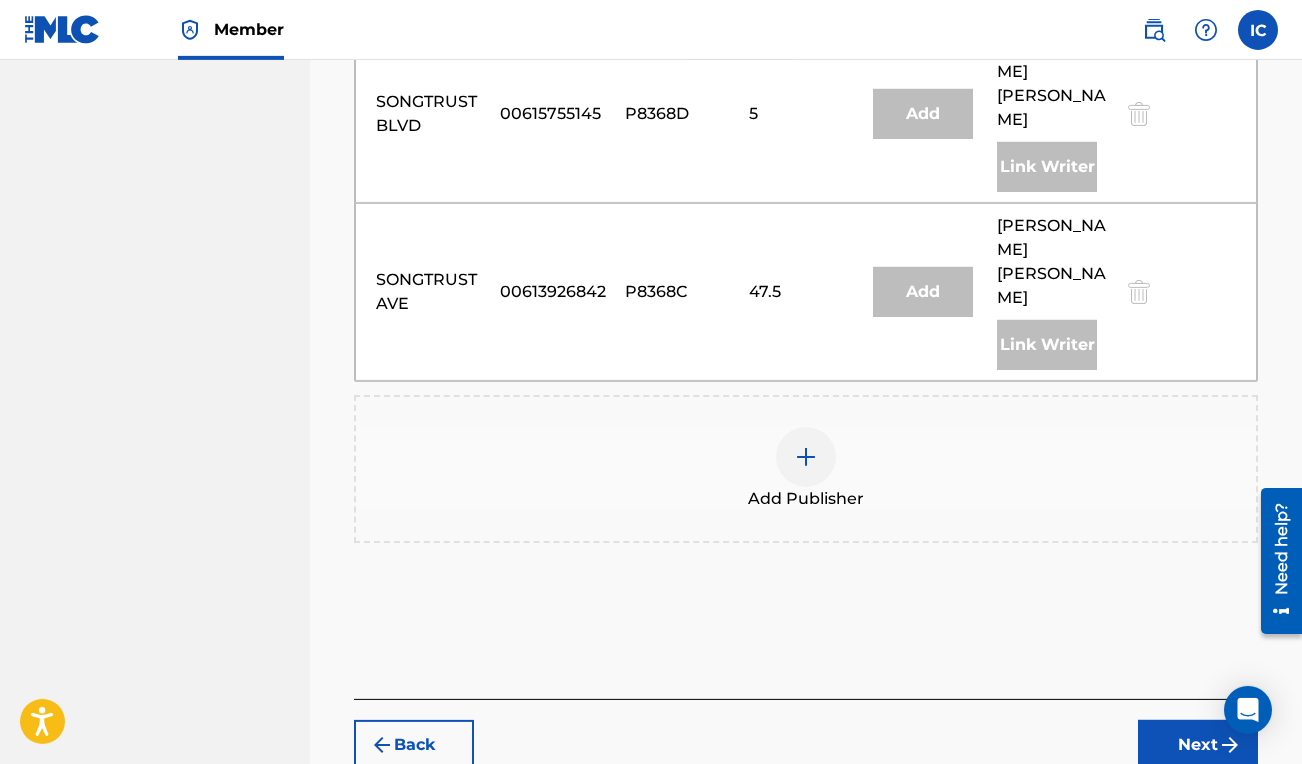 type on "47.5" 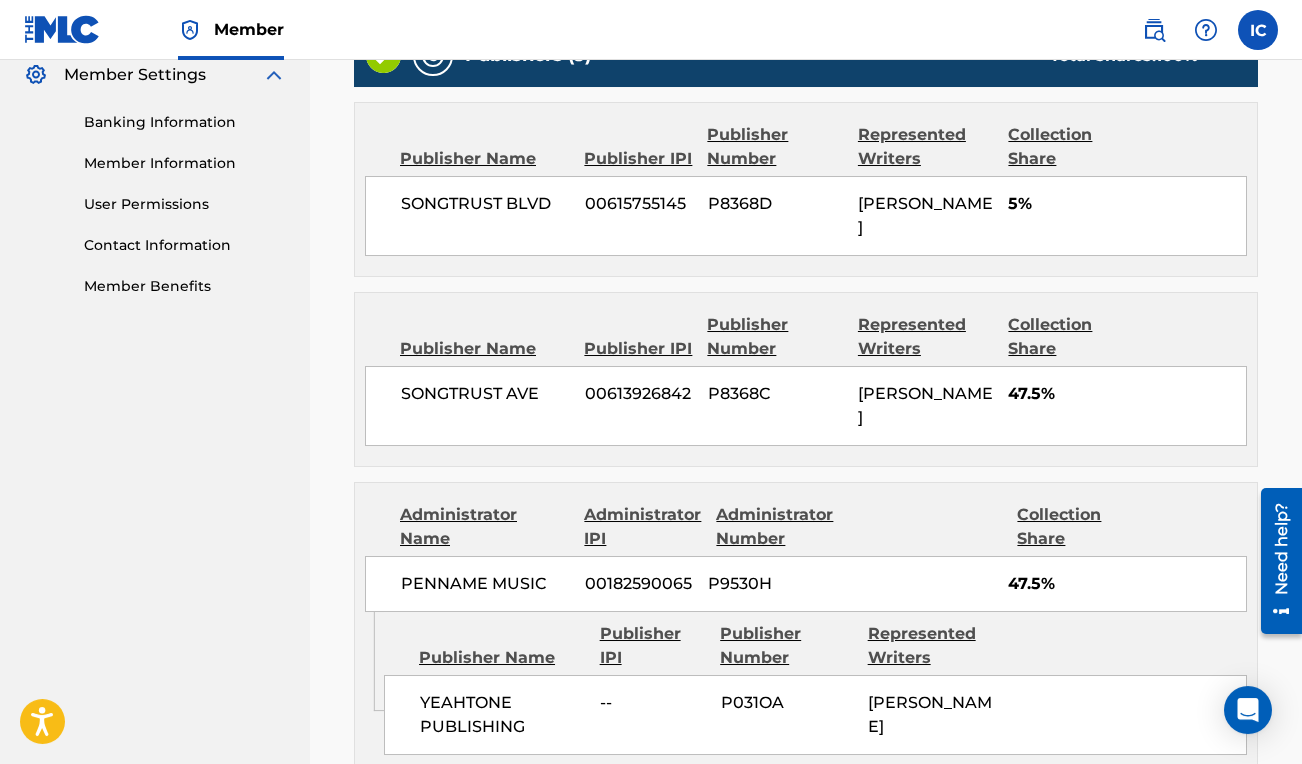 scroll, scrollTop: 1037, scrollLeft: 0, axis: vertical 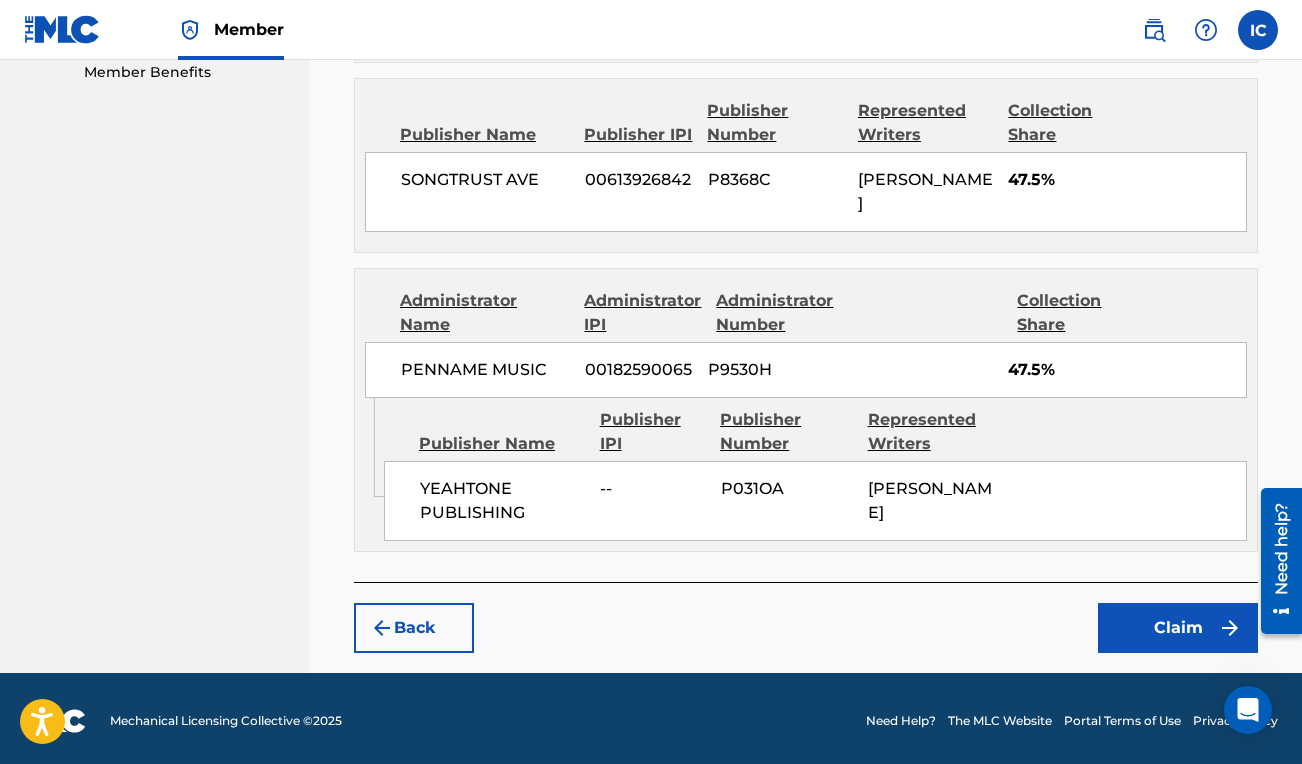 click on "Claim" at bounding box center [1178, 628] 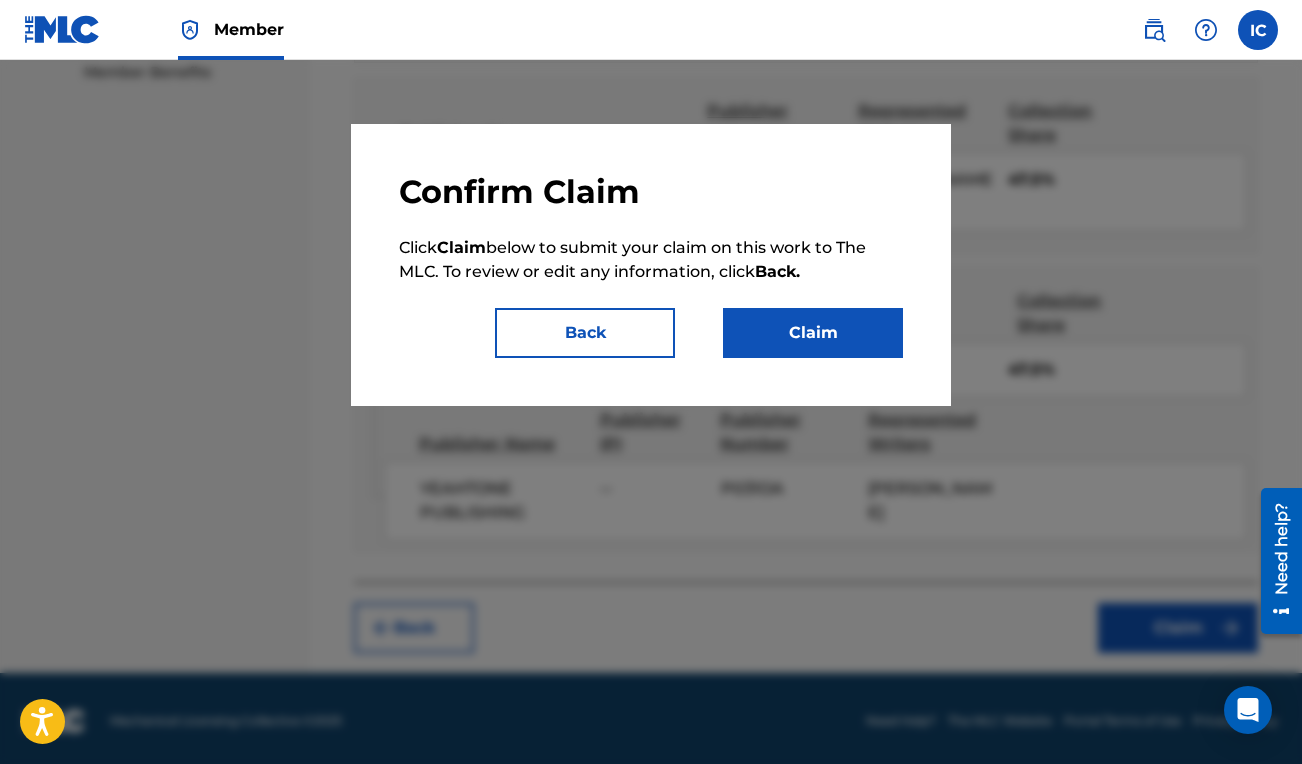 click on "Claim" at bounding box center (813, 333) 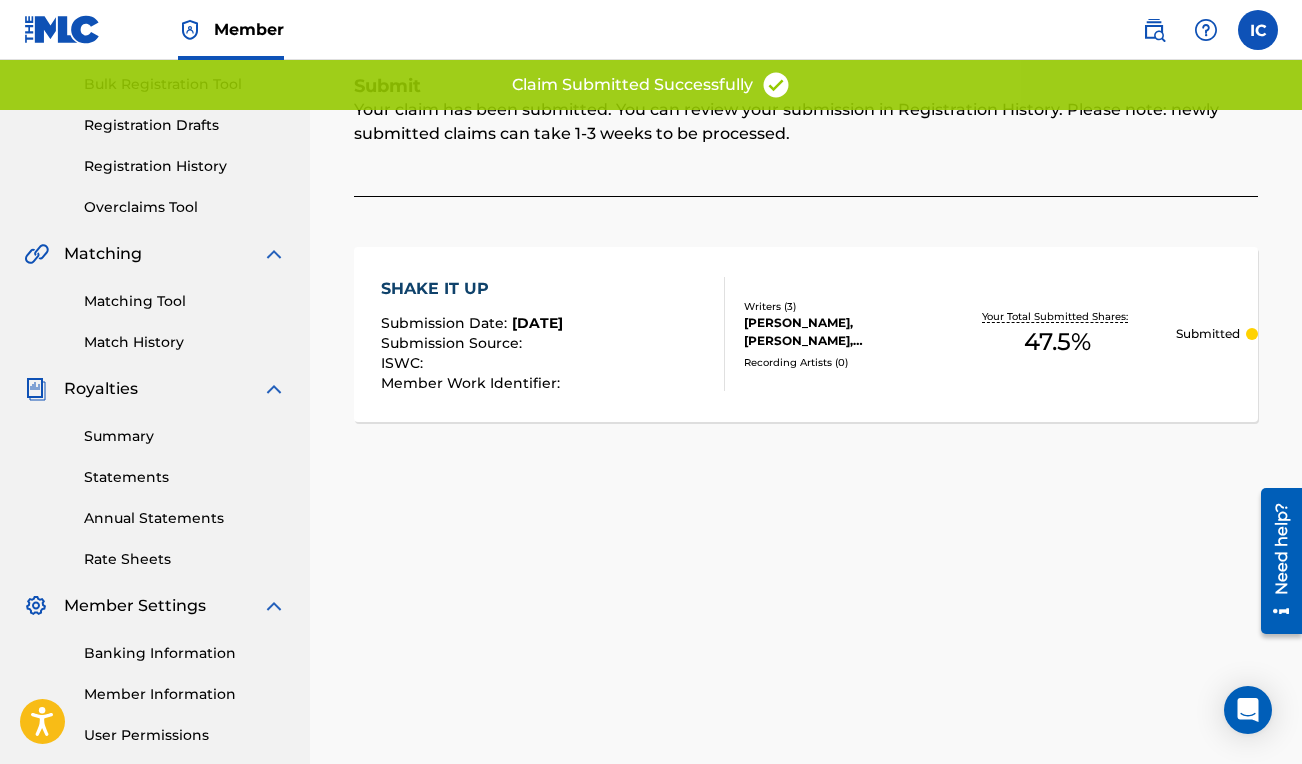 scroll, scrollTop: 289, scrollLeft: 0, axis: vertical 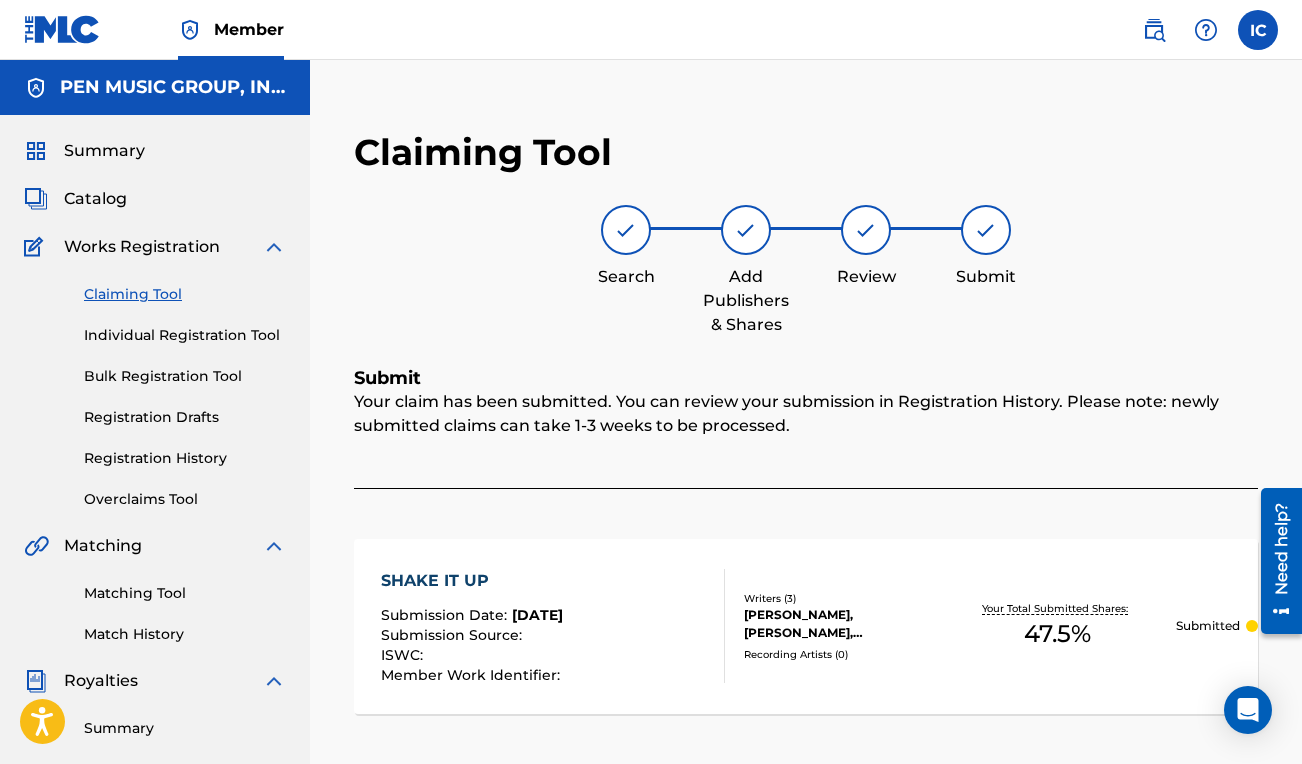 click on "Claiming Tool" at bounding box center (185, 294) 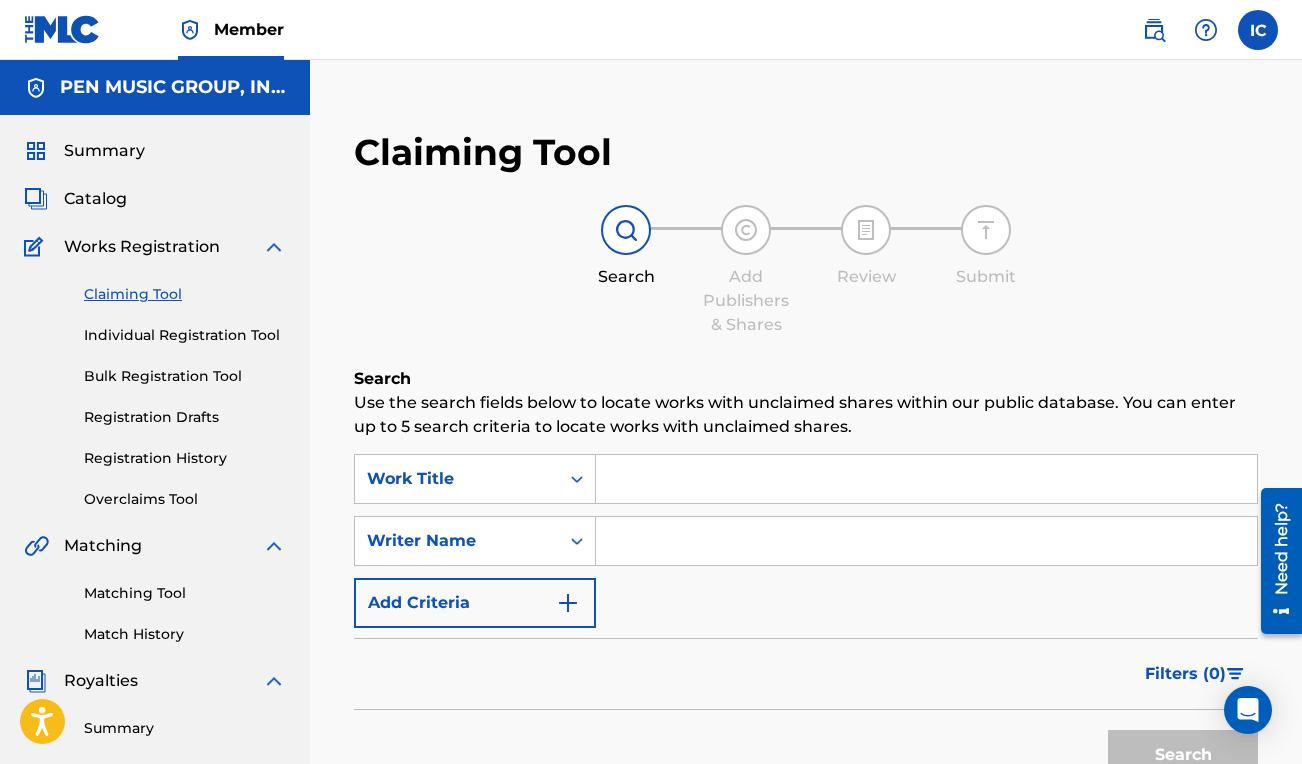 click at bounding box center [926, 479] 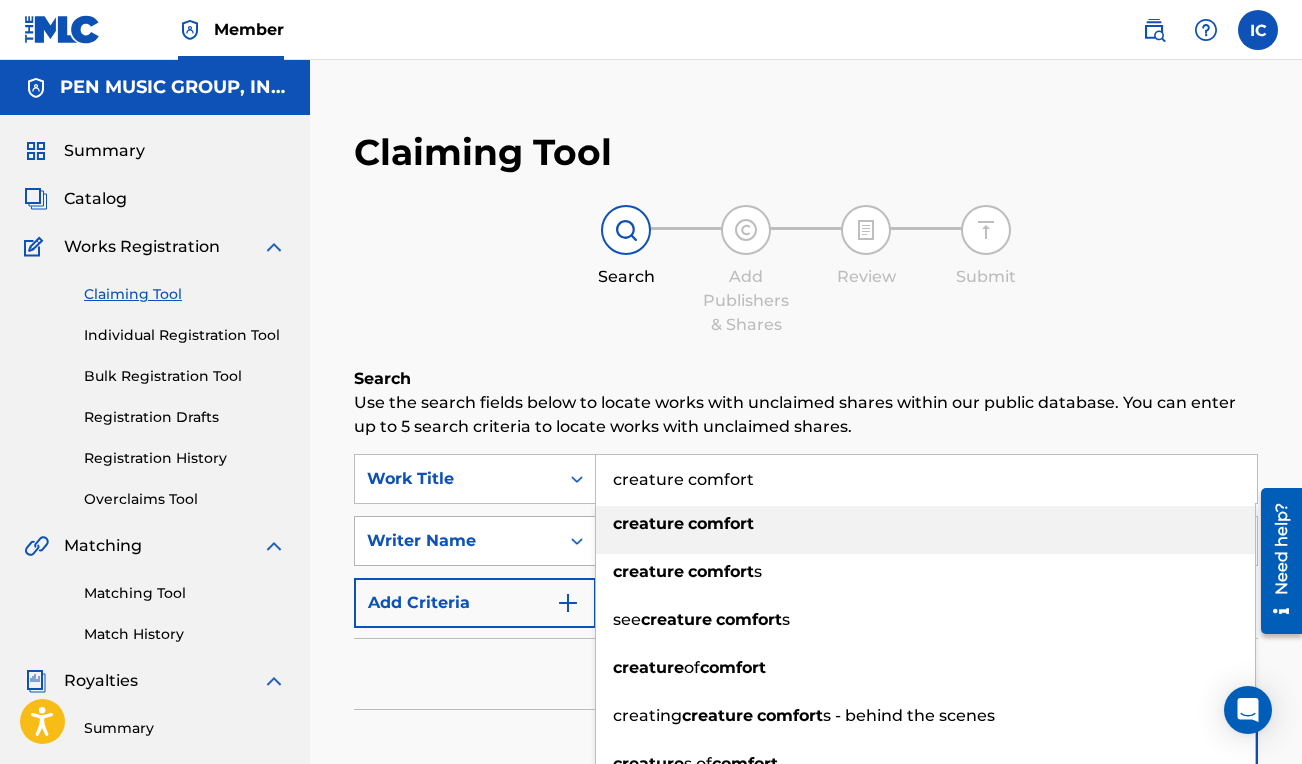 type on "creature comfort" 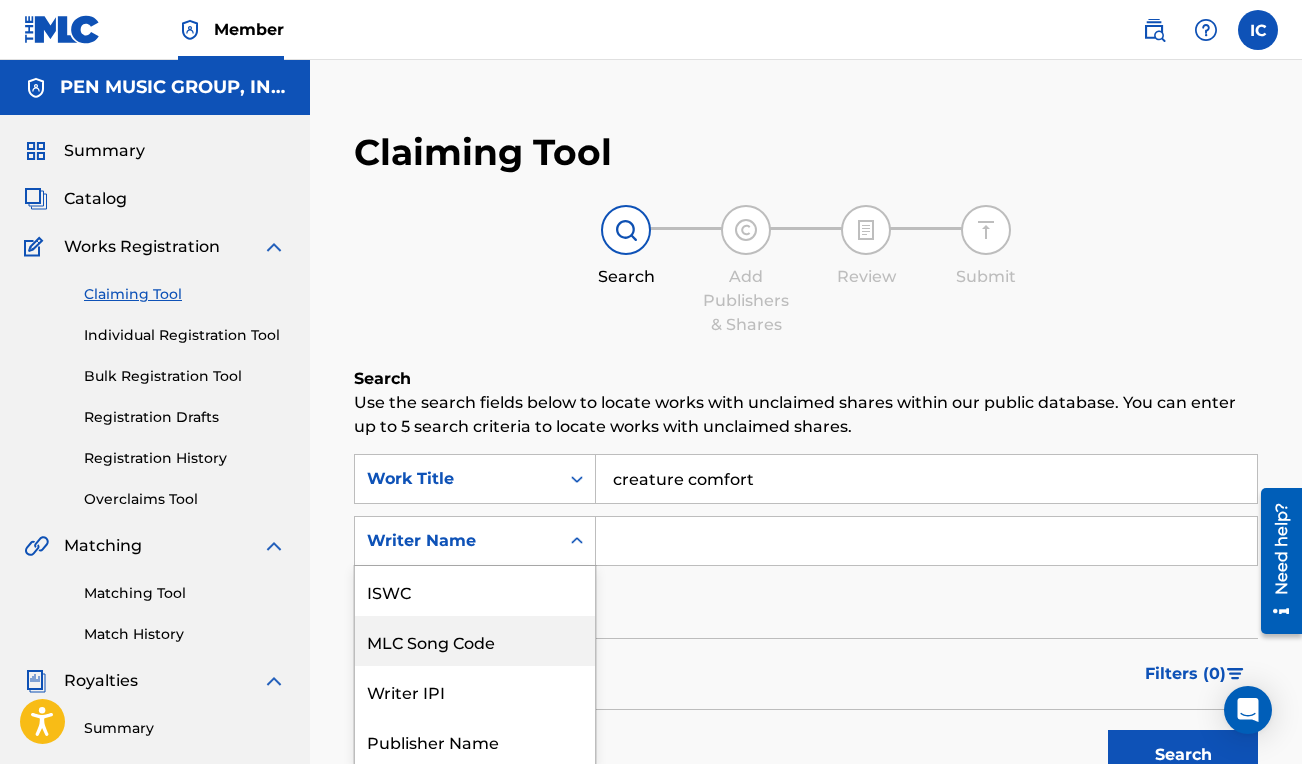 scroll, scrollTop: 103, scrollLeft: 0, axis: vertical 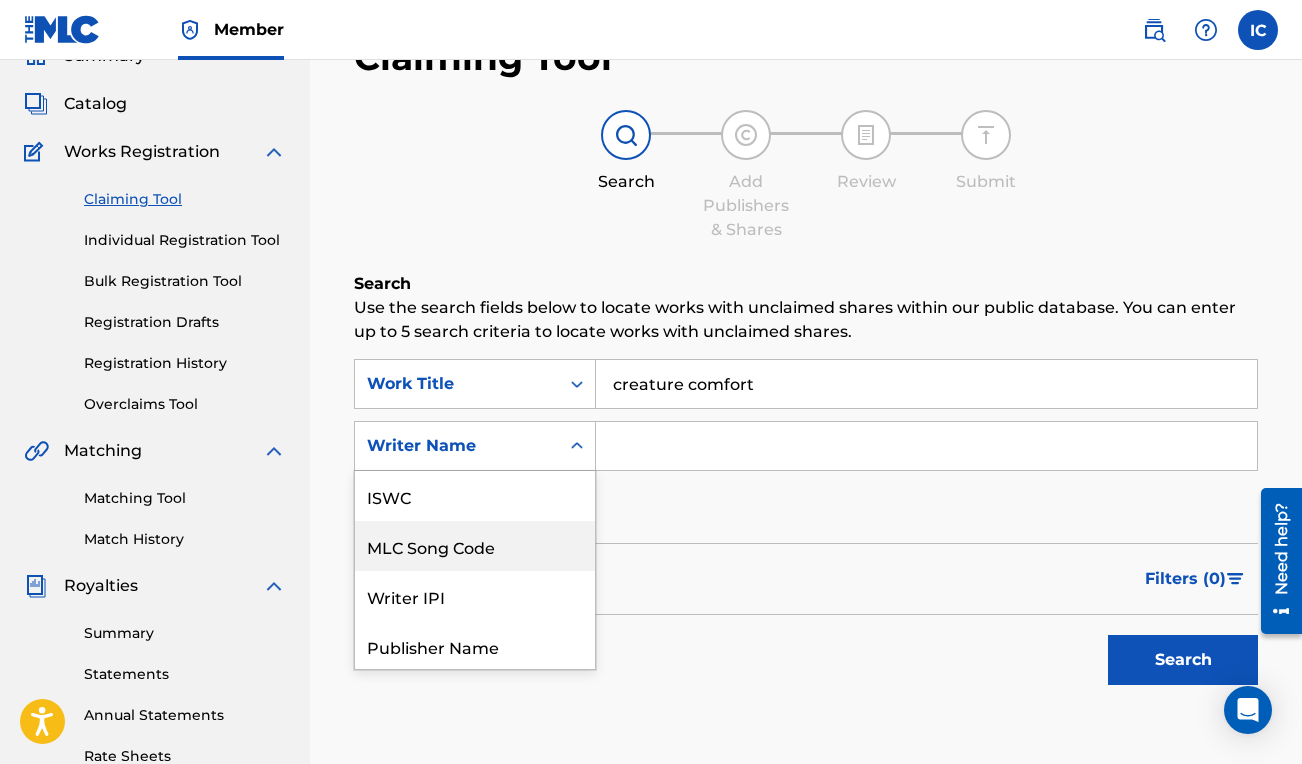 click on "MLC Song Code, 2 of 7. 7 results available. Use Up and Down to choose options, press Enter to select the currently focused option, press Escape to exit the menu, press Tab to select the option and exit the menu. Writer Name ISWC MLC Song Code Writer IPI Publisher Name Publisher IPI MLC Publisher Number Writer Name" at bounding box center (475, 446) 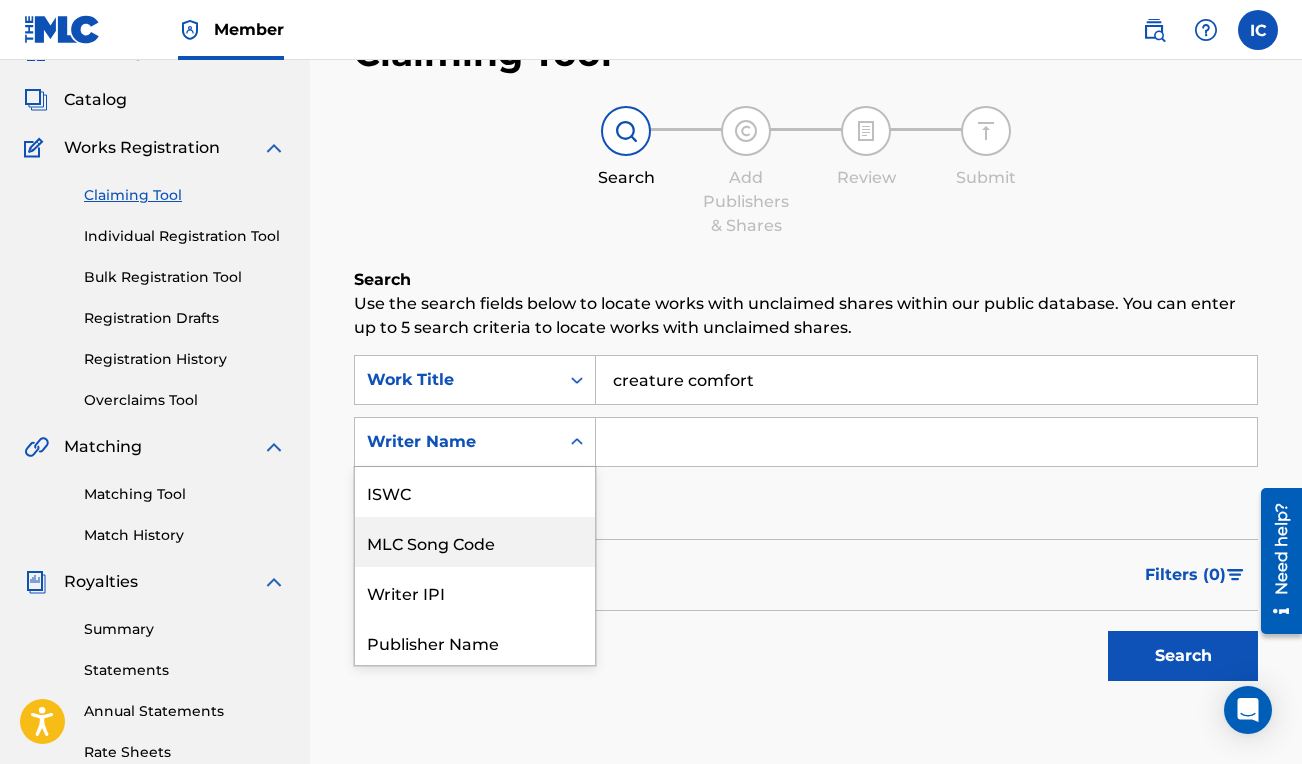 scroll, scrollTop: 50, scrollLeft: 0, axis: vertical 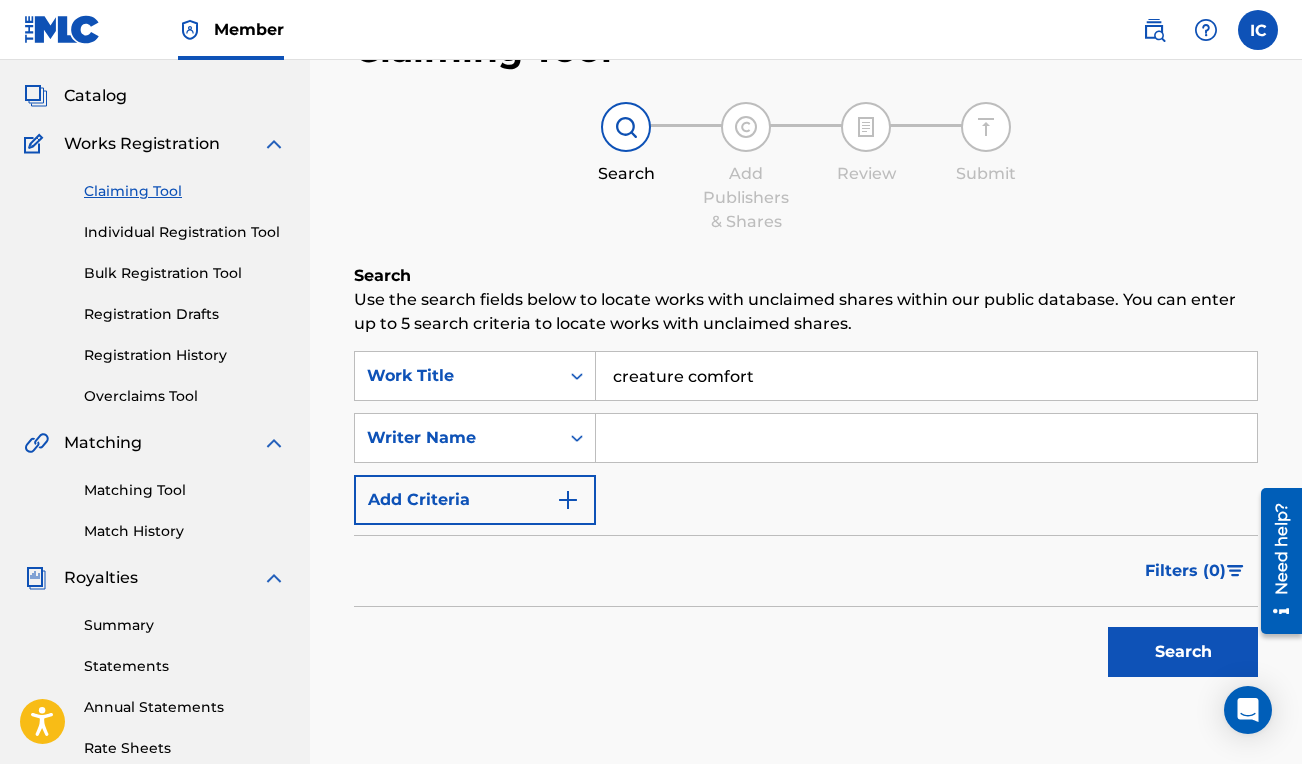 click at bounding box center (926, 438) 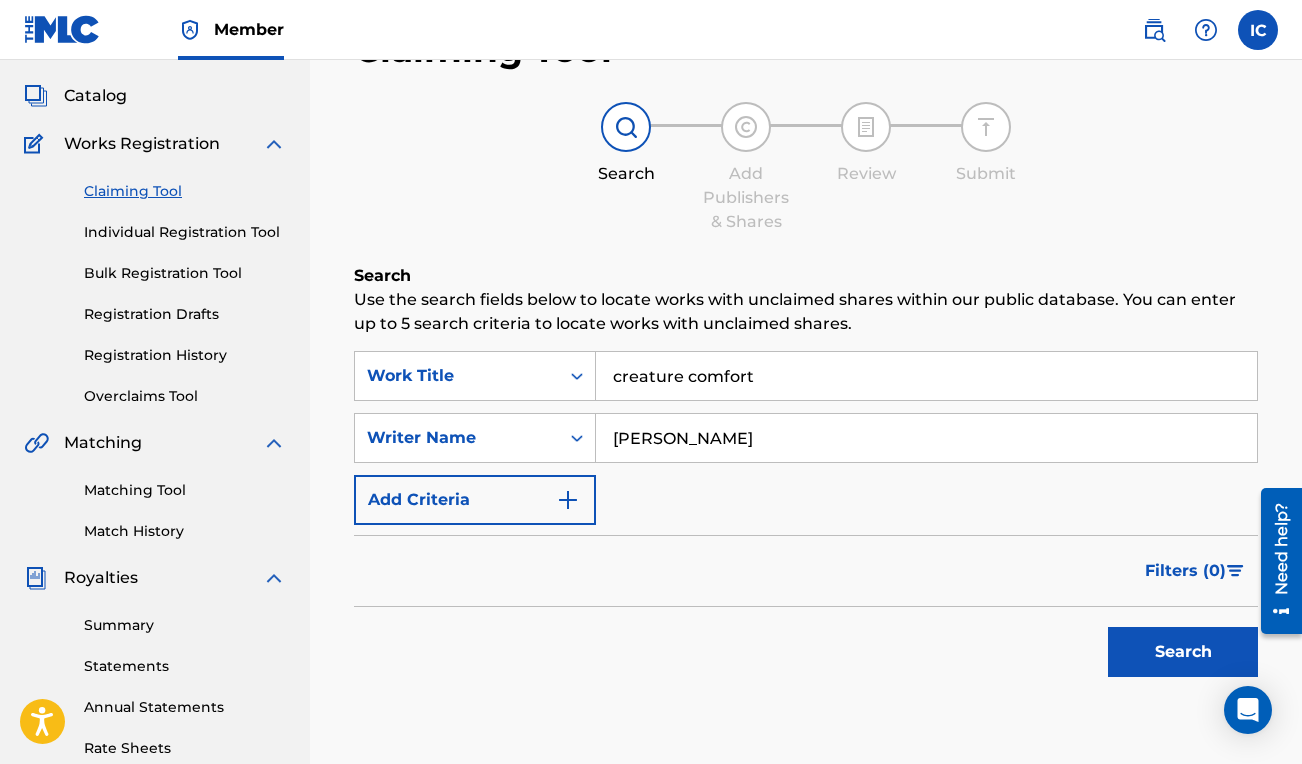 type on "[PERSON_NAME]" 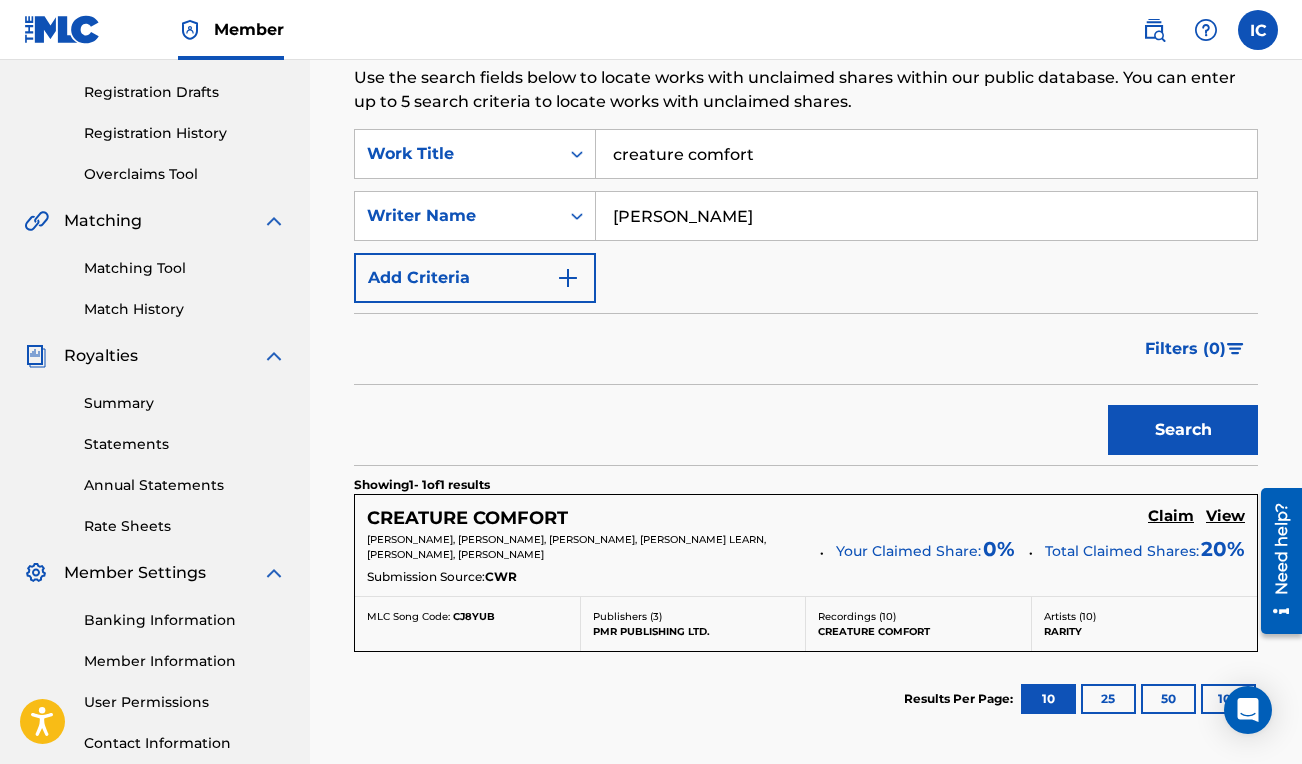 scroll, scrollTop: 344, scrollLeft: 0, axis: vertical 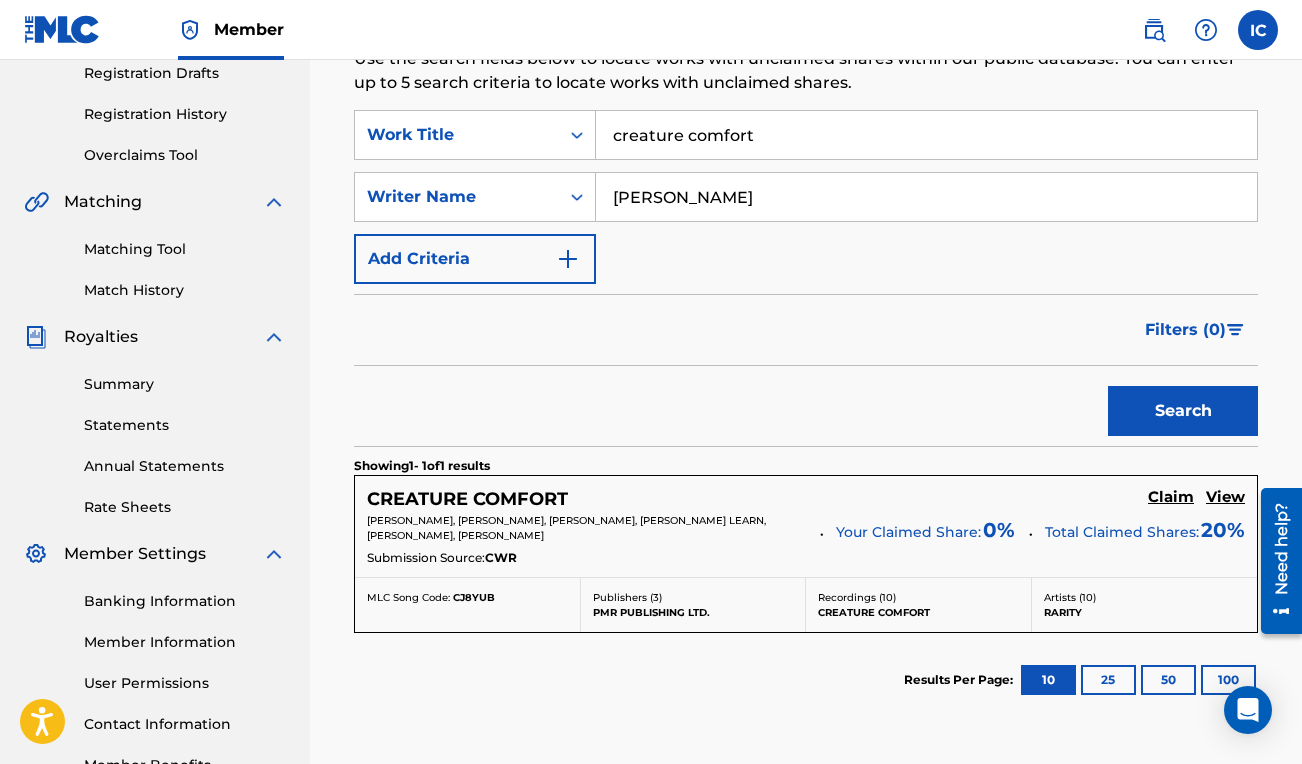 click on "View" at bounding box center (1225, 497) 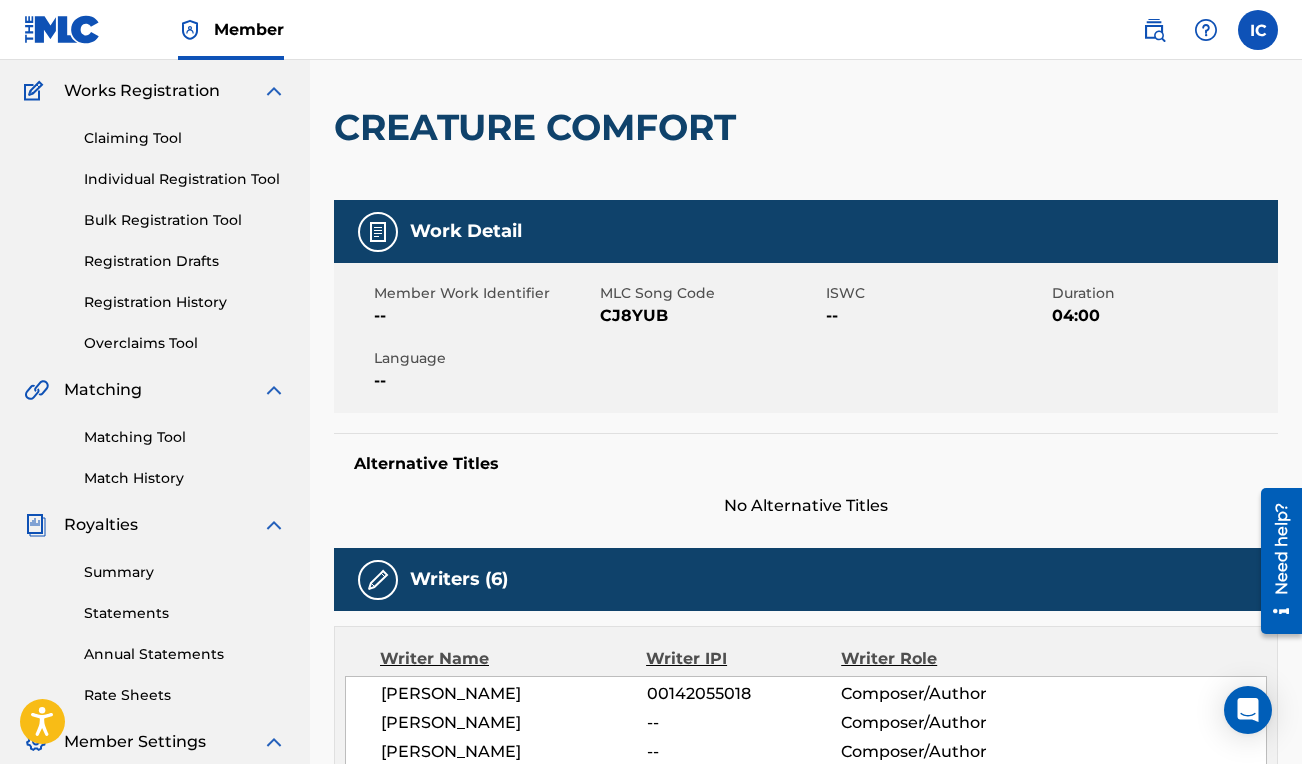 scroll, scrollTop: 0, scrollLeft: 0, axis: both 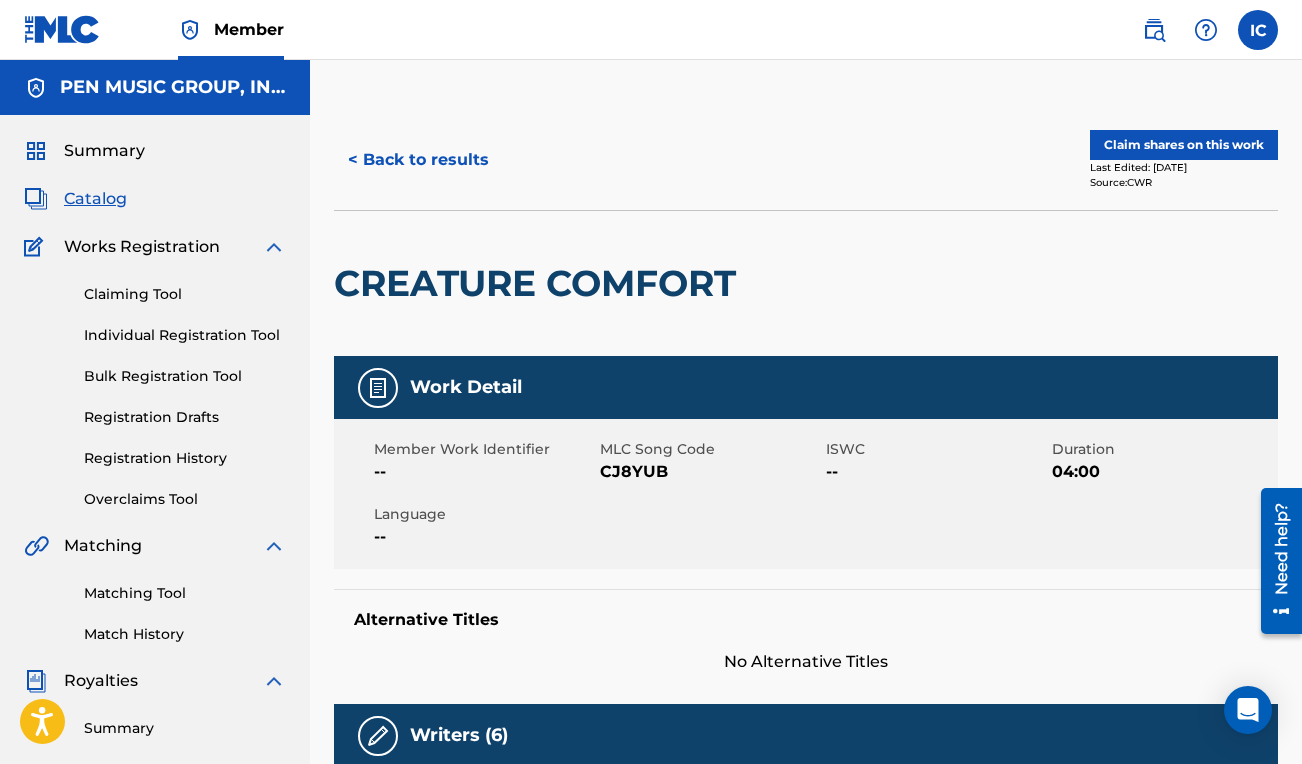 click on "< Back to results" at bounding box center (418, 160) 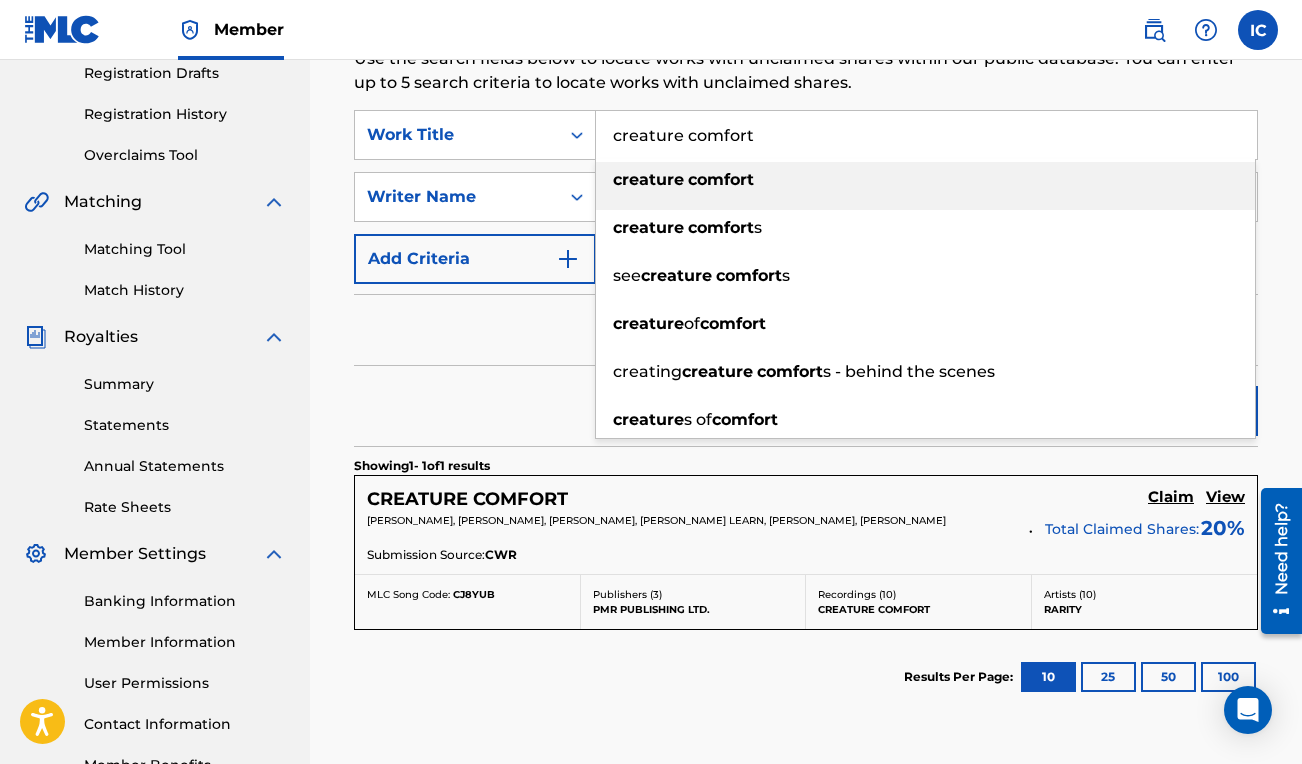 drag, startPoint x: 762, startPoint y: 133, endPoint x: 598, endPoint y: 133, distance: 164 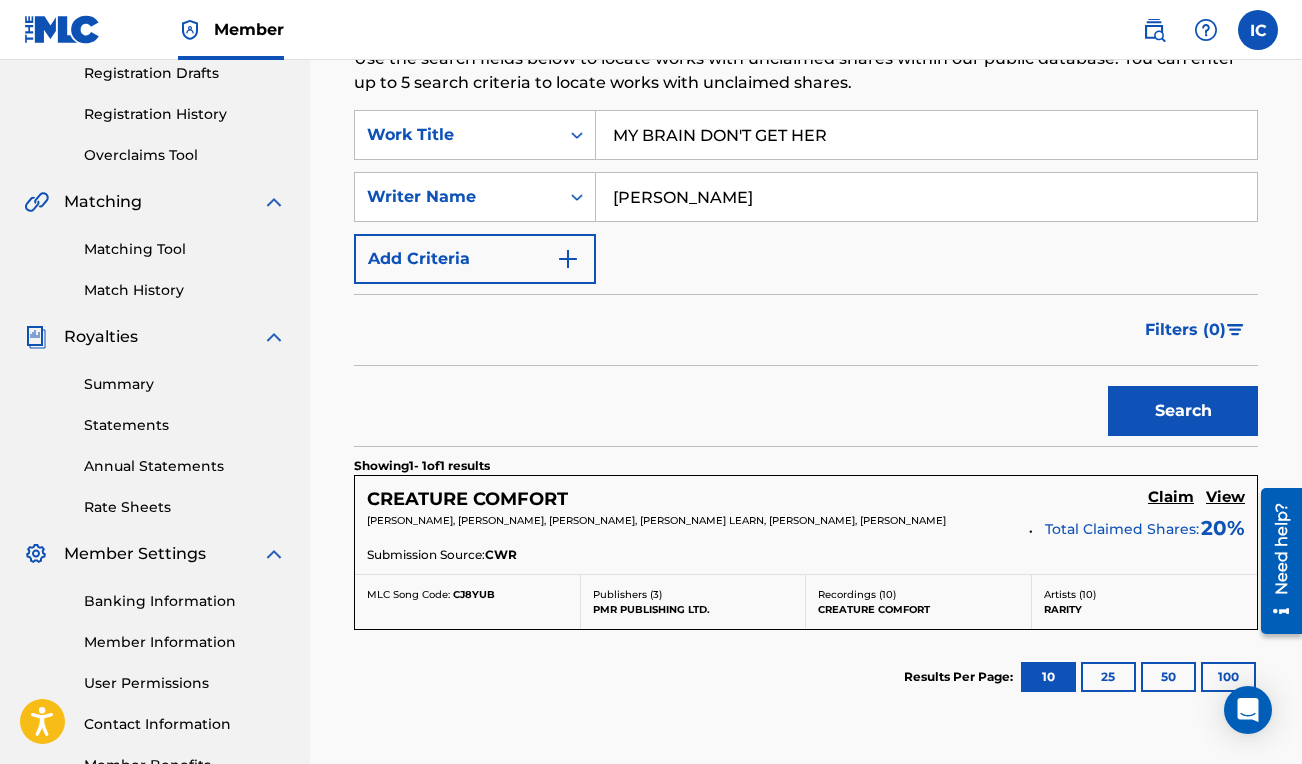type on "MY BRAIN DON'T GET HER" 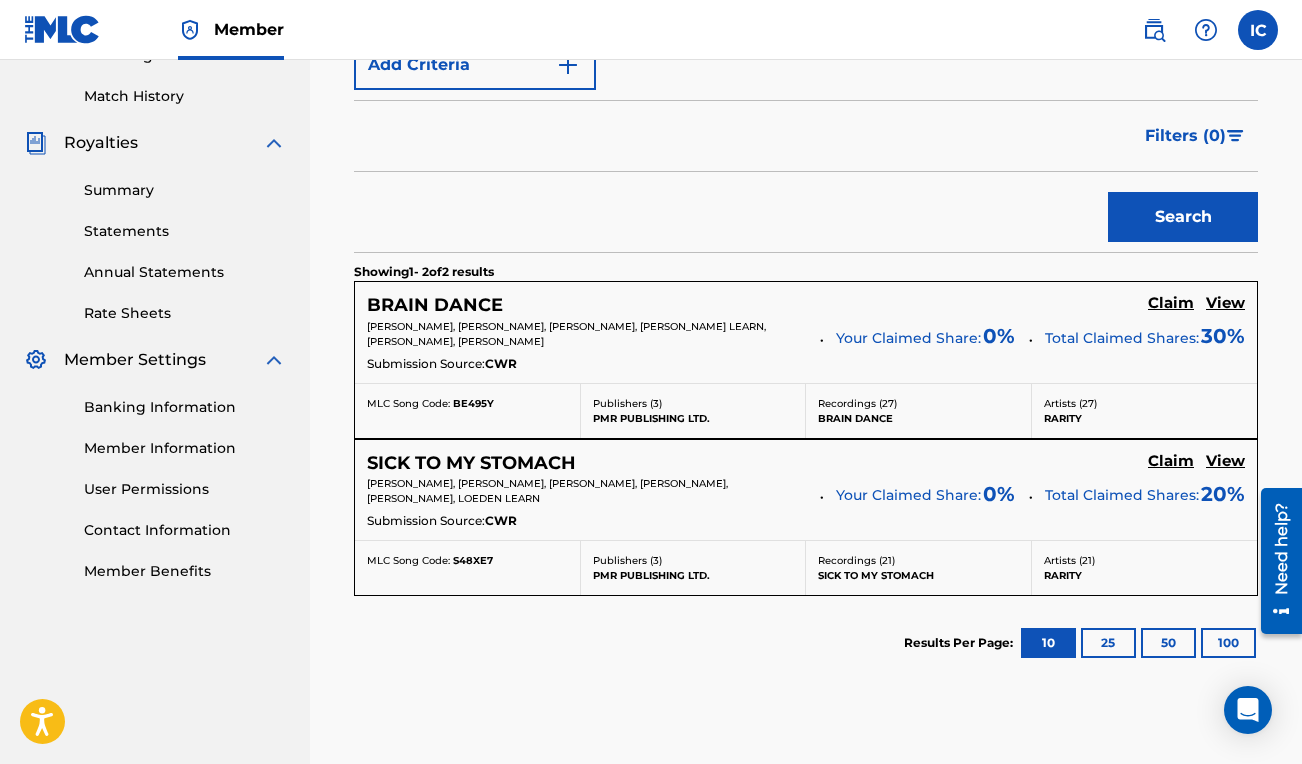 scroll, scrollTop: 539, scrollLeft: 0, axis: vertical 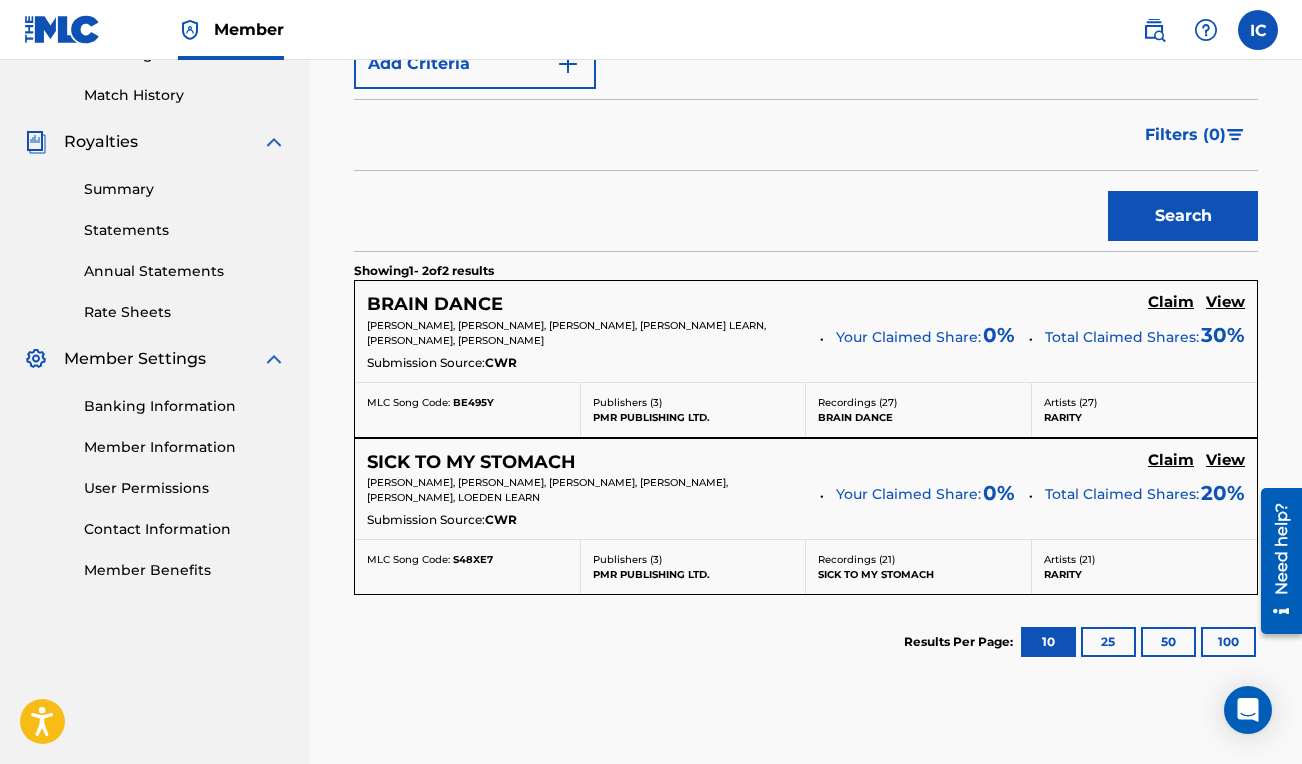 click on "View" at bounding box center (1225, 302) 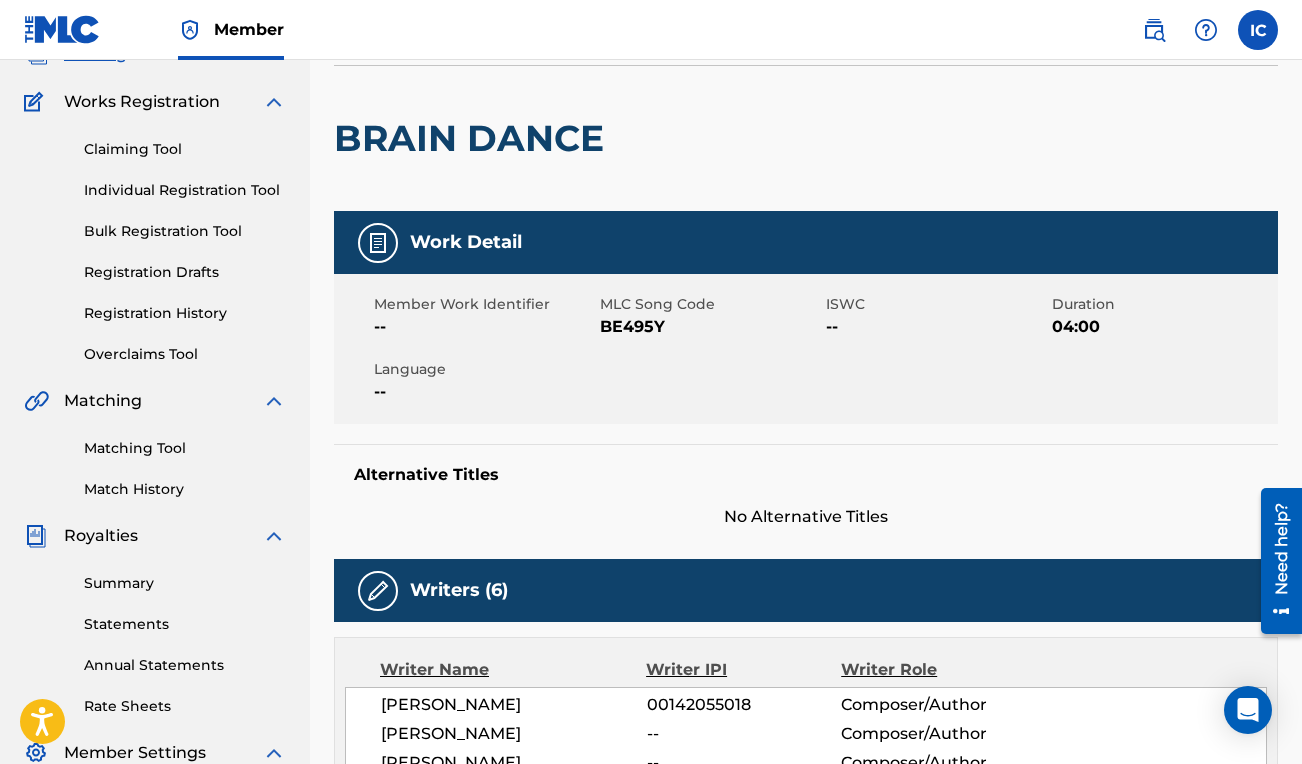 scroll, scrollTop: 0, scrollLeft: 0, axis: both 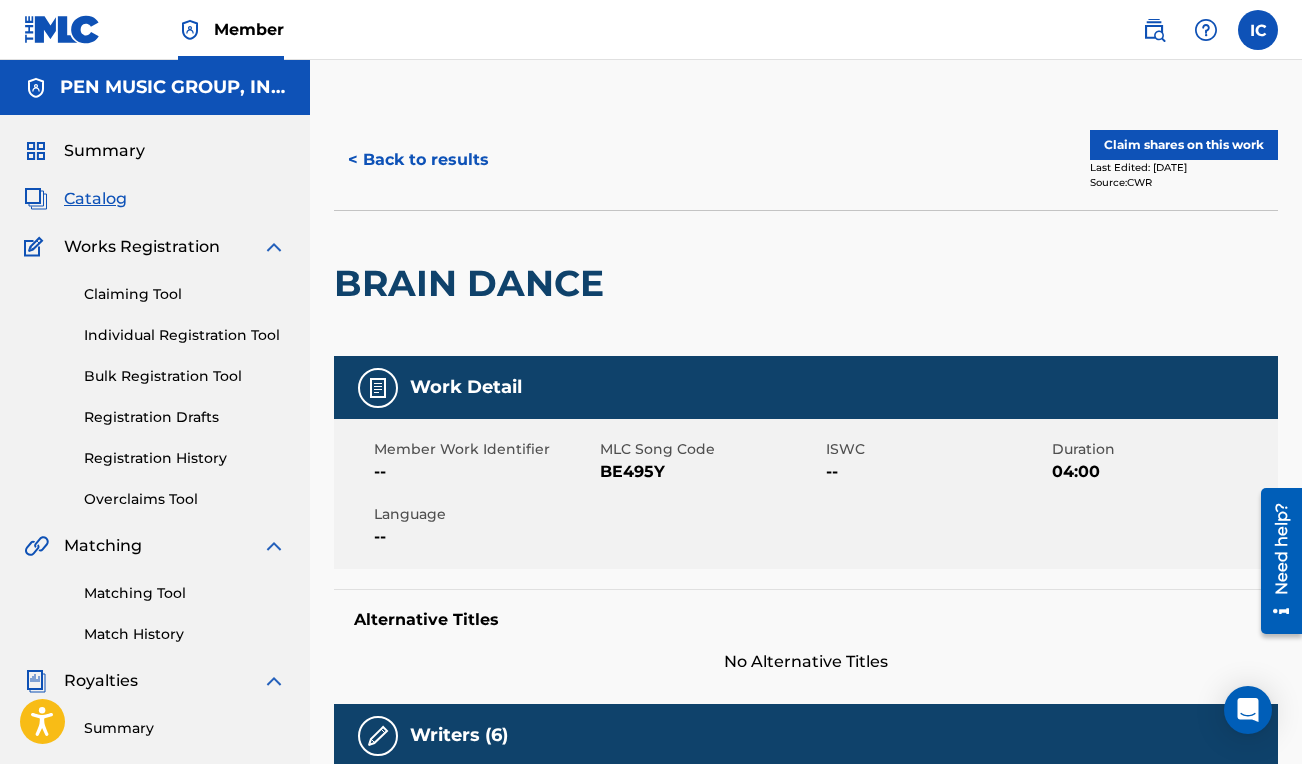 click on "< Back to results" at bounding box center [418, 160] 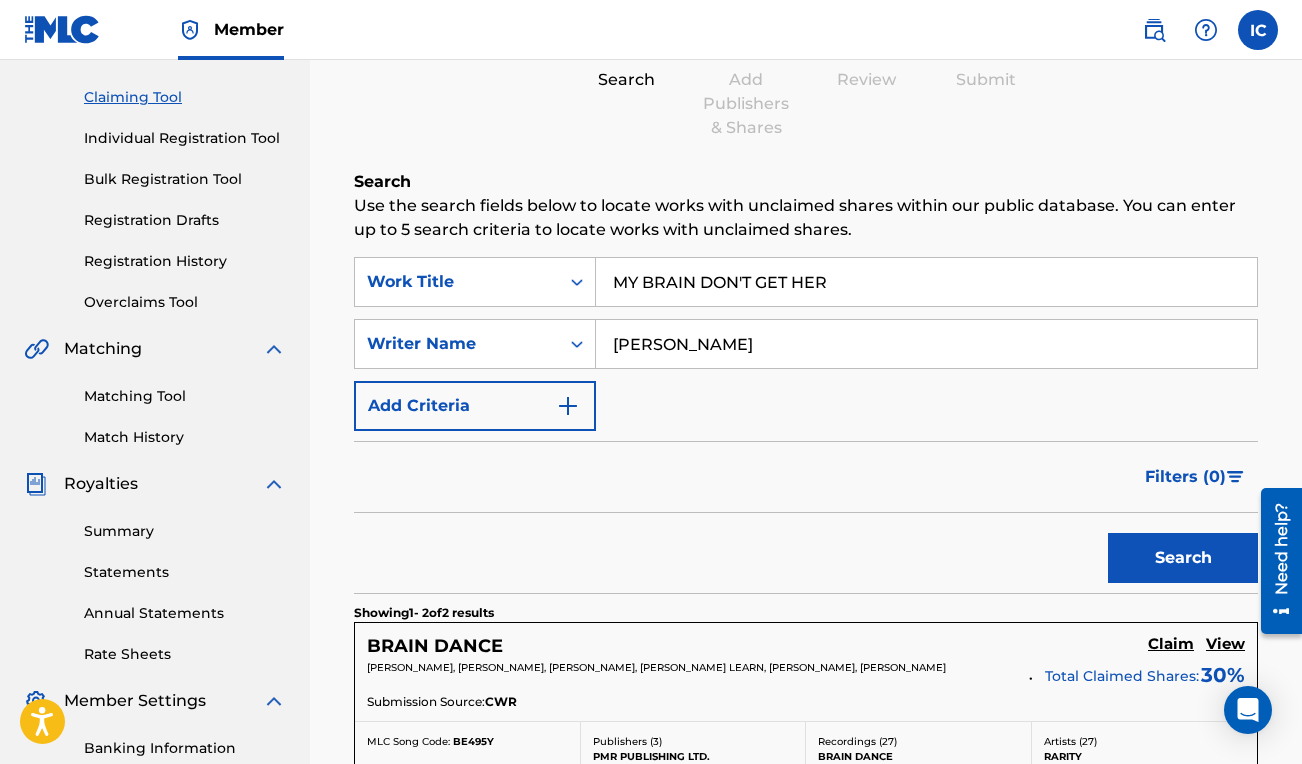 scroll, scrollTop: 177, scrollLeft: 0, axis: vertical 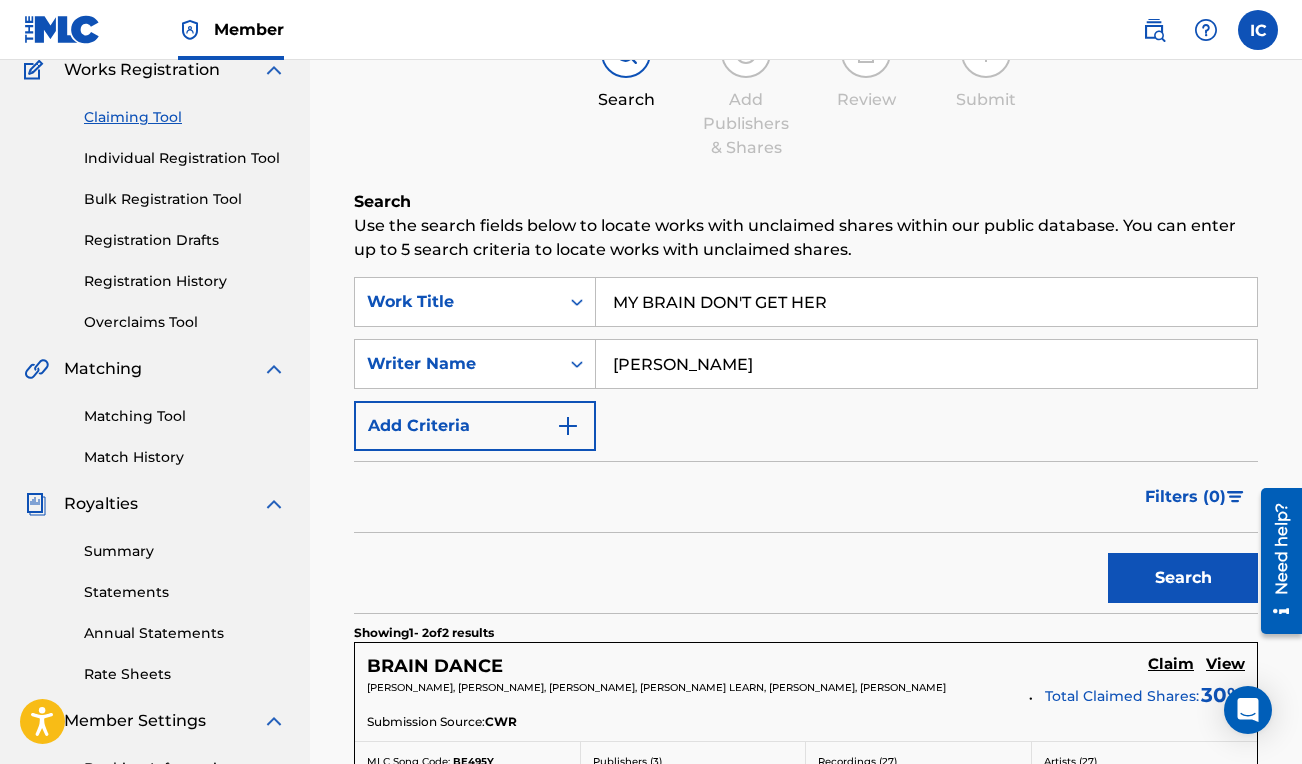 drag, startPoint x: 762, startPoint y: 373, endPoint x: 603, endPoint y: 364, distance: 159.25452 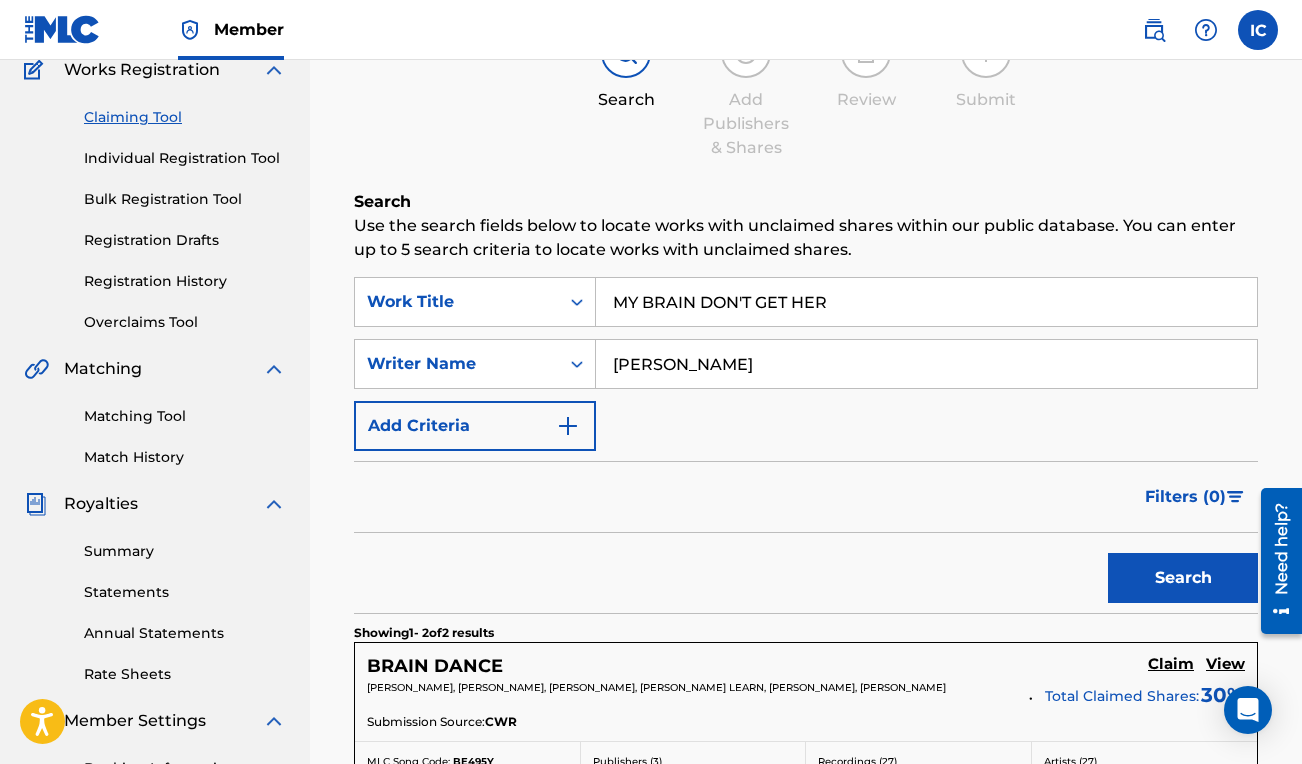 type on "[PERSON_NAME]" 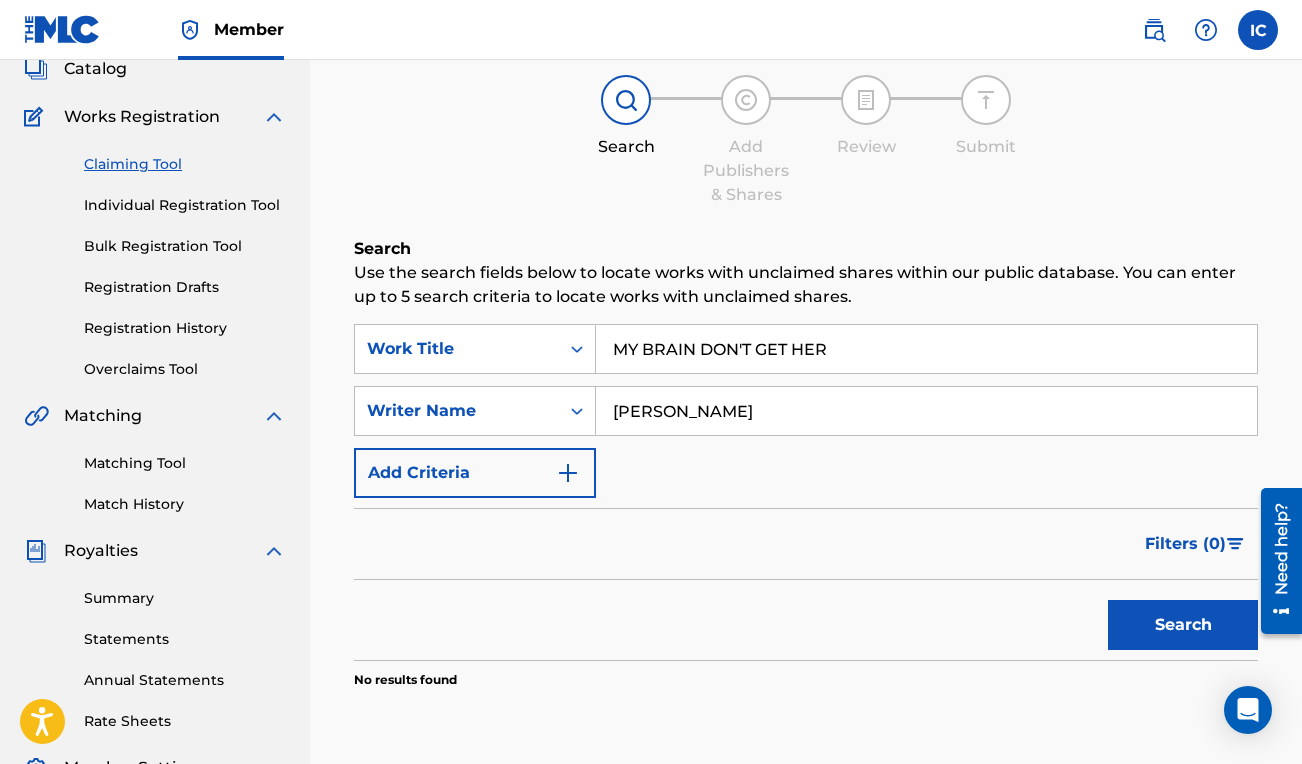 scroll, scrollTop: 0, scrollLeft: 0, axis: both 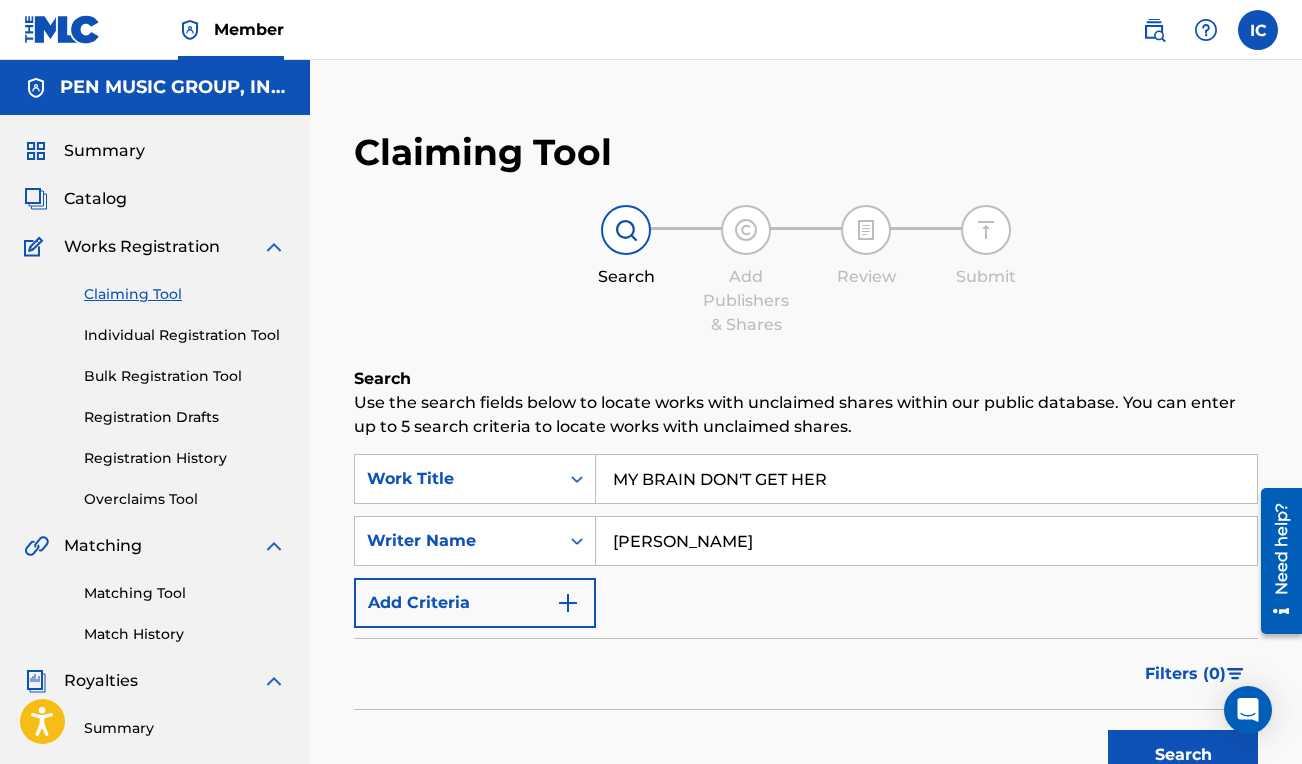 click at bounding box center (1154, 30) 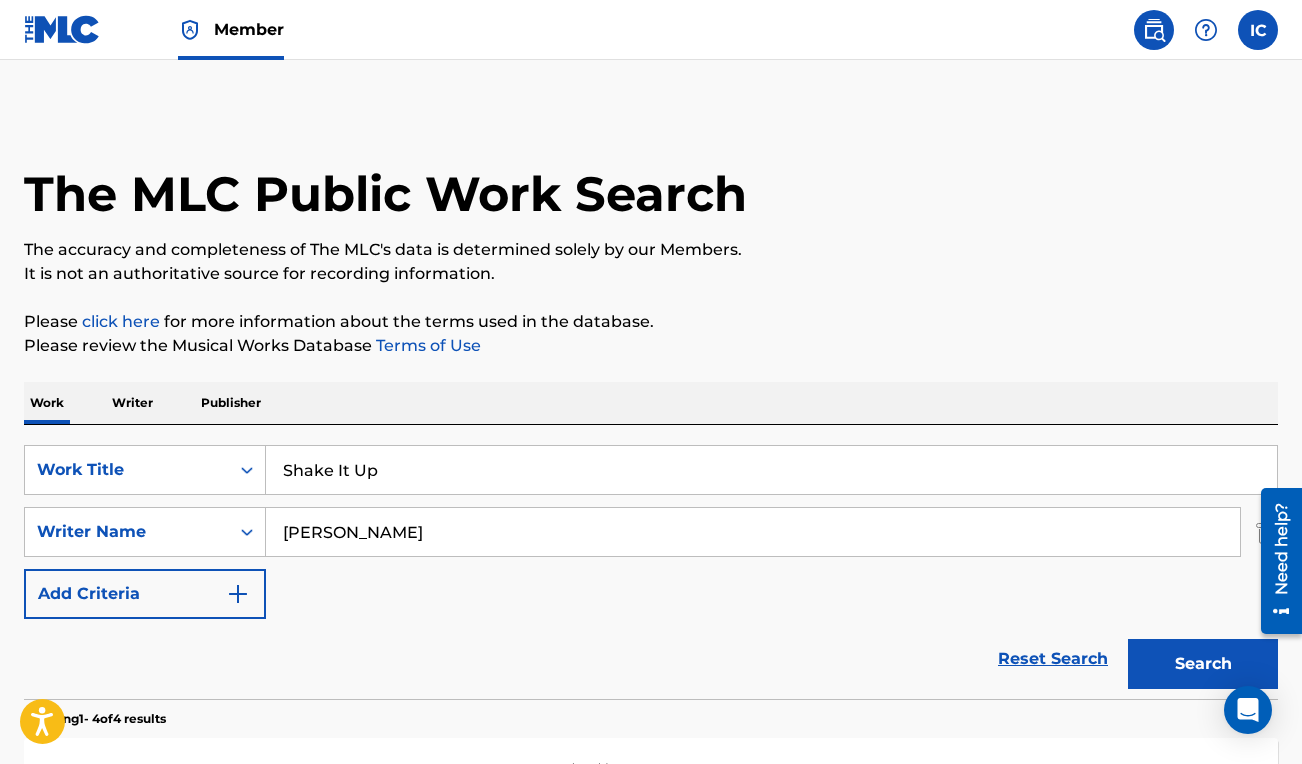 drag, startPoint x: 428, startPoint y: 536, endPoint x: 279, endPoint y: 528, distance: 149.21461 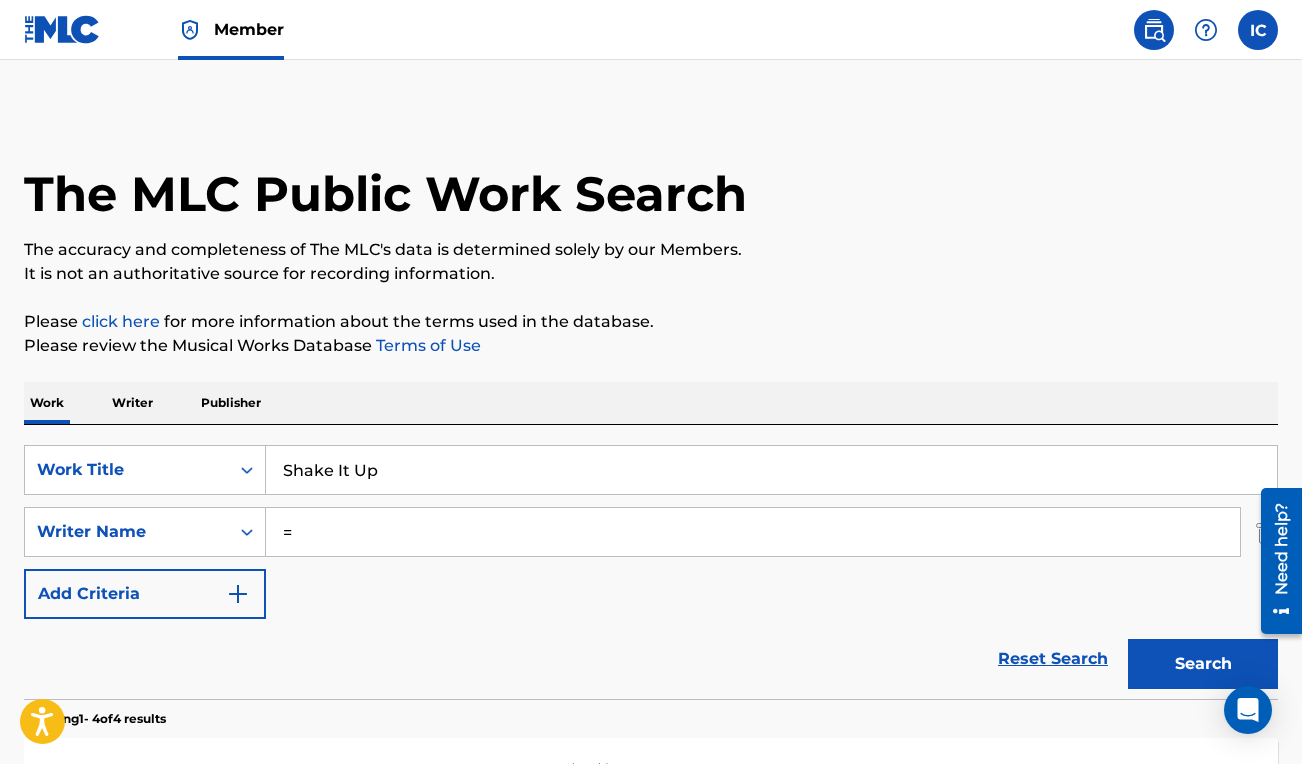 type on "=" 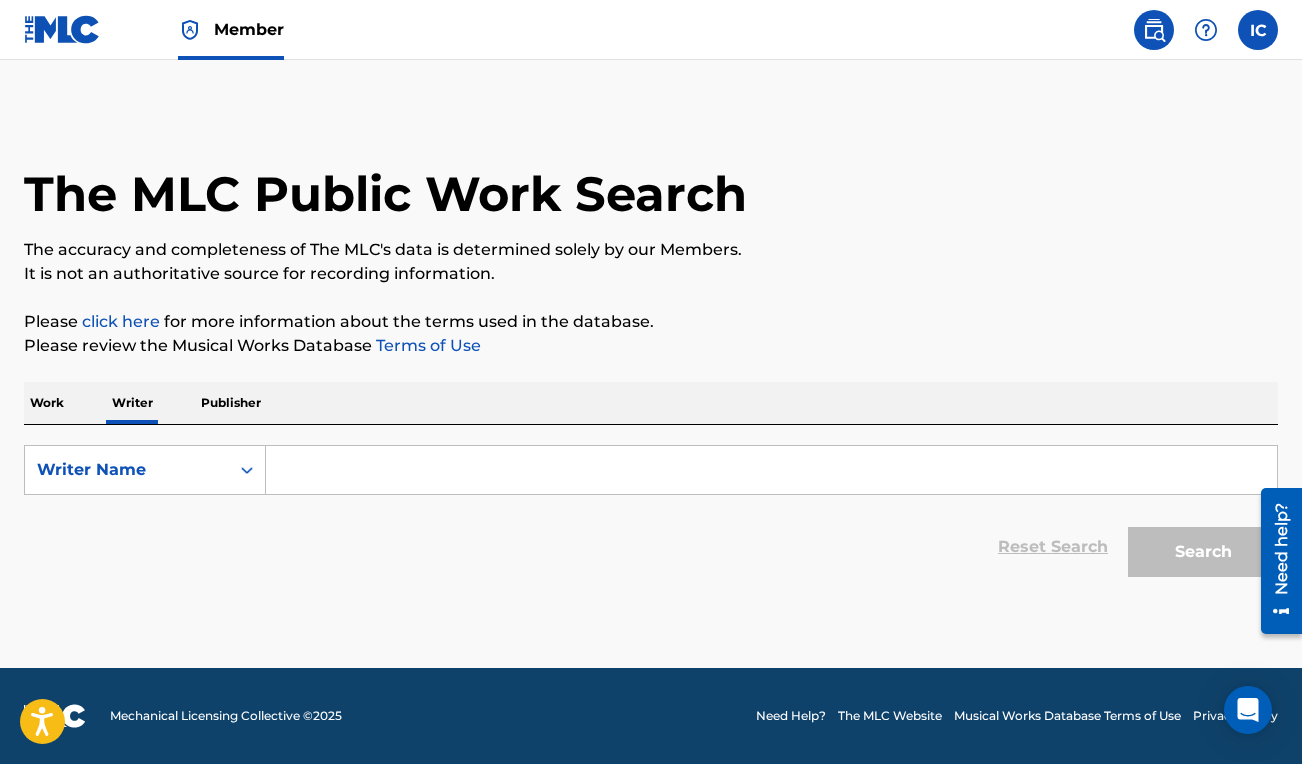 click at bounding box center [771, 470] 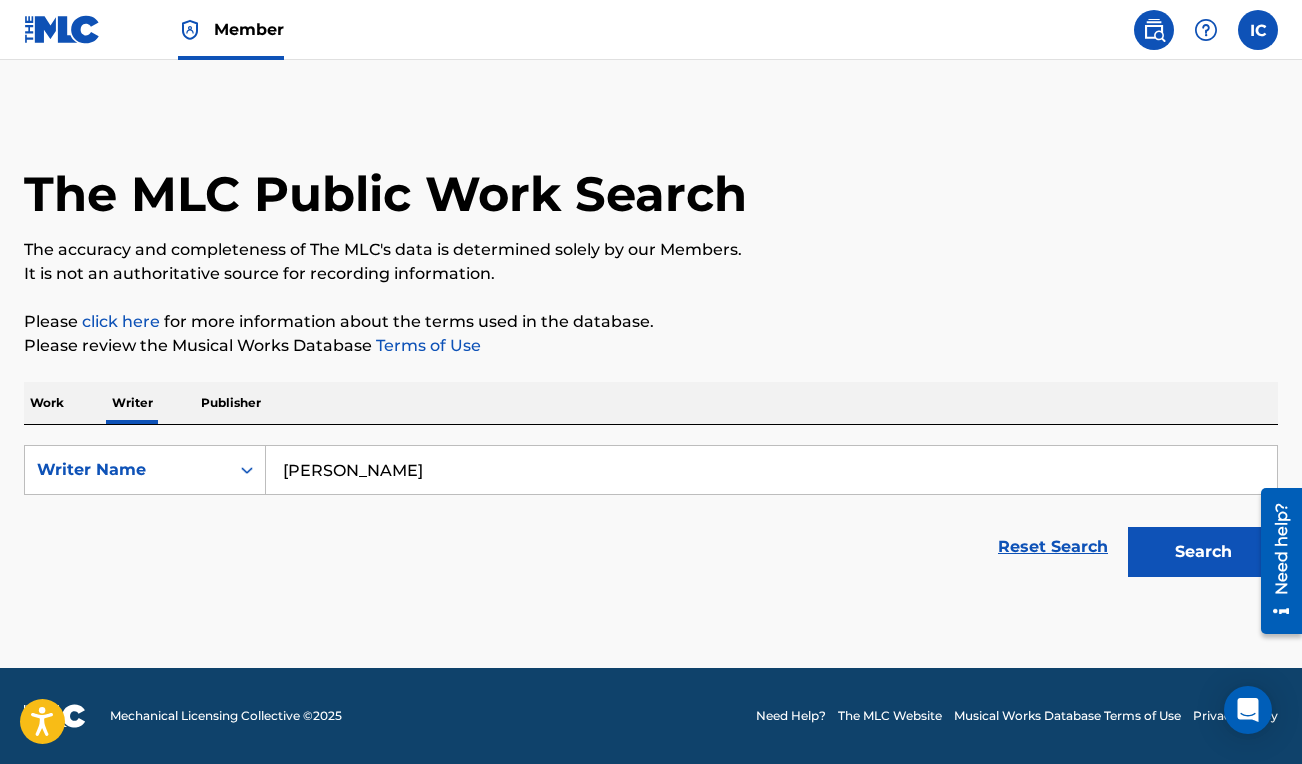 type on "[PERSON_NAME]" 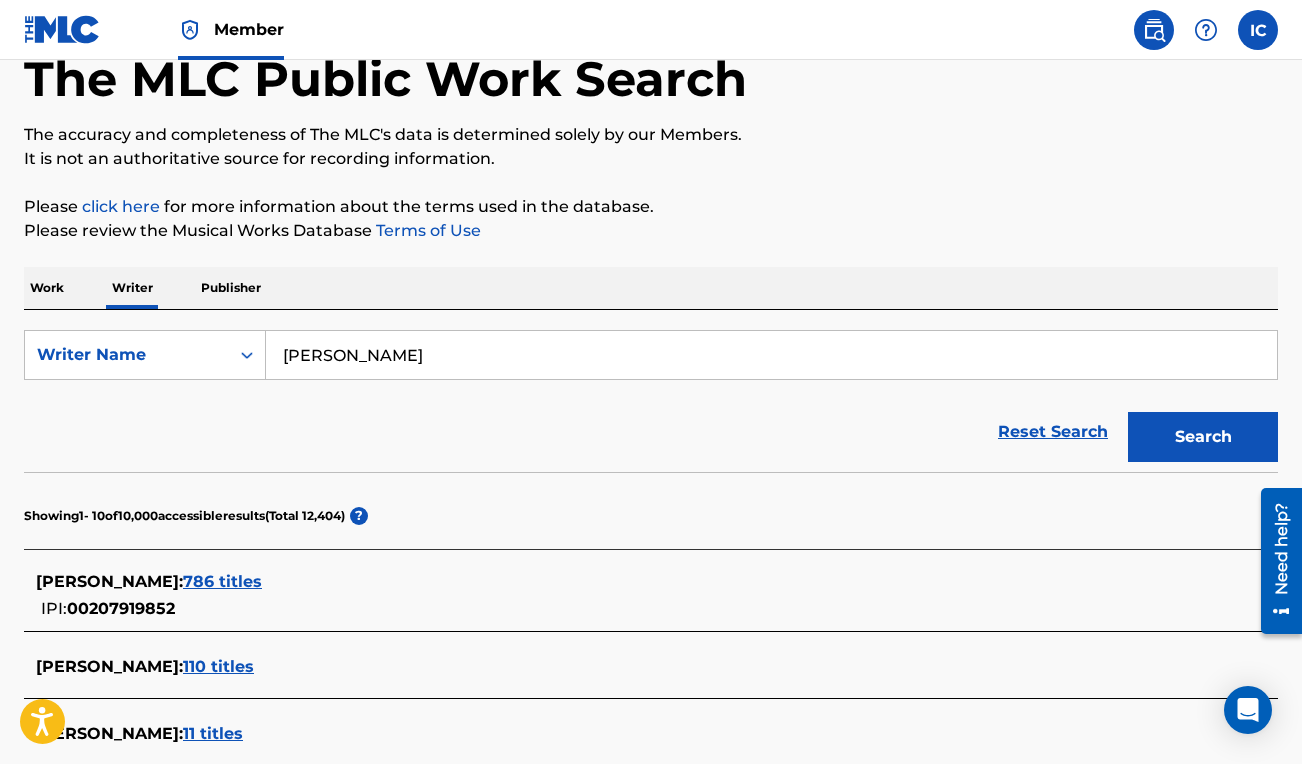 scroll, scrollTop: 0, scrollLeft: 0, axis: both 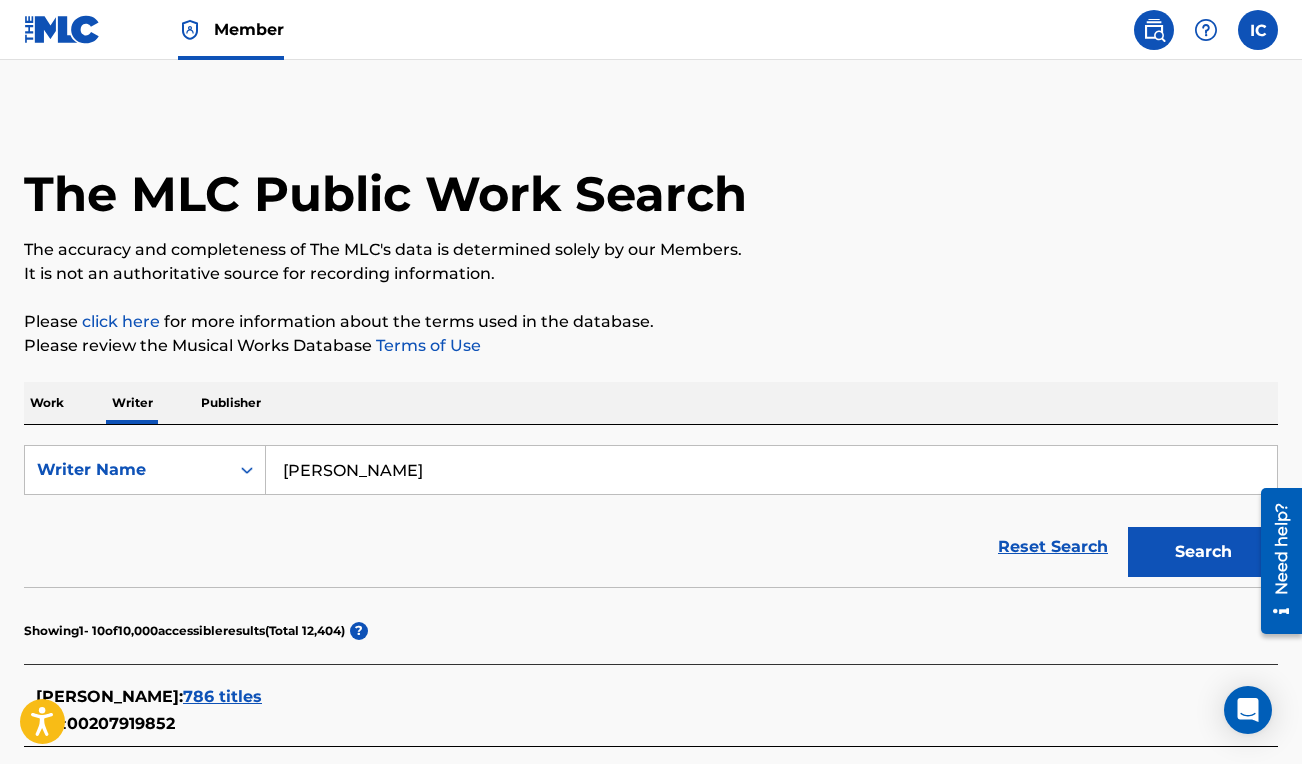 click on "Publisher" at bounding box center (231, 403) 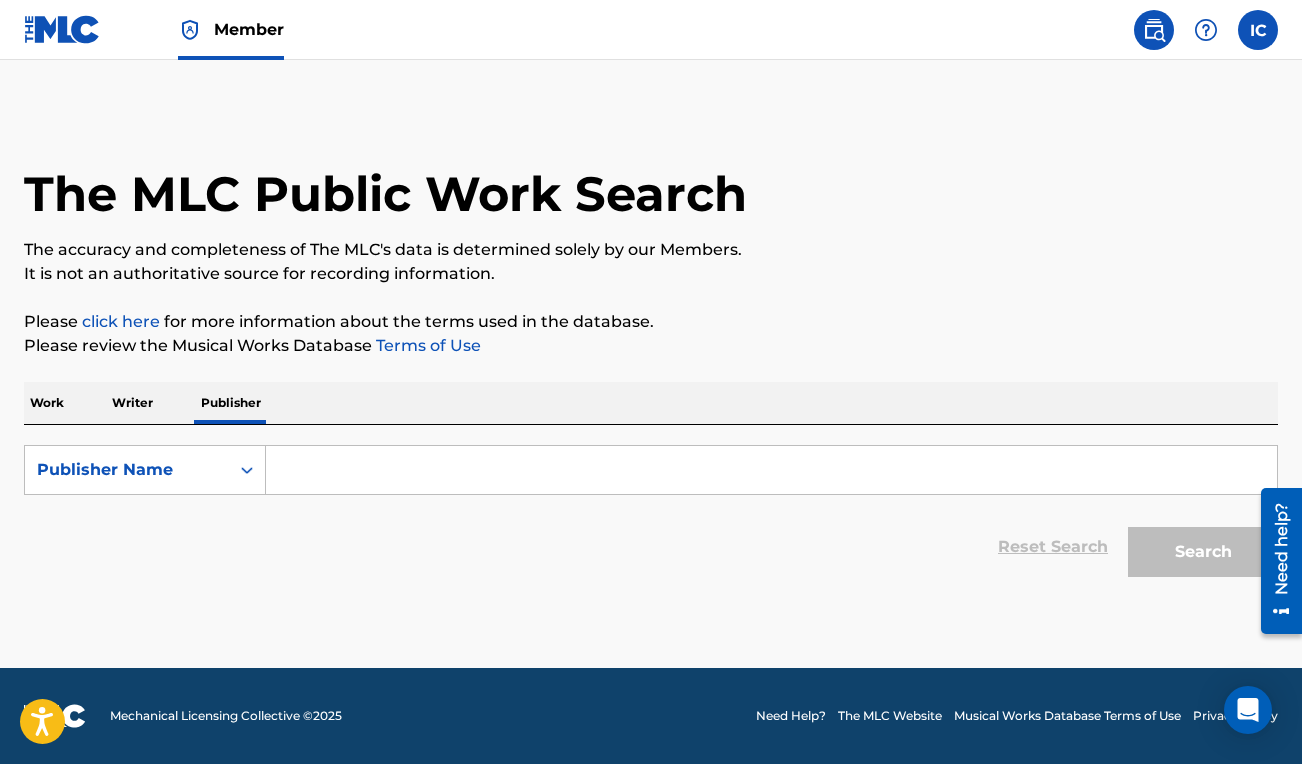 click at bounding box center (771, 470) 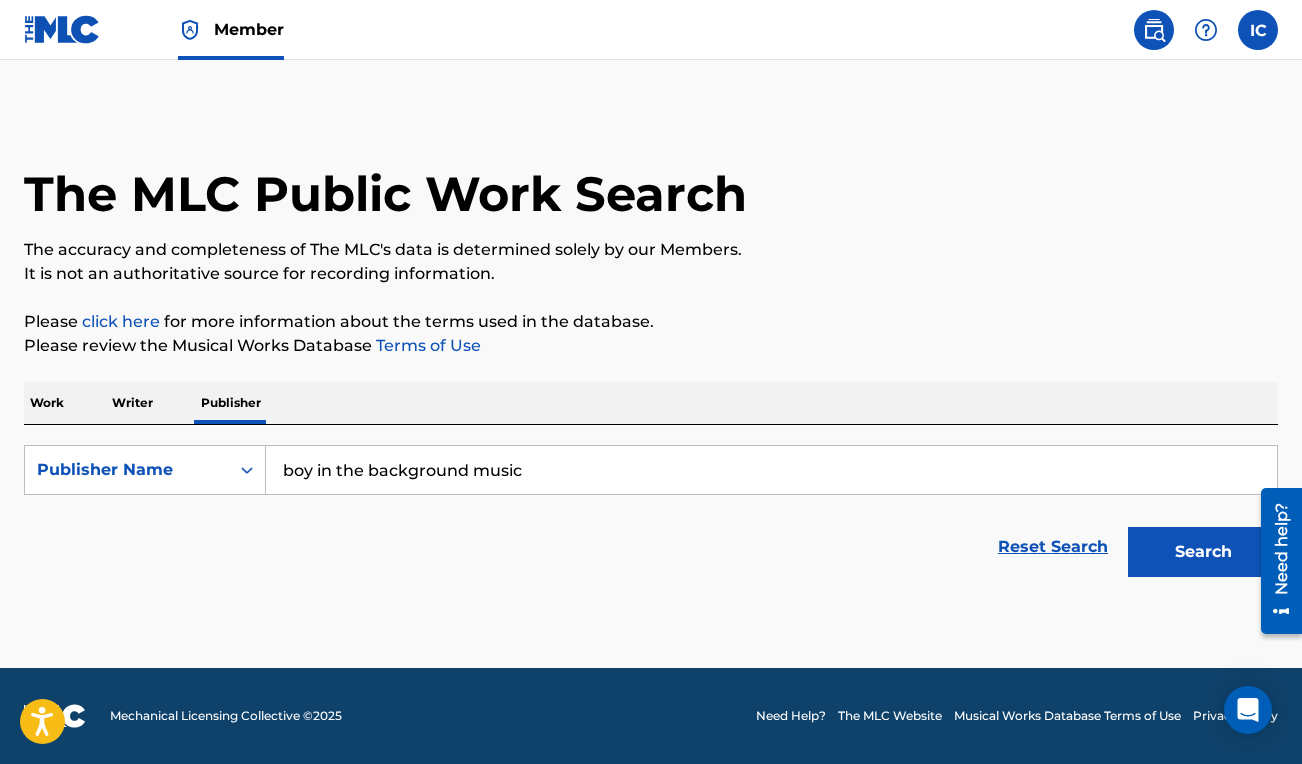 type on "boy in the background music" 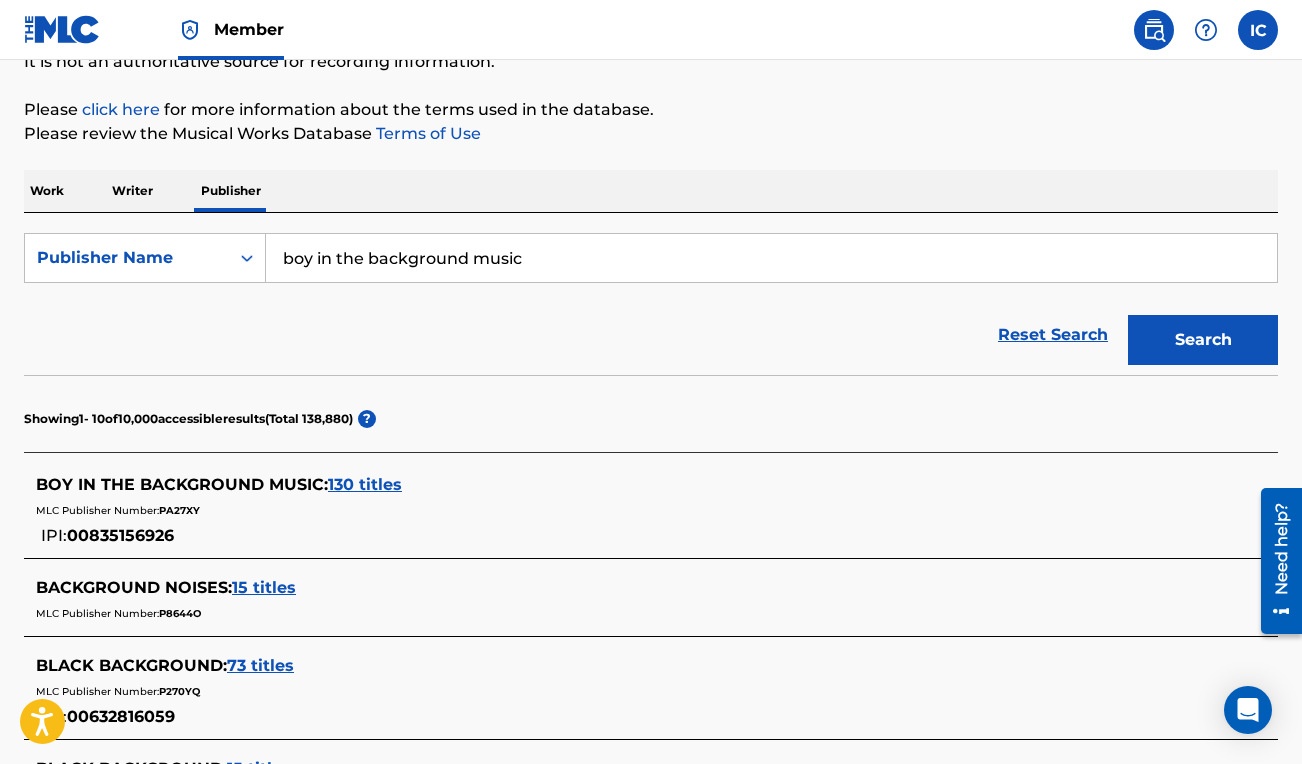 scroll, scrollTop: 218, scrollLeft: 0, axis: vertical 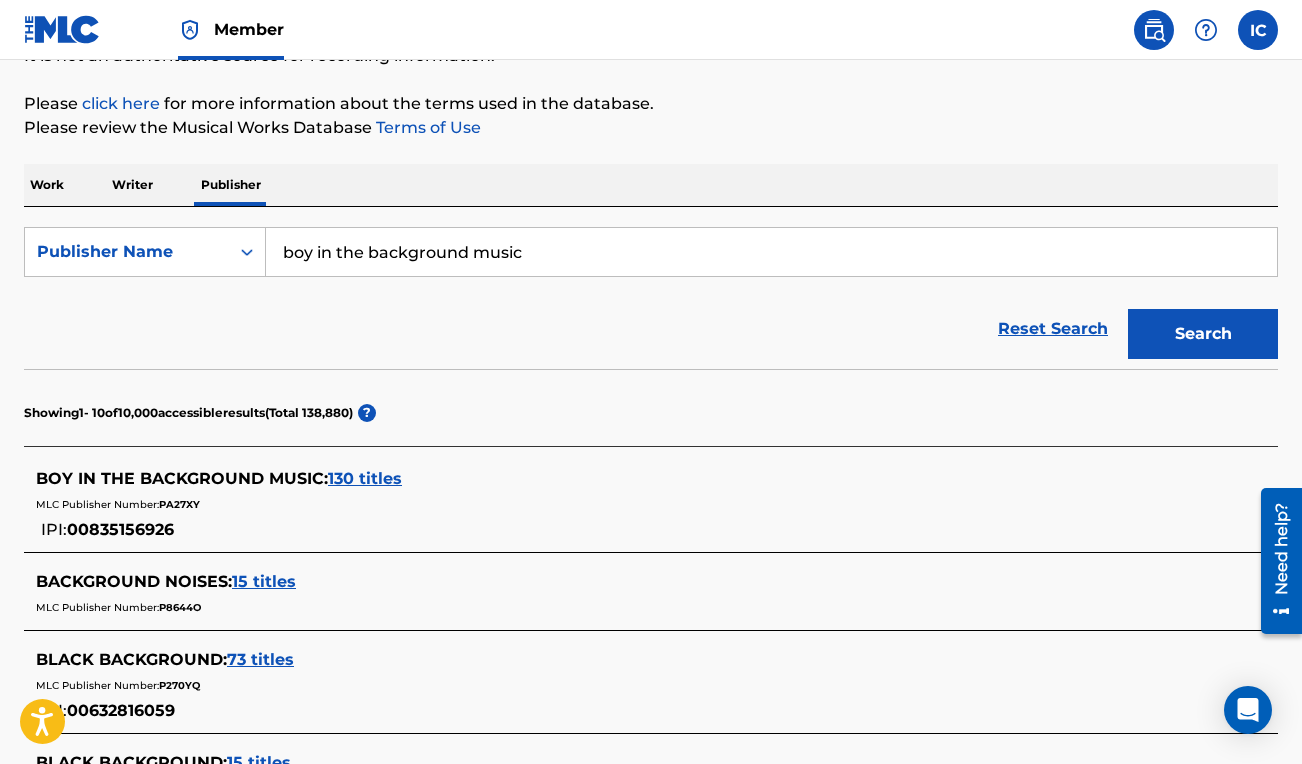 click on "130 titles" at bounding box center [365, 478] 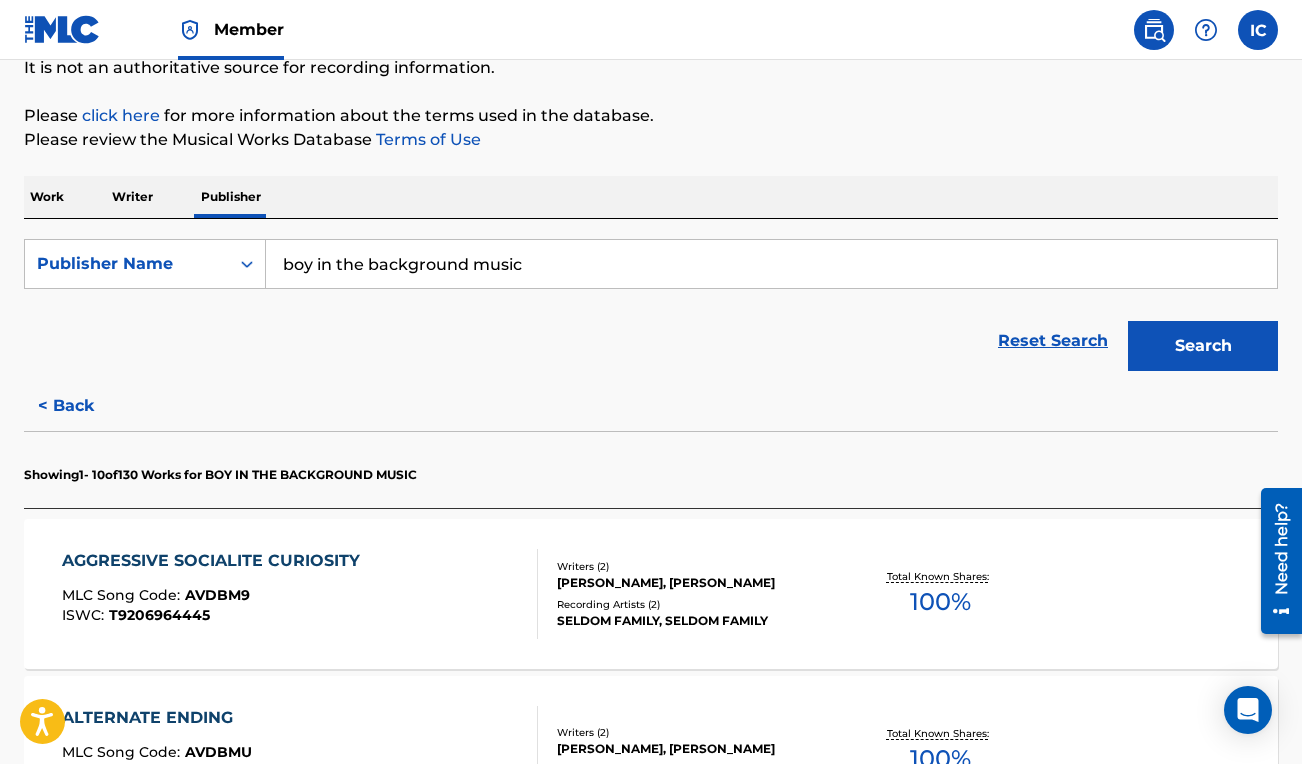 scroll, scrollTop: 0, scrollLeft: 0, axis: both 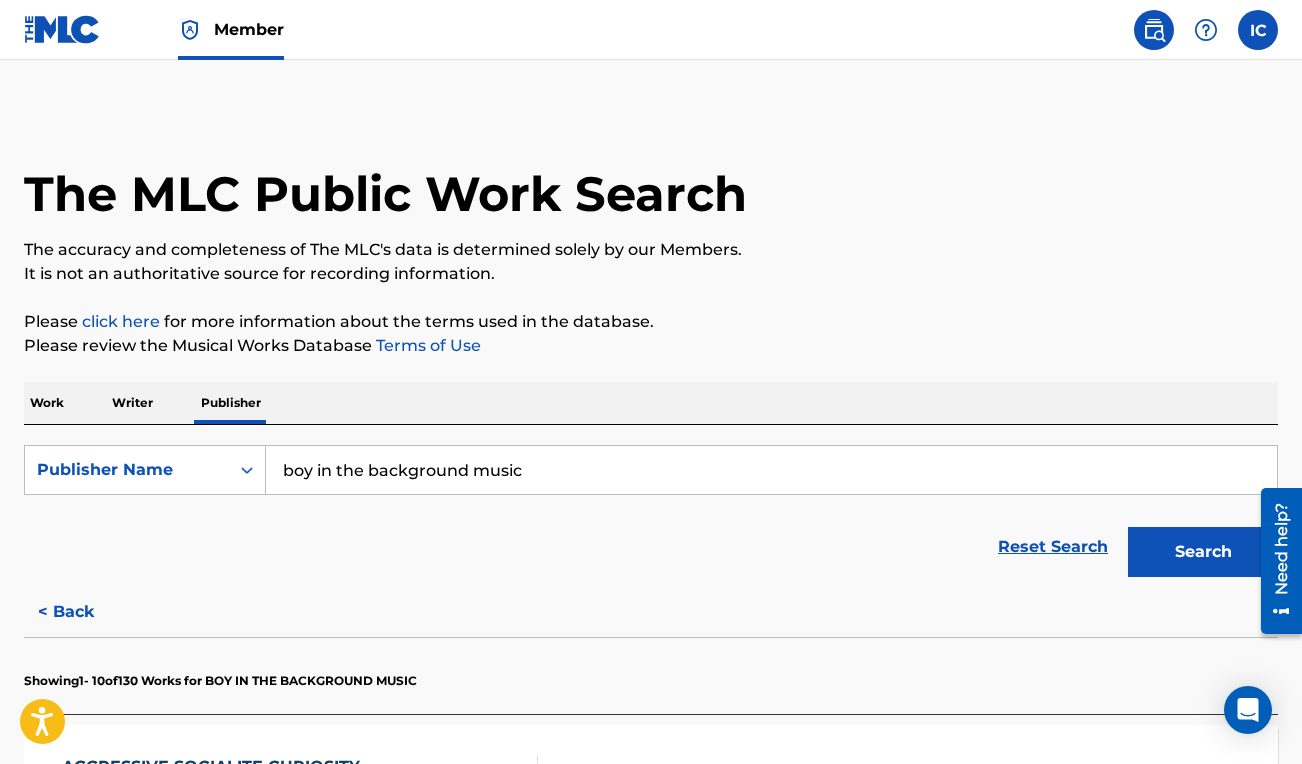 click on "Writer" at bounding box center (132, 403) 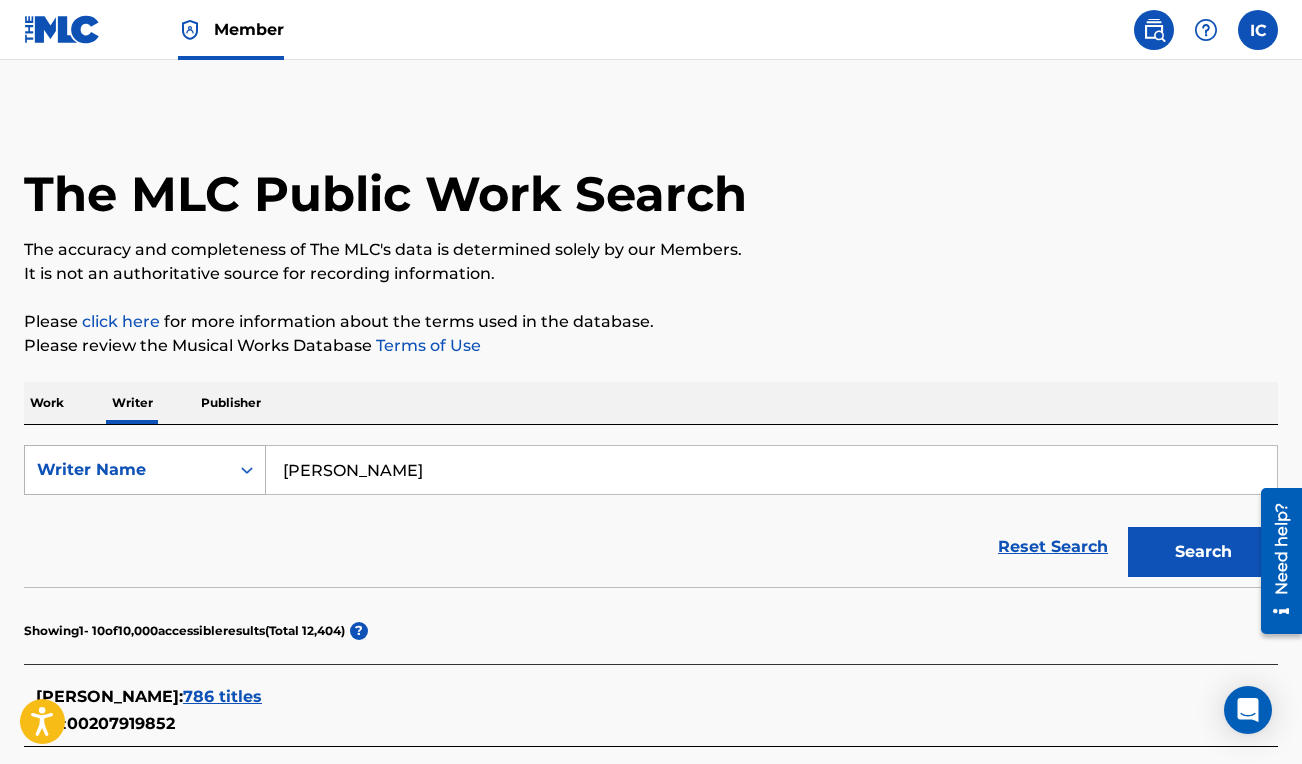 drag, startPoint x: 397, startPoint y: 463, endPoint x: 248, endPoint y: 455, distance: 149.21461 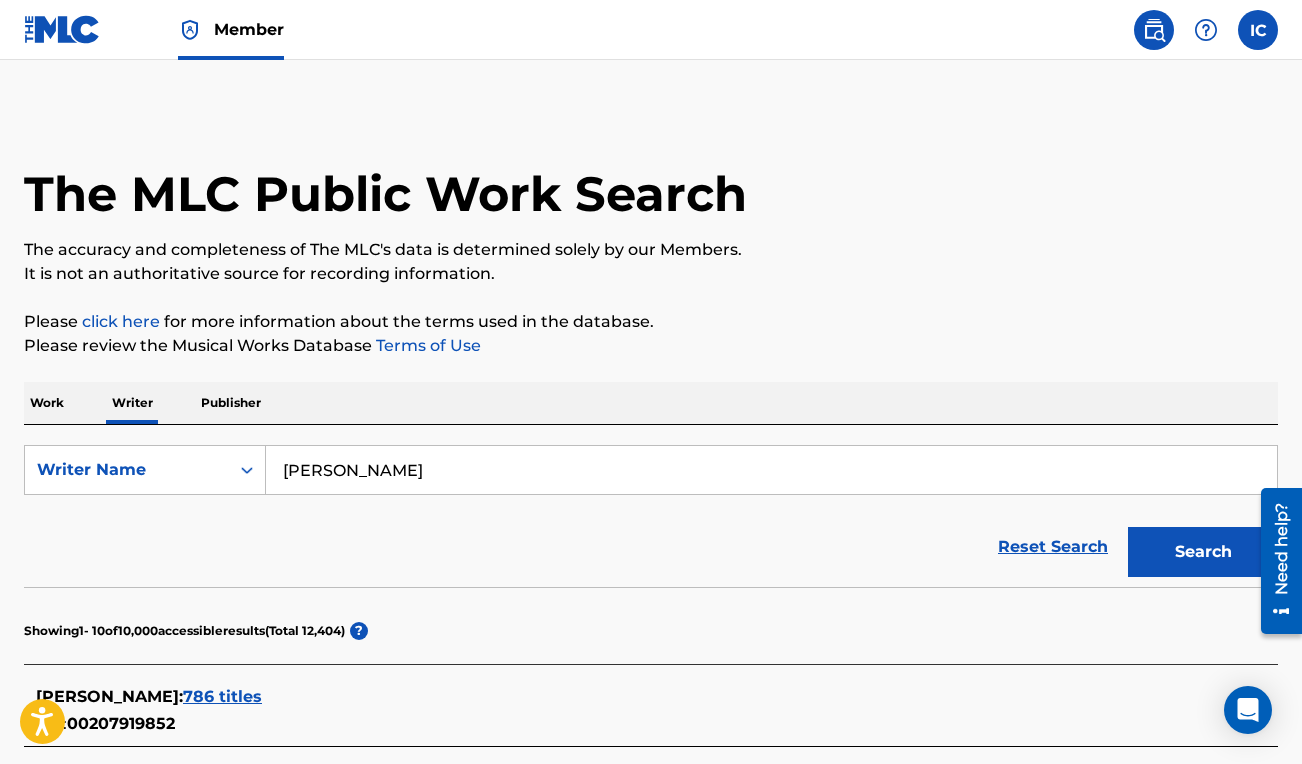 type on "[PERSON_NAME]" 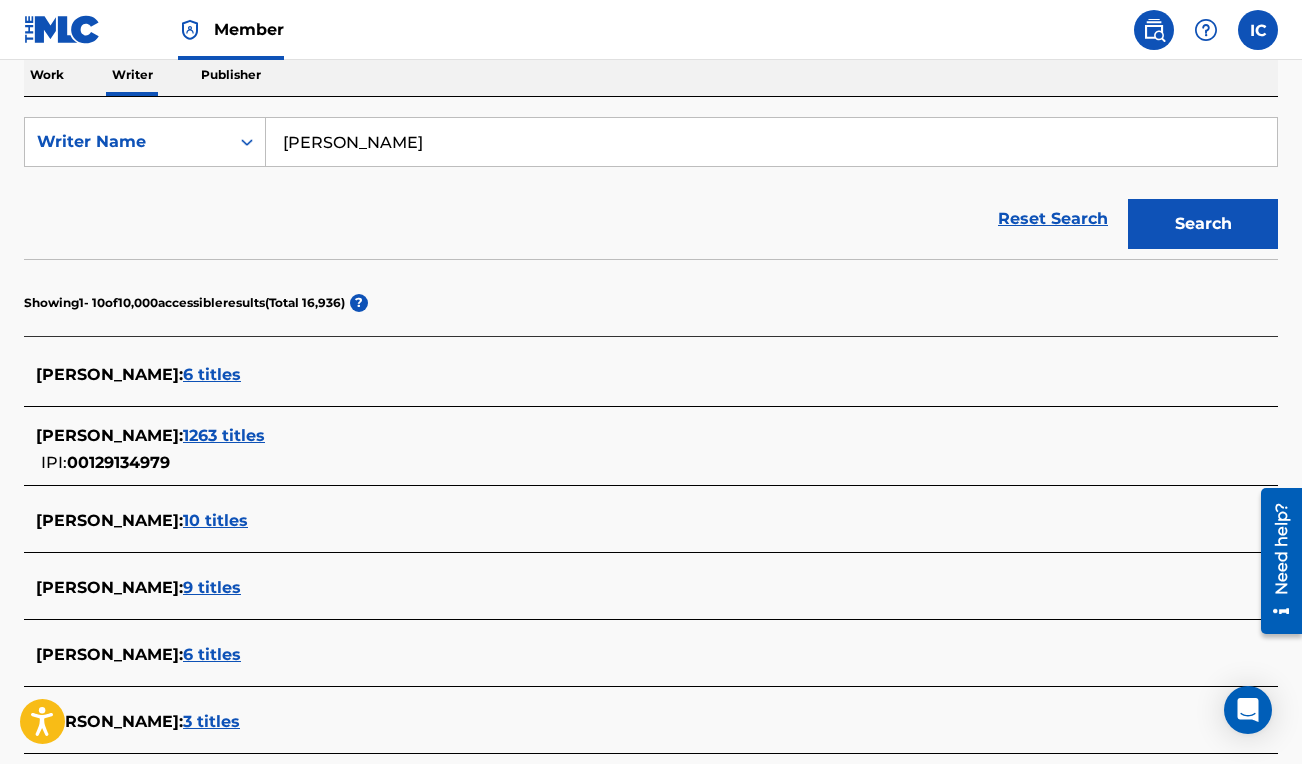 scroll, scrollTop: 419, scrollLeft: 0, axis: vertical 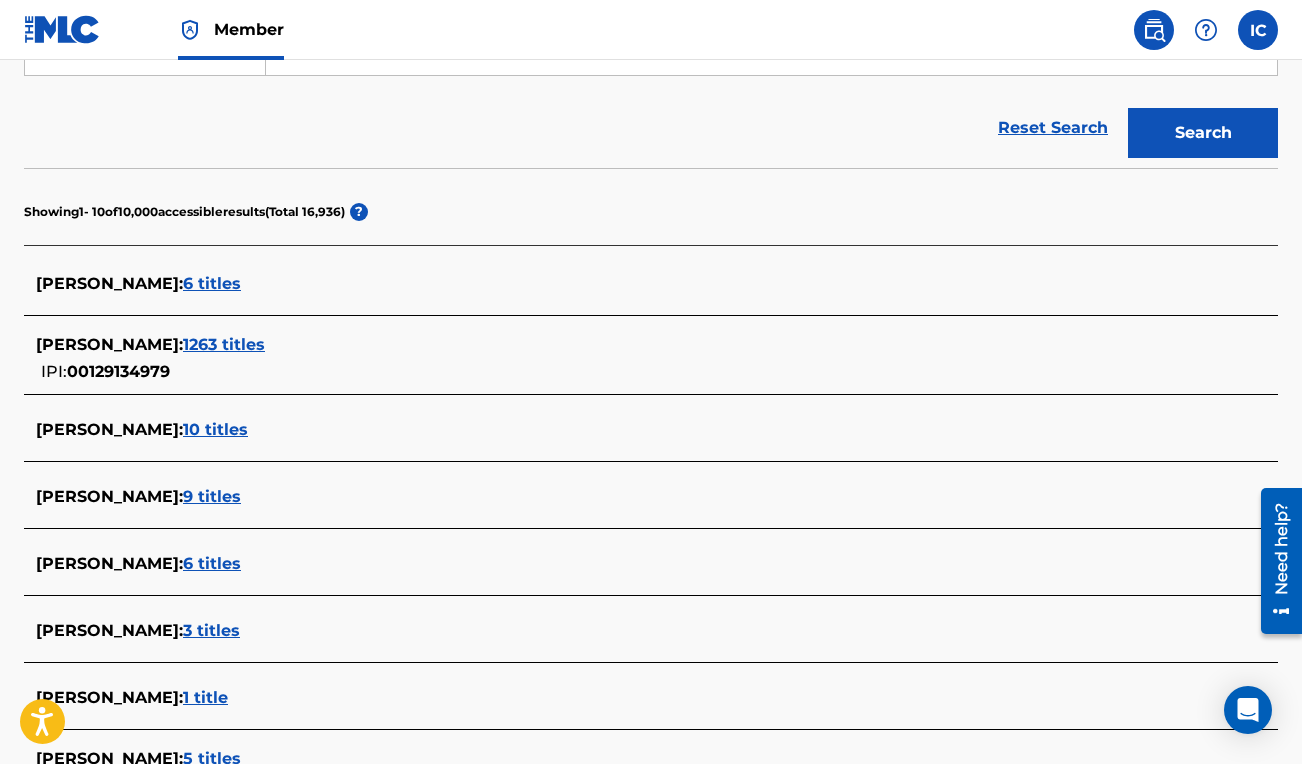 click on "1263 titles" at bounding box center [224, 344] 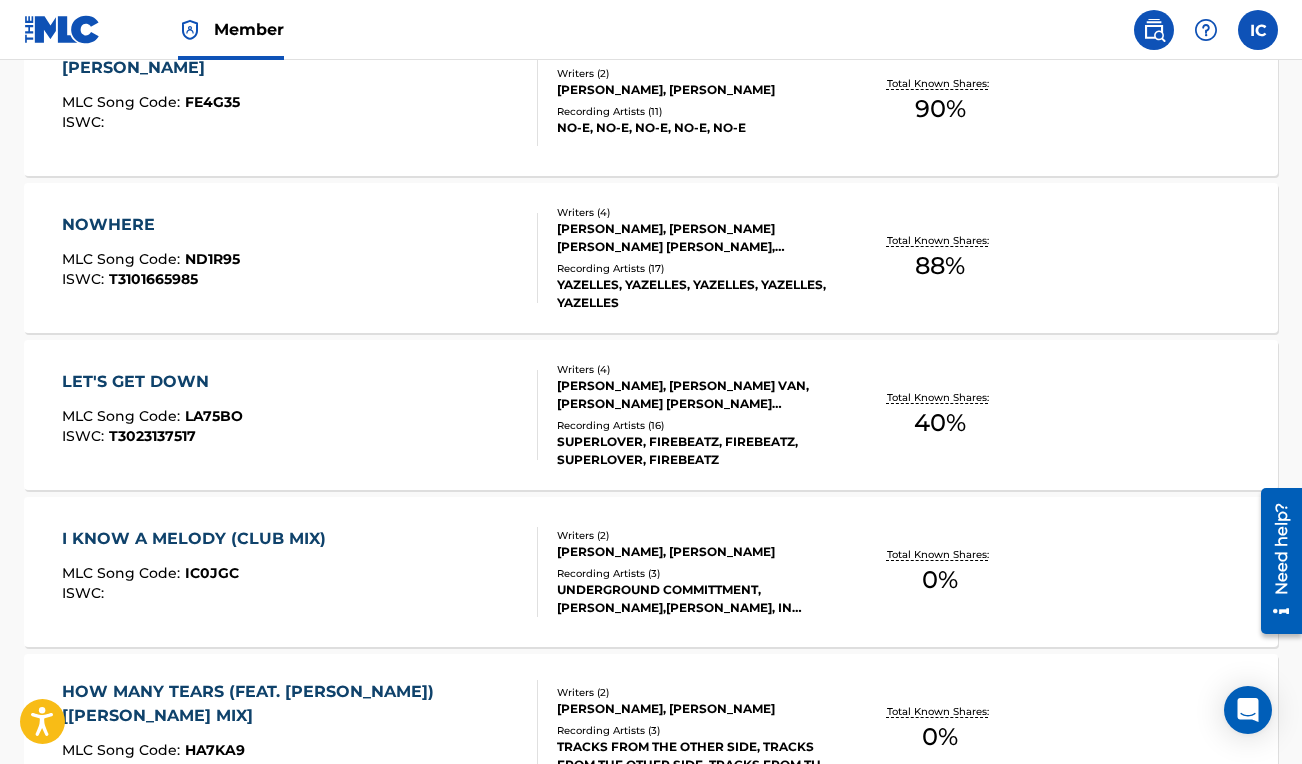 scroll, scrollTop: 1490, scrollLeft: 0, axis: vertical 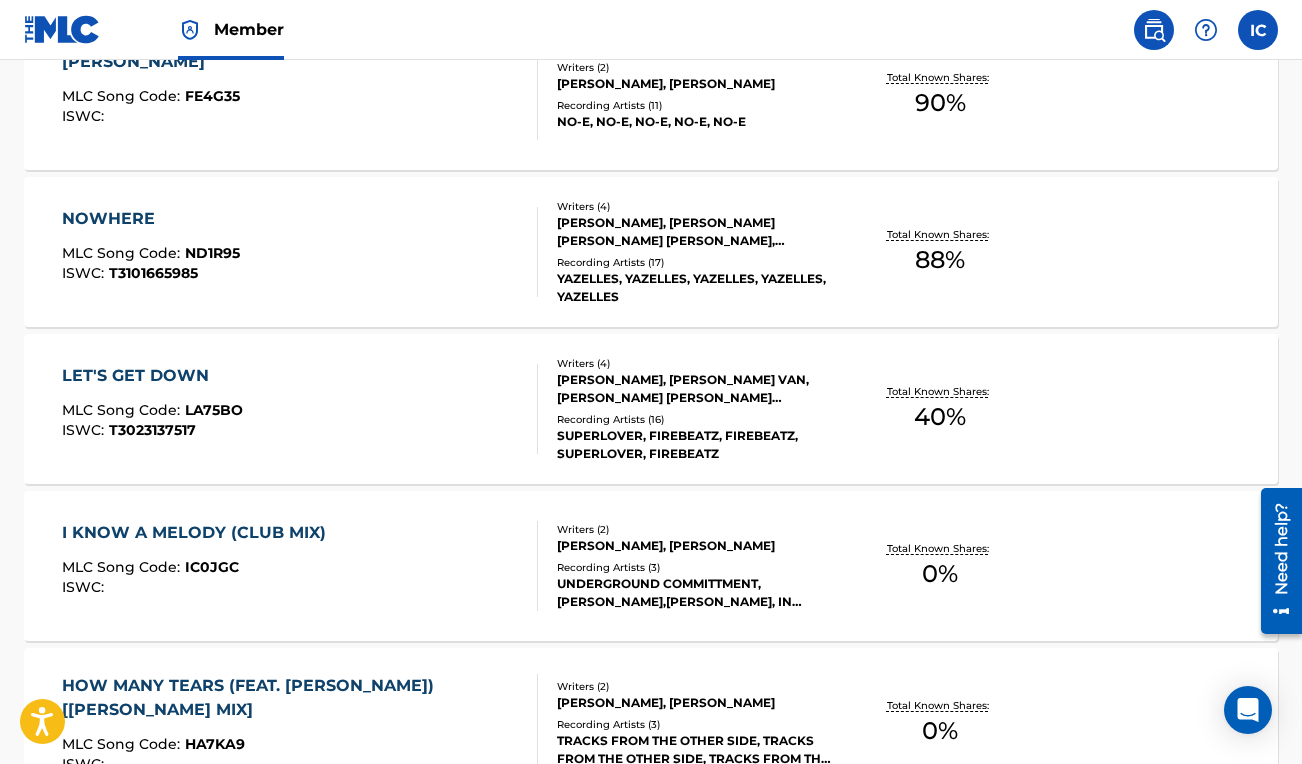 click on "I KNOW A MELODY (CLUB MIX)" at bounding box center (199, 533) 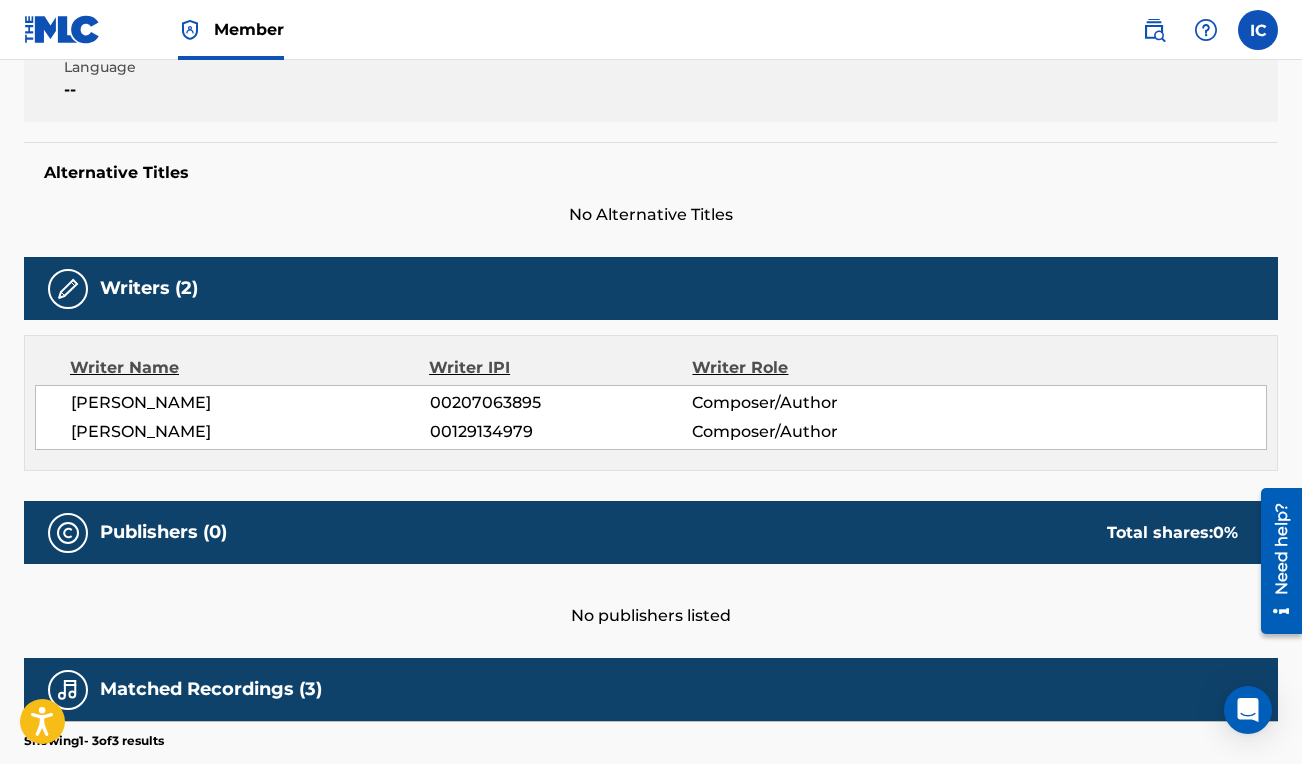 scroll, scrollTop: 0, scrollLeft: 0, axis: both 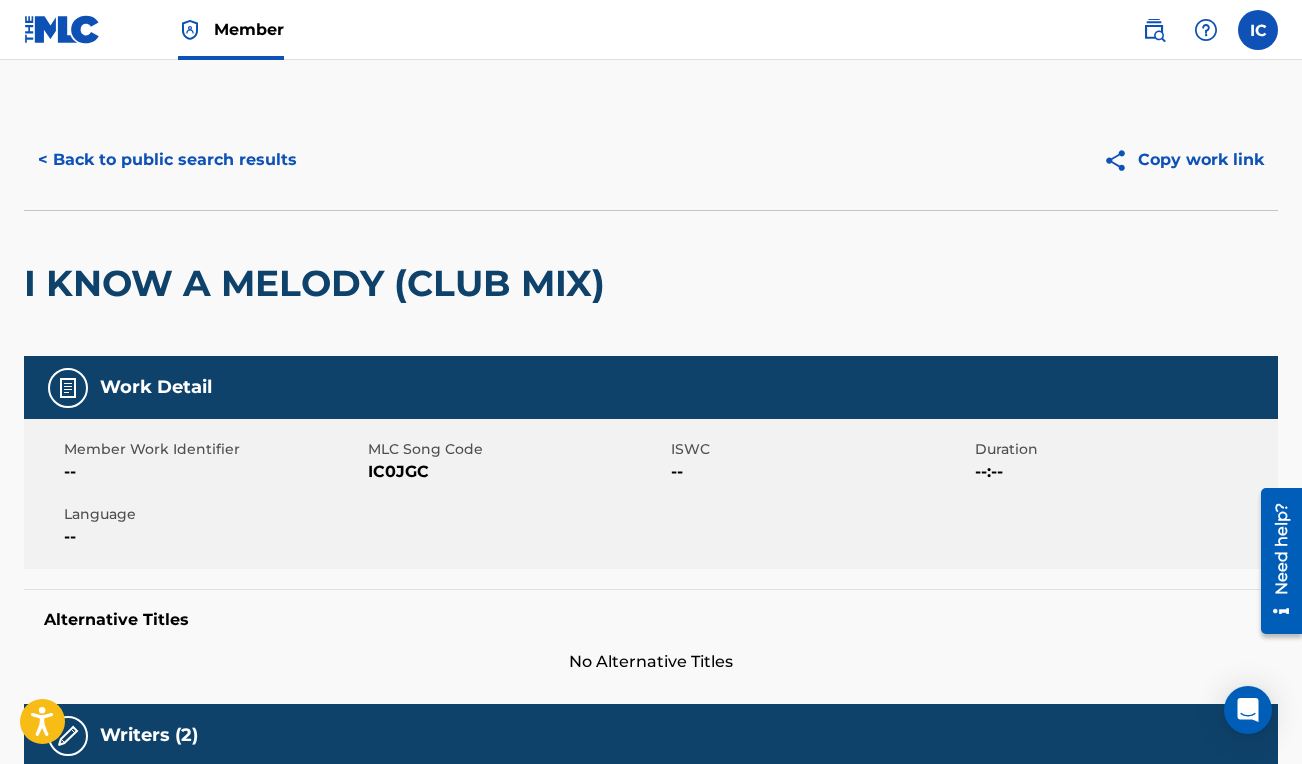 click on "< Back to public search results" at bounding box center (167, 160) 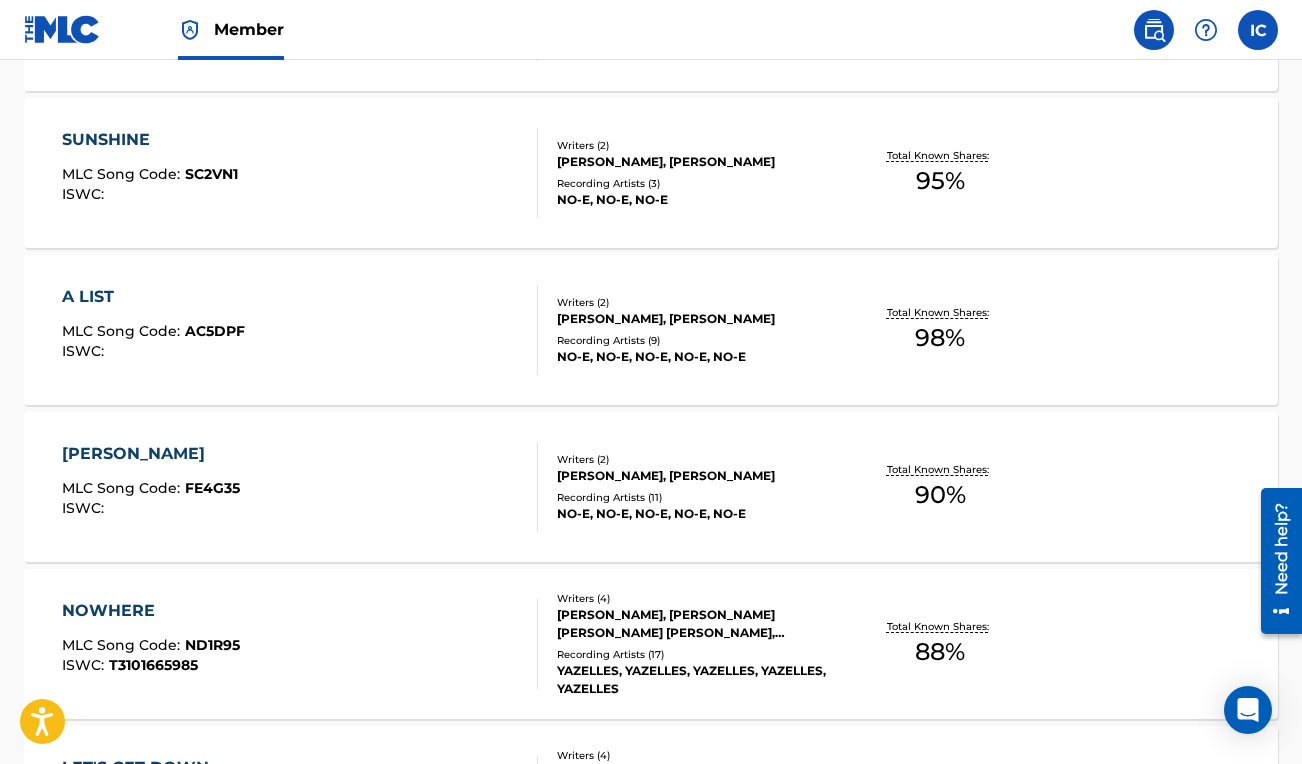 scroll, scrollTop: 1257, scrollLeft: 0, axis: vertical 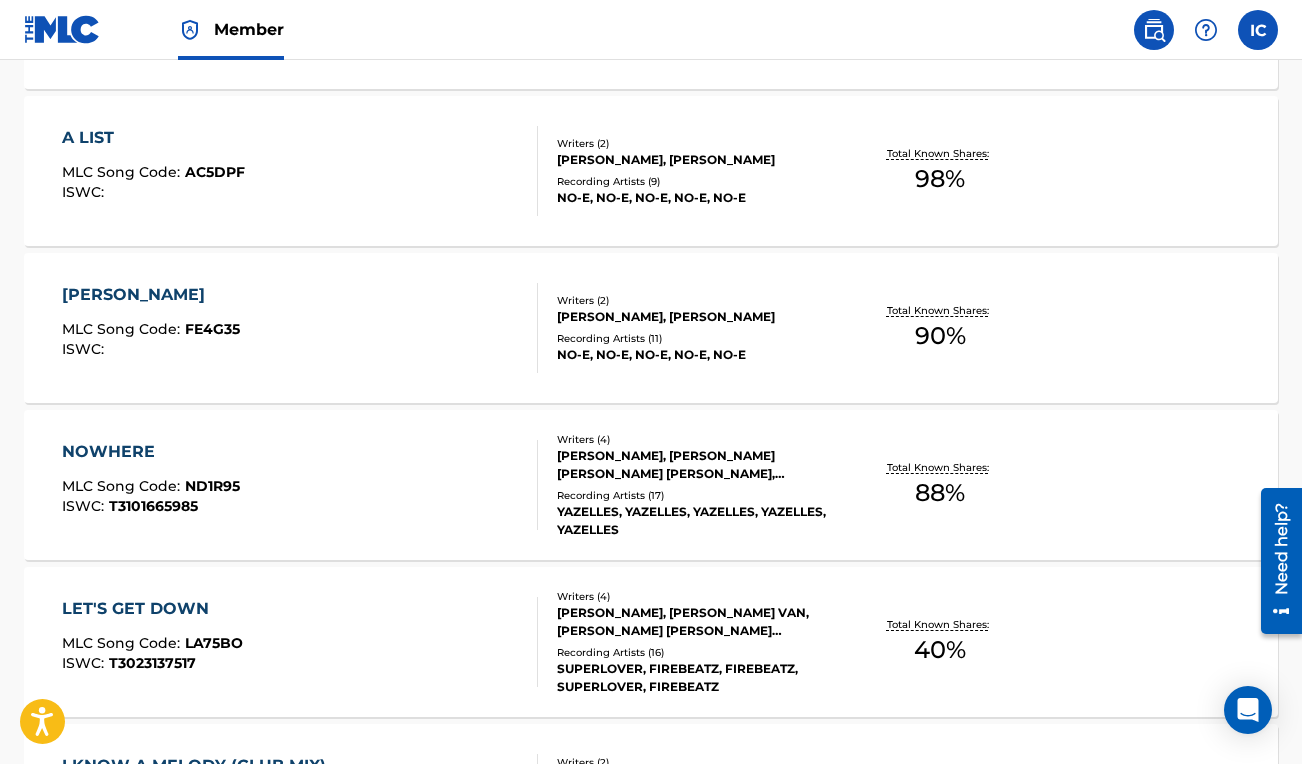 click on "[PERSON_NAME]" at bounding box center (151, 295) 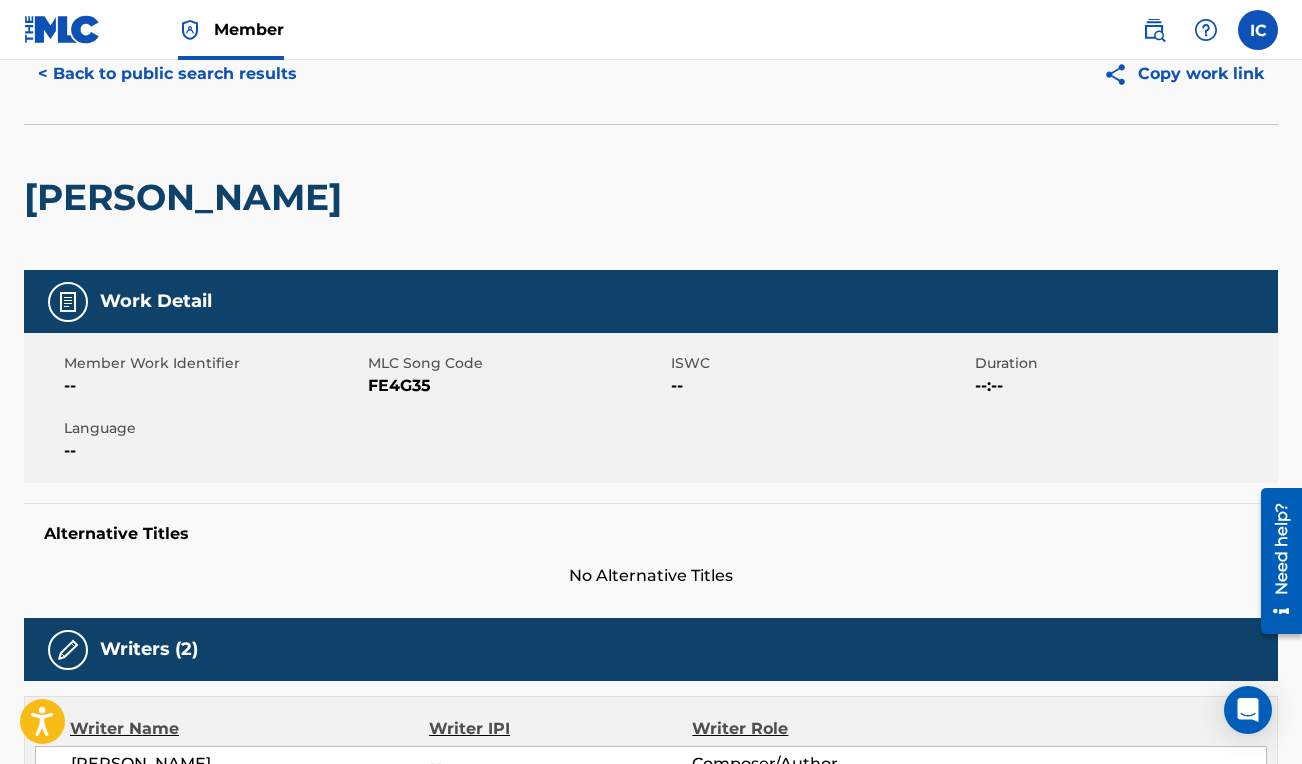 scroll, scrollTop: 0, scrollLeft: 0, axis: both 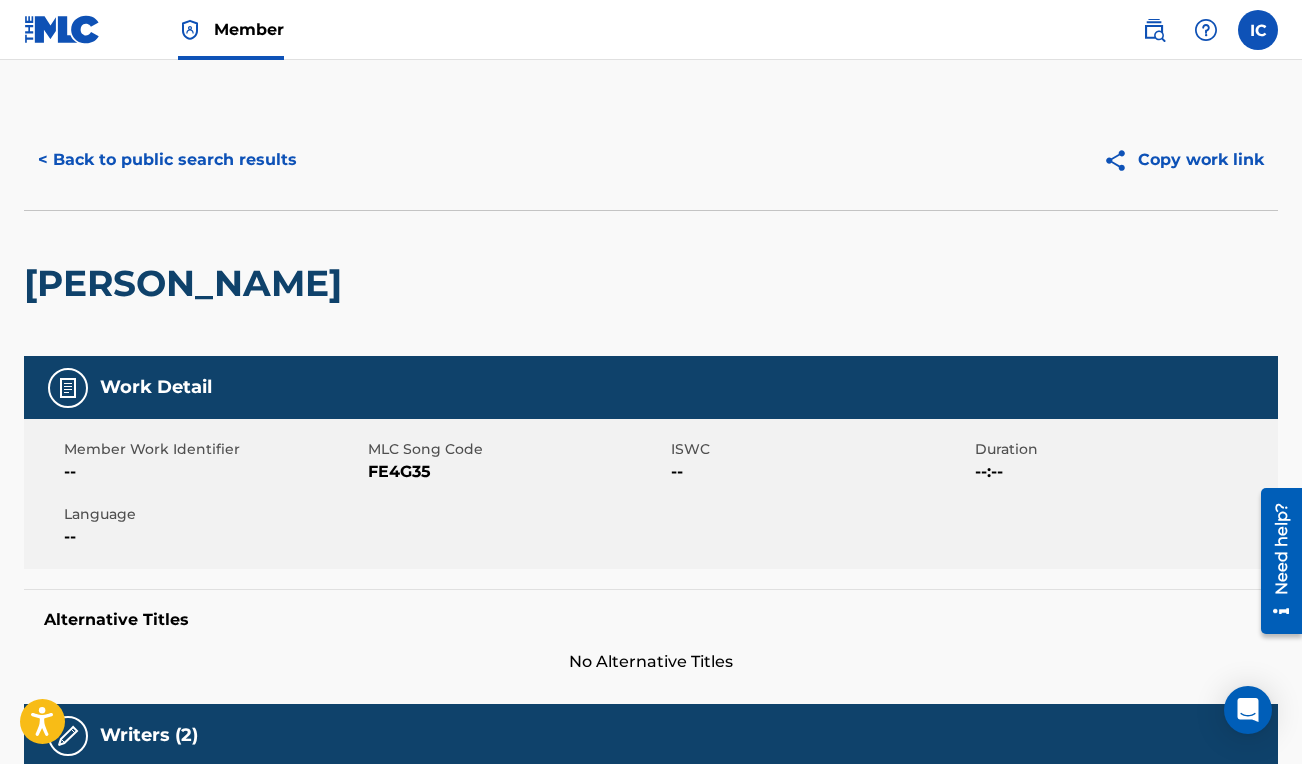 click on "< Back to public search results" at bounding box center (167, 160) 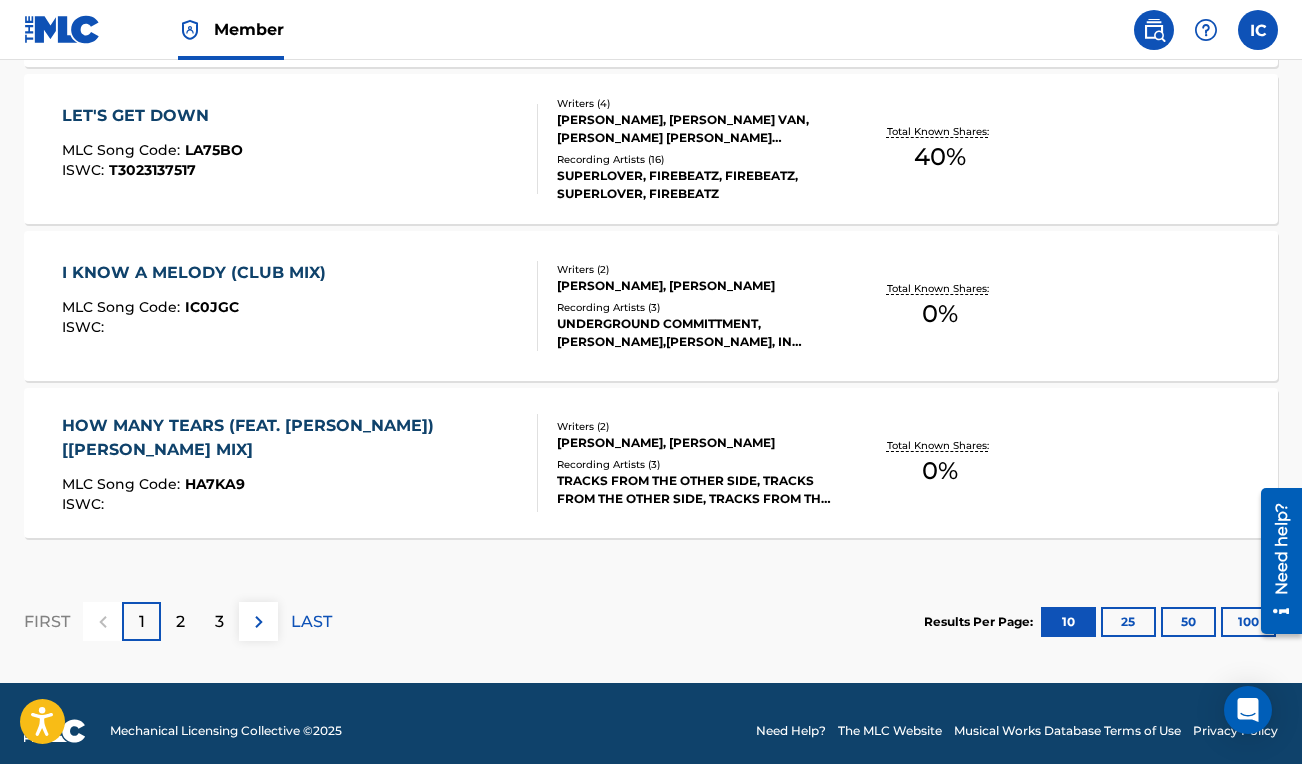scroll, scrollTop: 1762, scrollLeft: 0, axis: vertical 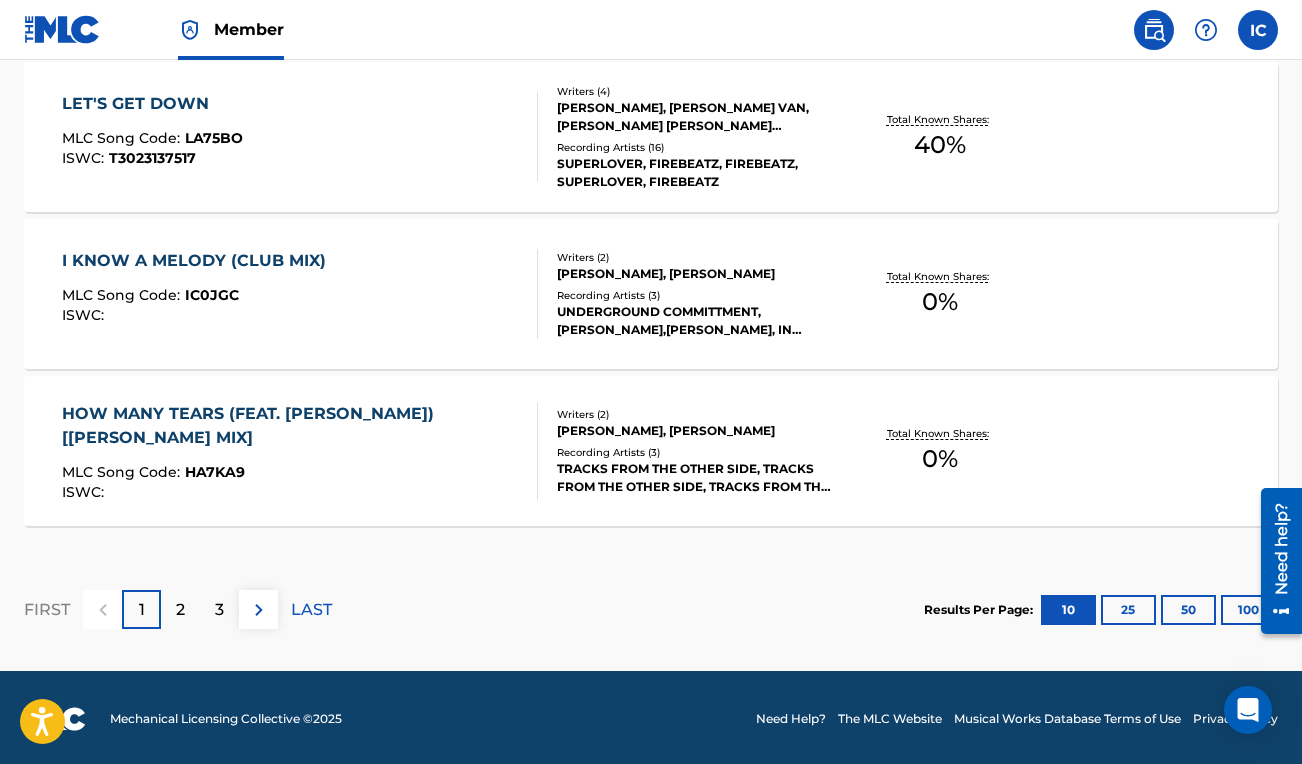 click on "HOW MANY TEARS (FEAT. [PERSON_NAME]) [[PERSON_NAME] MIX]" at bounding box center (292, 426) 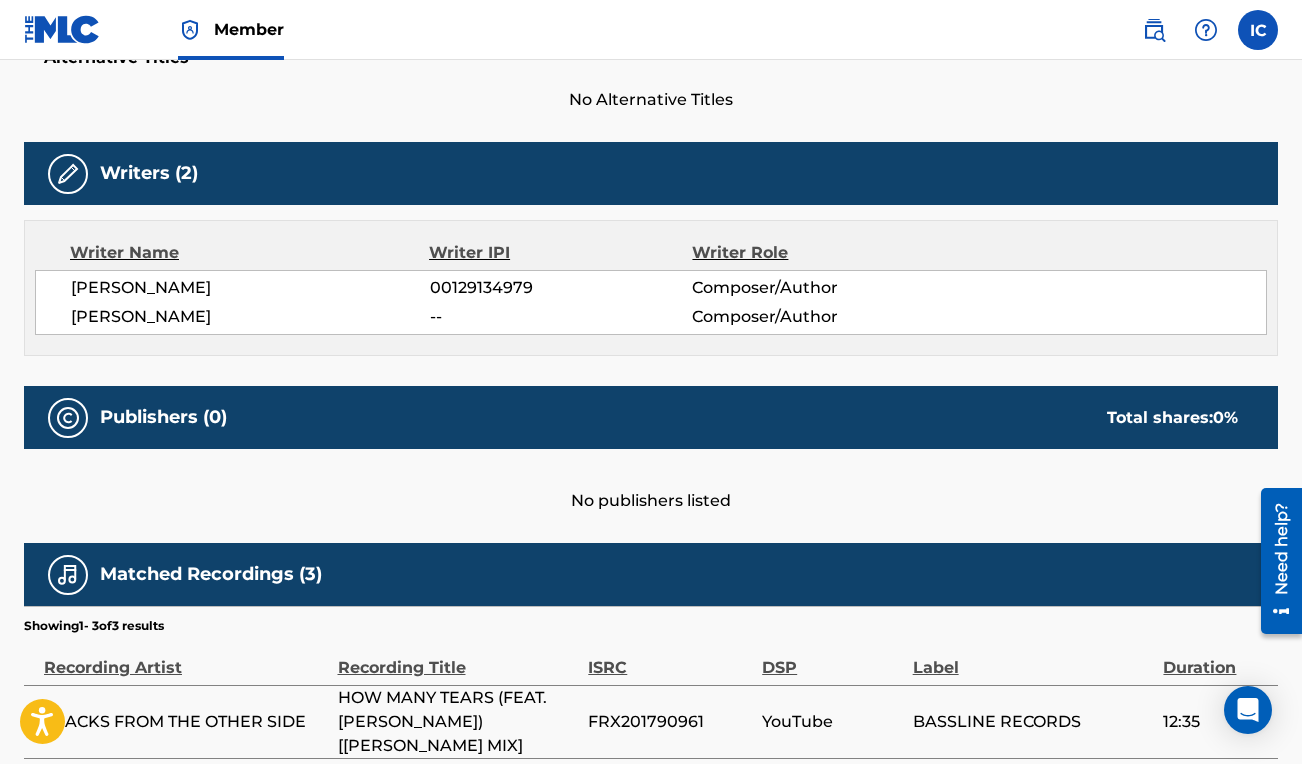 scroll, scrollTop: 426, scrollLeft: 0, axis: vertical 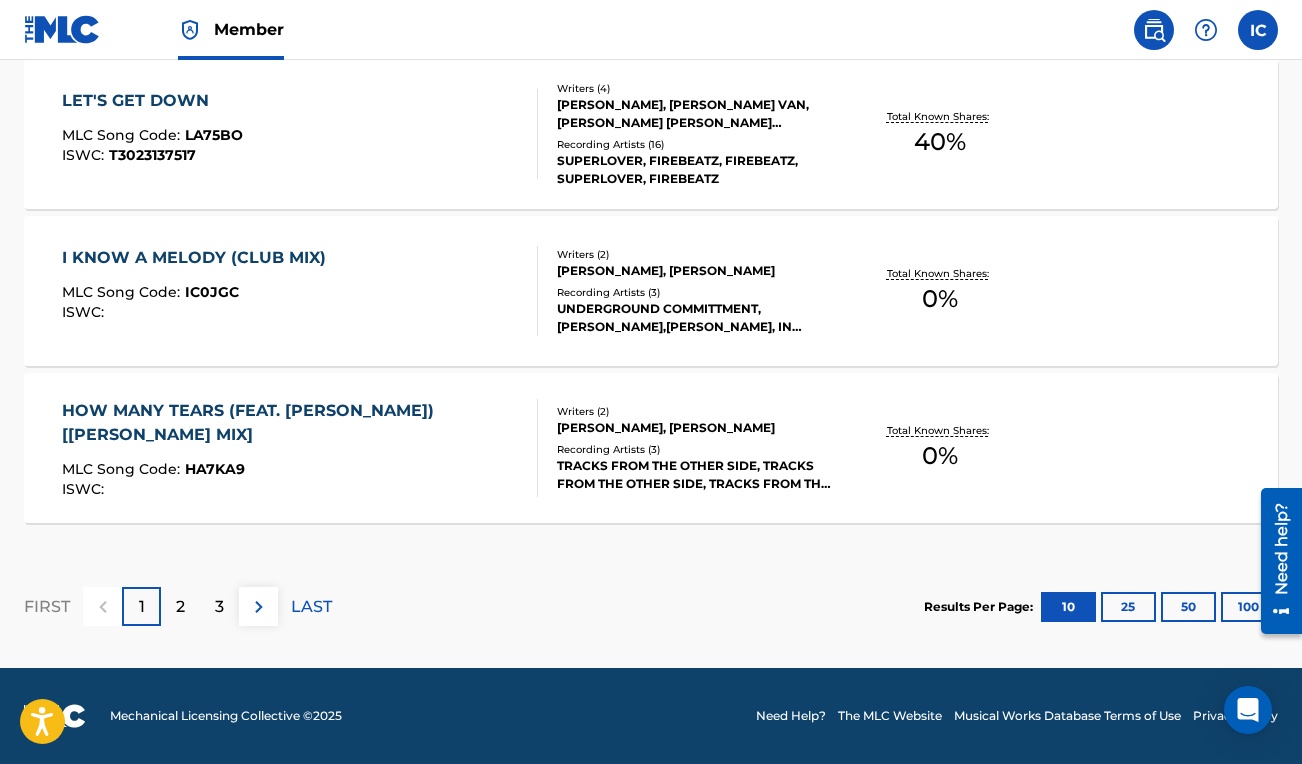click on "2" at bounding box center [180, 606] 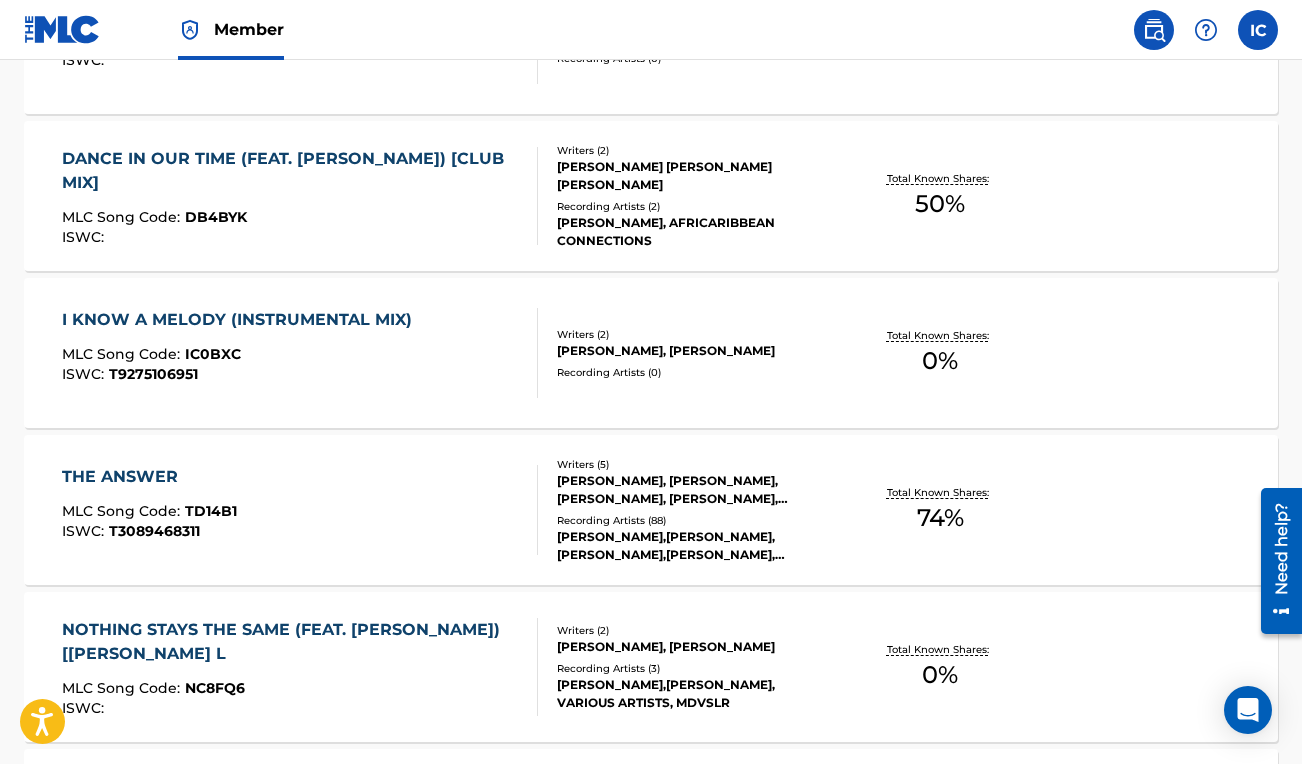 scroll, scrollTop: 1233, scrollLeft: 0, axis: vertical 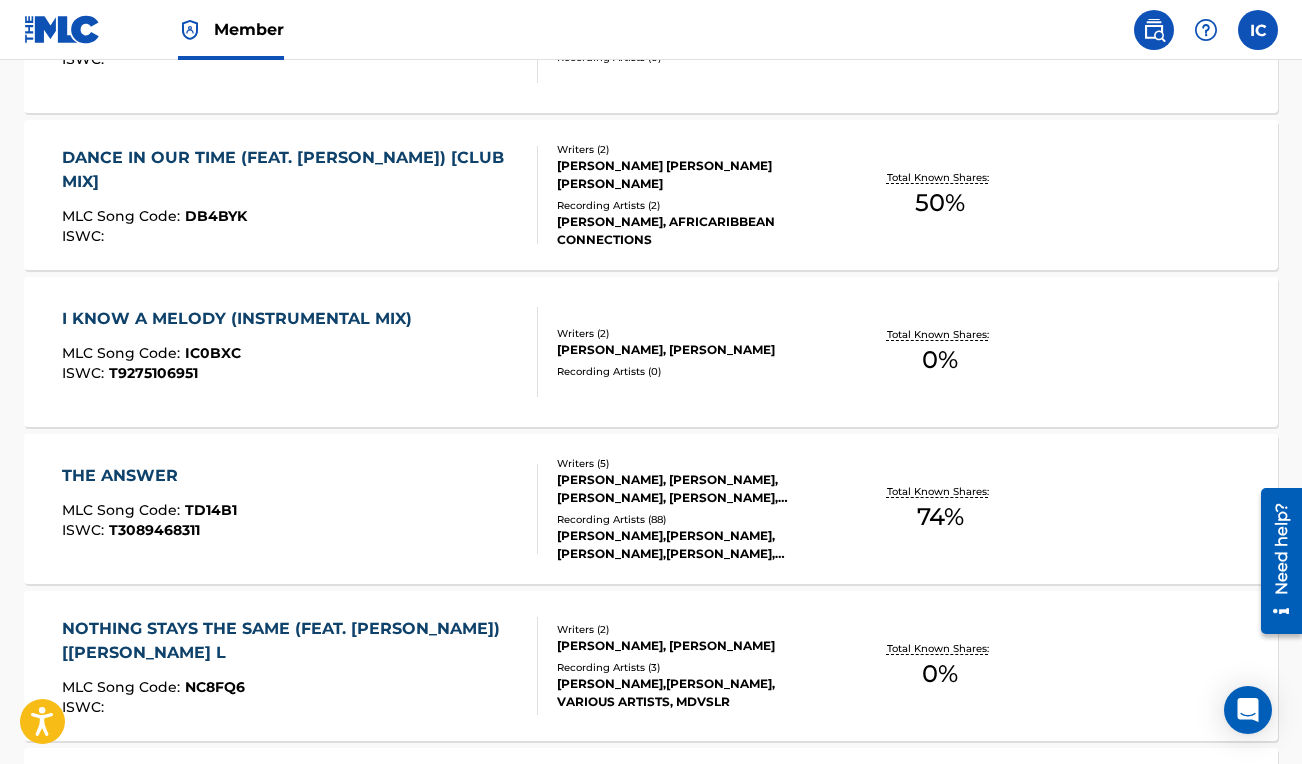 click on "DANCE IN OUR TIME (FEAT. [PERSON_NAME]) [CLUB MIX]" at bounding box center [292, 170] 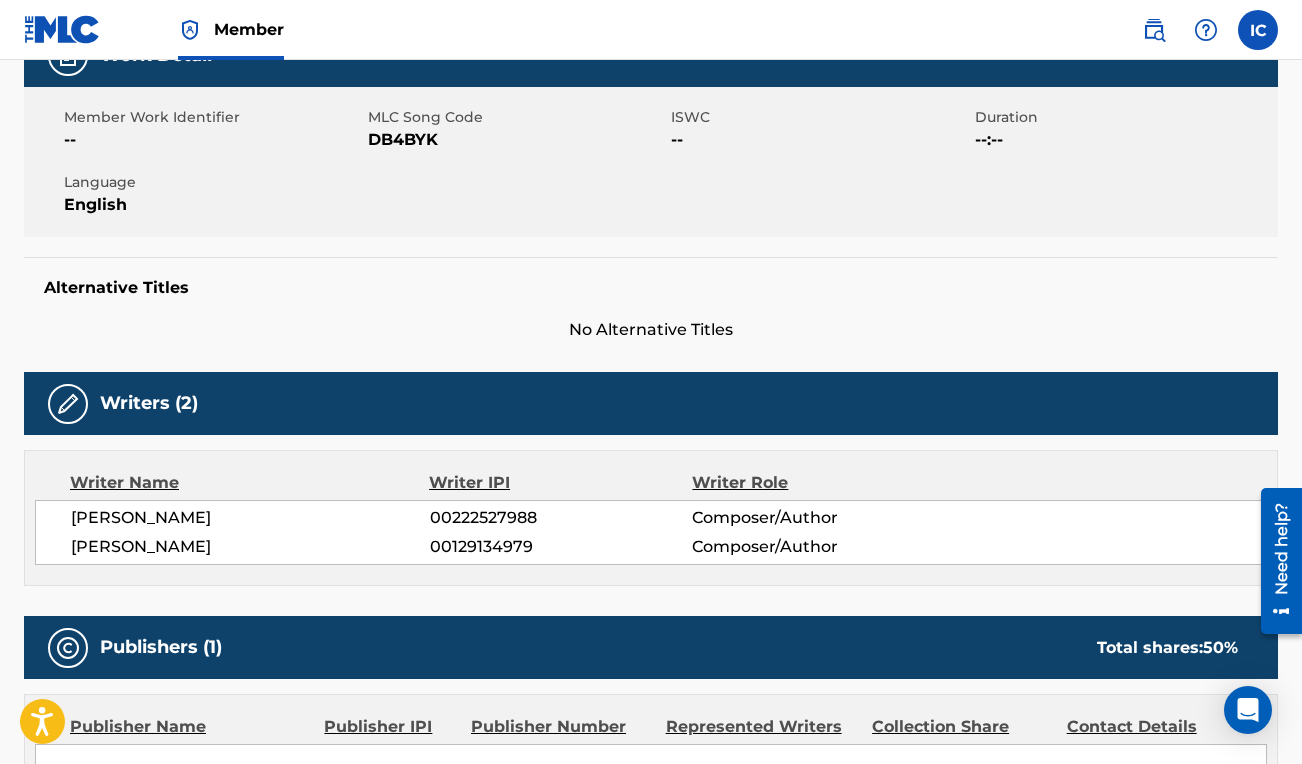 scroll, scrollTop: 262, scrollLeft: 0, axis: vertical 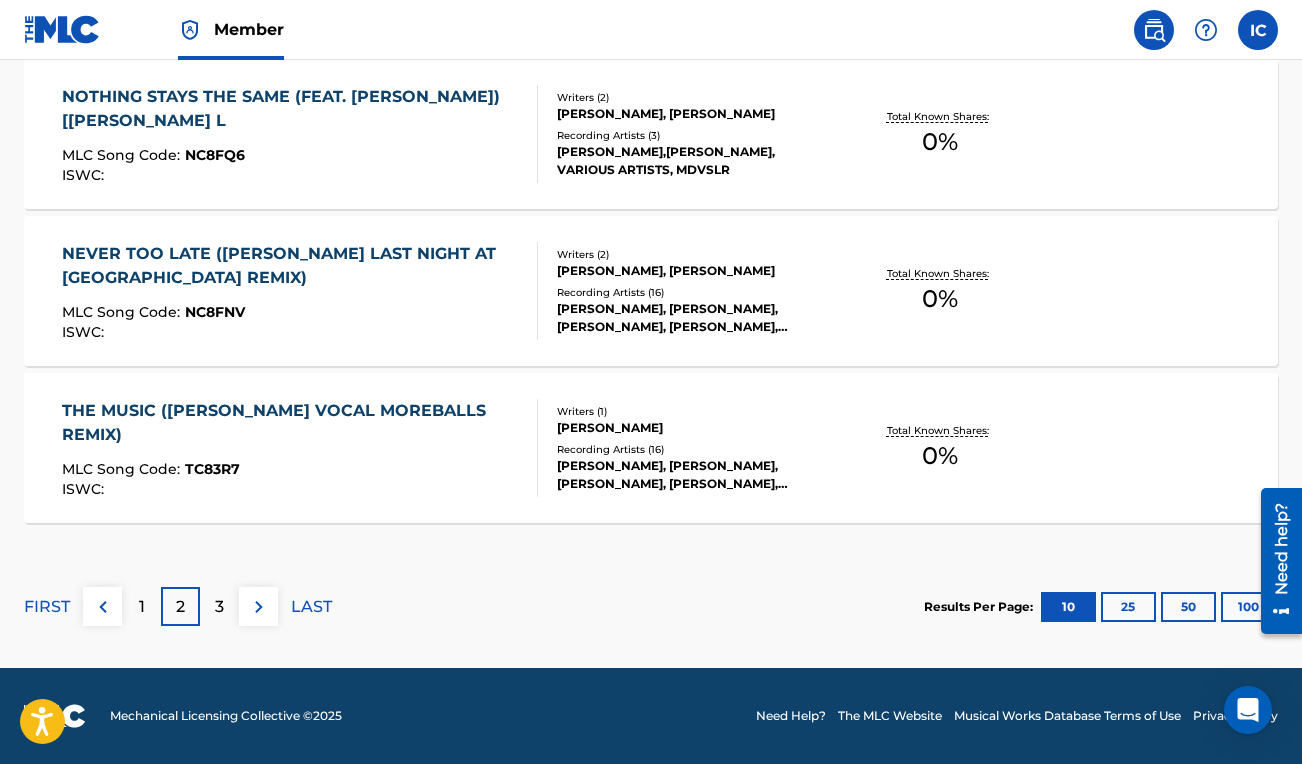 click on "3" at bounding box center [219, 606] 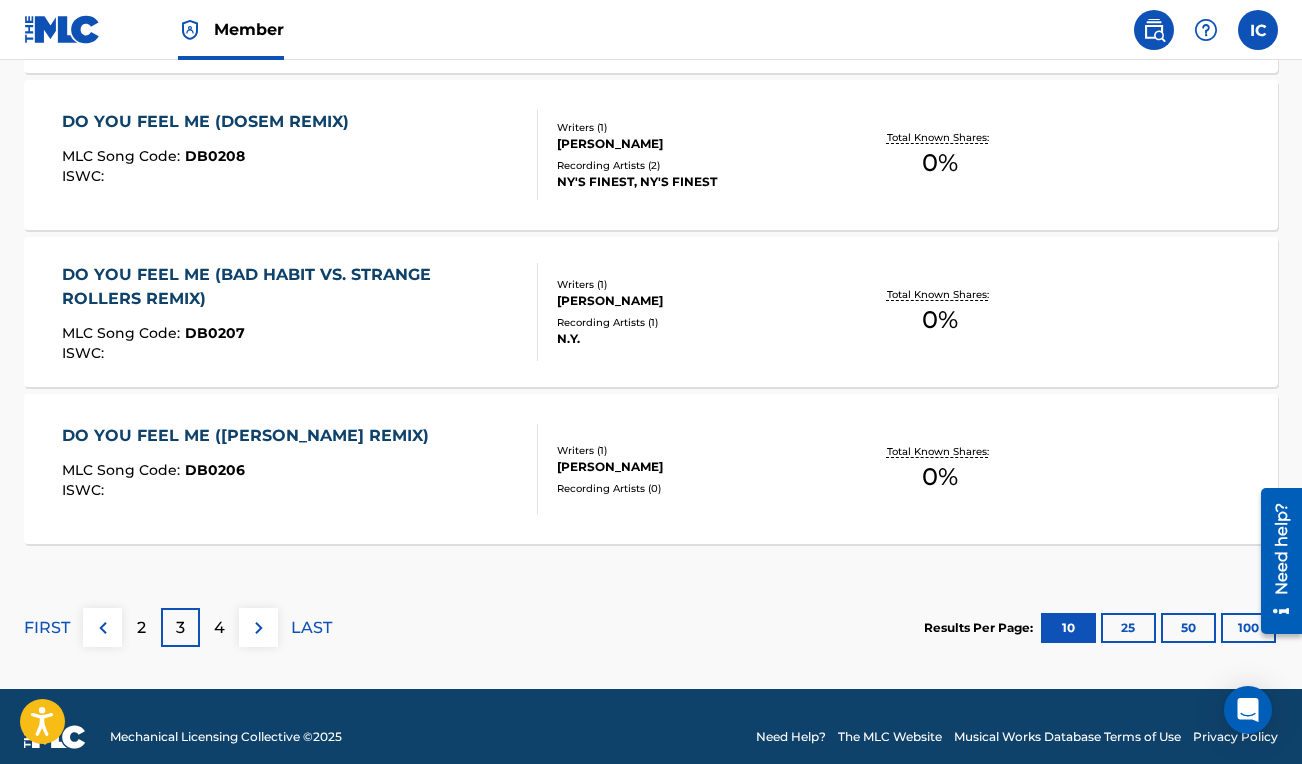 scroll, scrollTop: 1765, scrollLeft: 0, axis: vertical 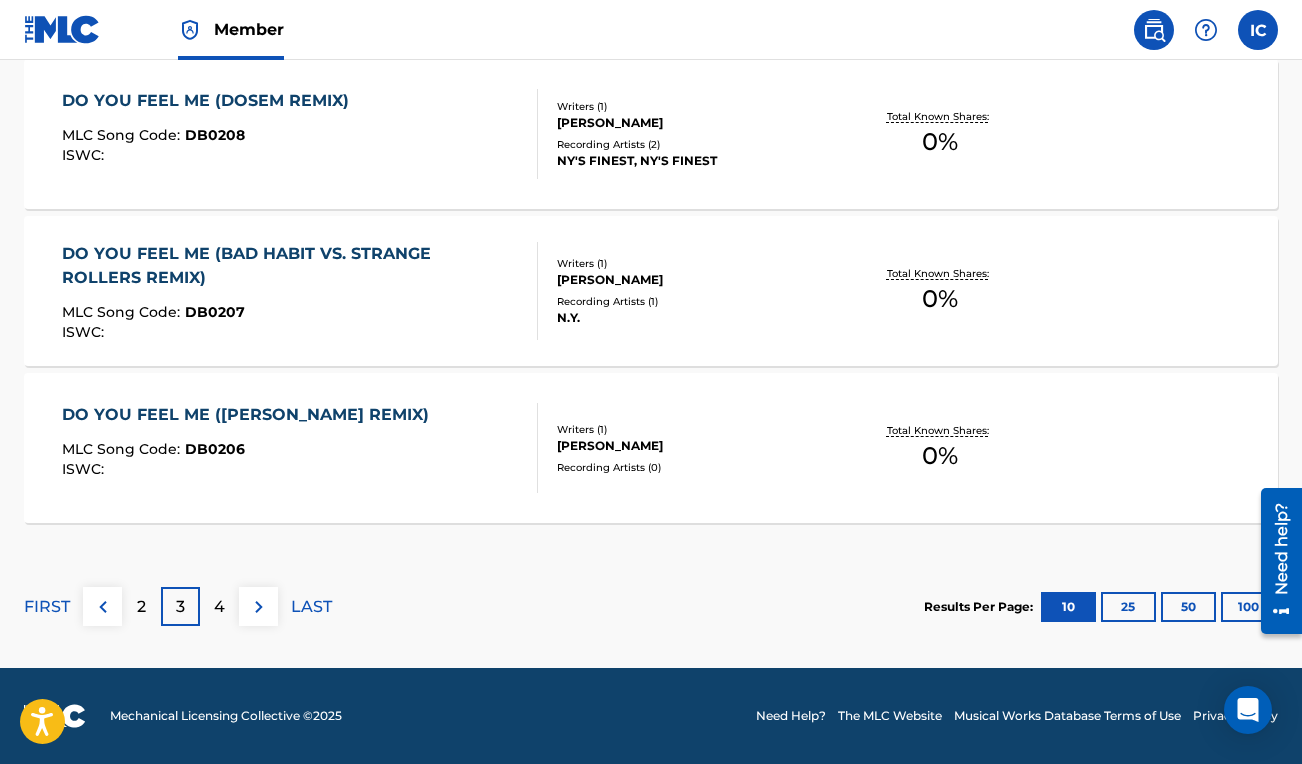 click on "DO YOU FEEL ME ([PERSON_NAME] REMIX)" at bounding box center [250, 415] 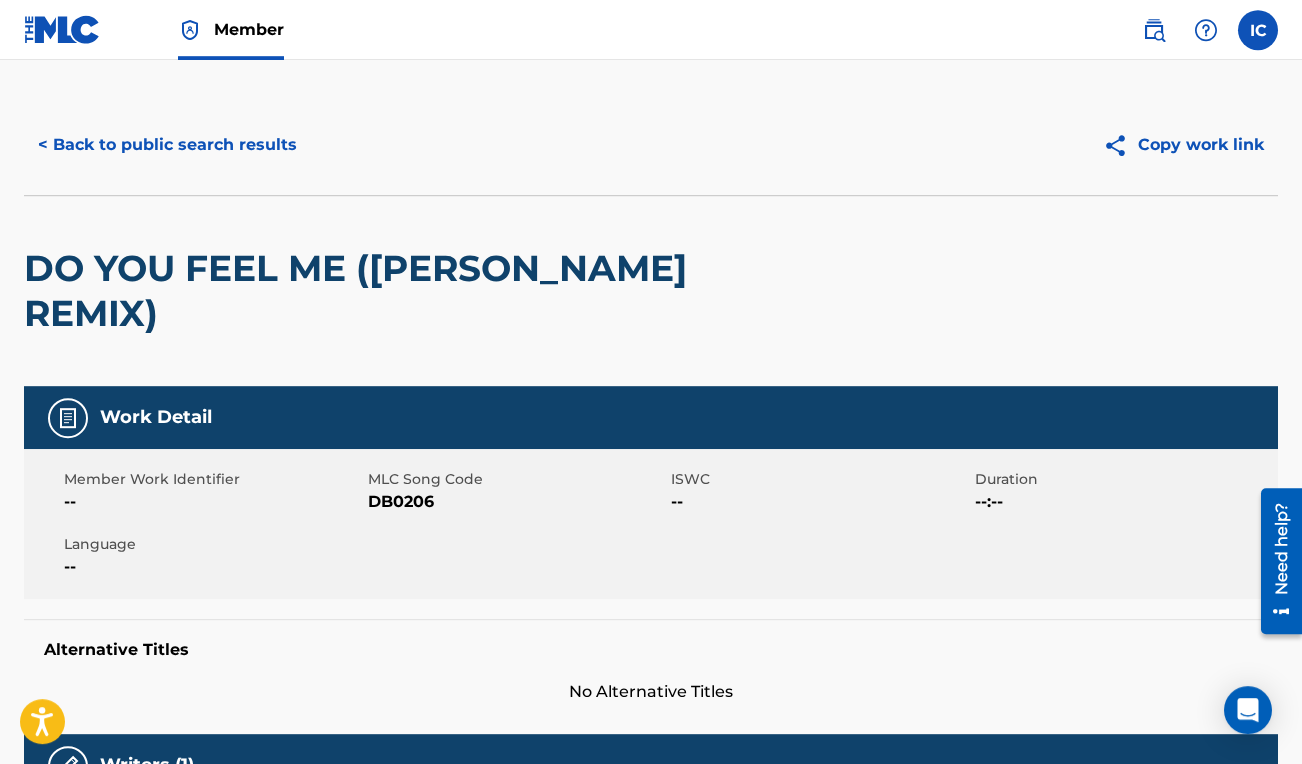 scroll, scrollTop: 0, scrollLeft: 0, axis: both 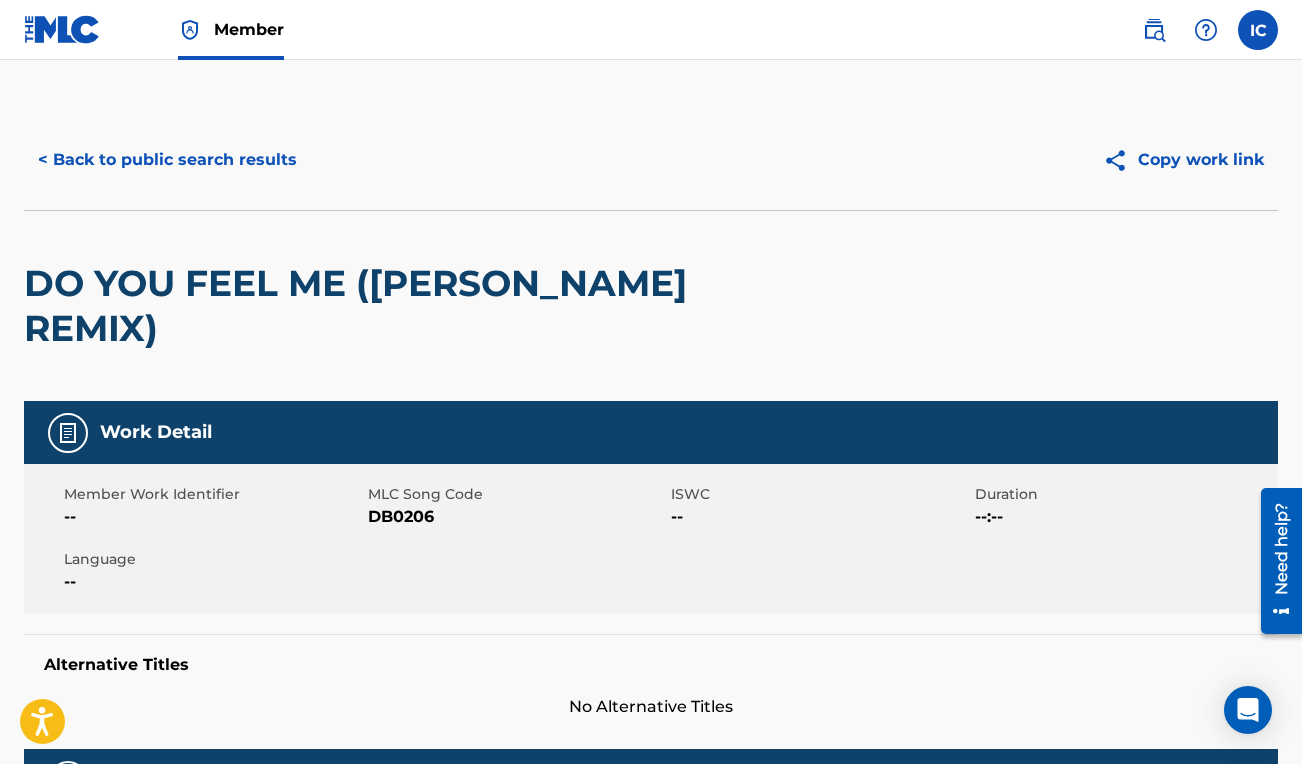 click on "< Back to public search results" at bounding box center (167, 160) 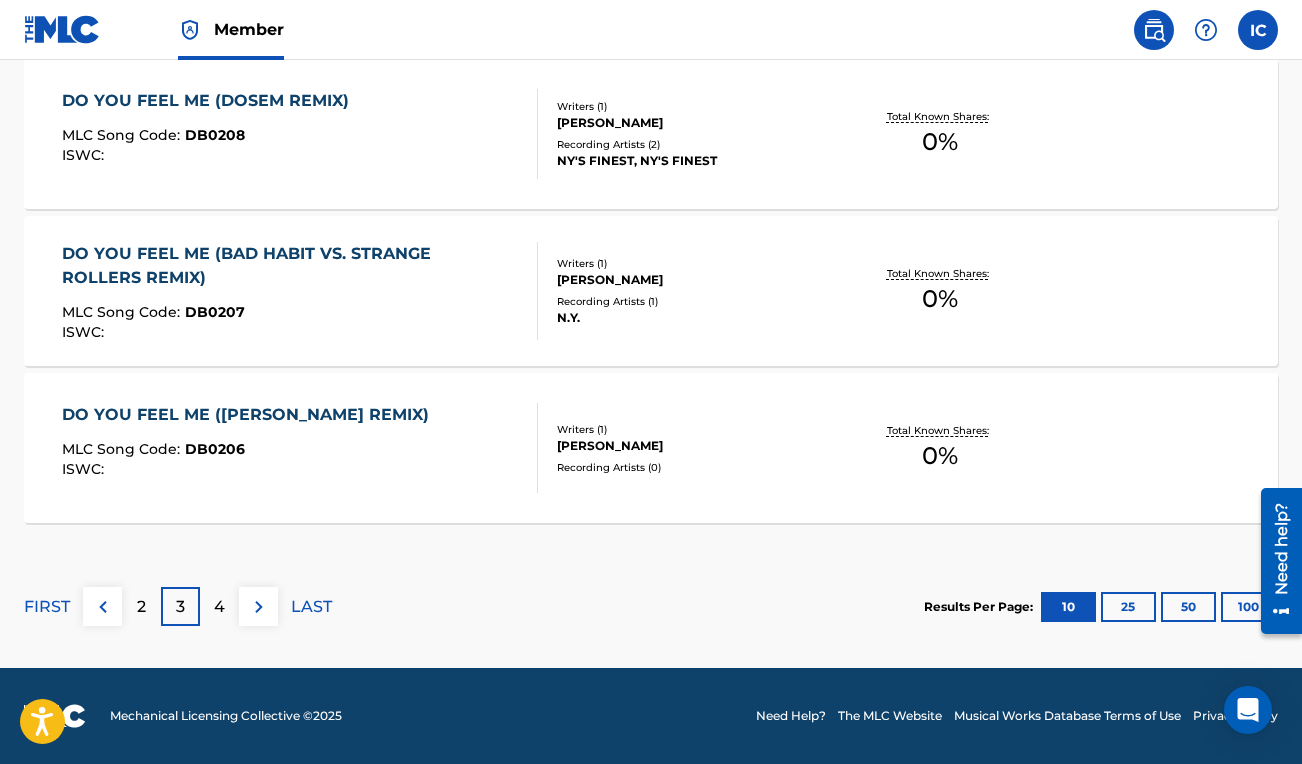 click on "4" at bounding box center [219, 607] 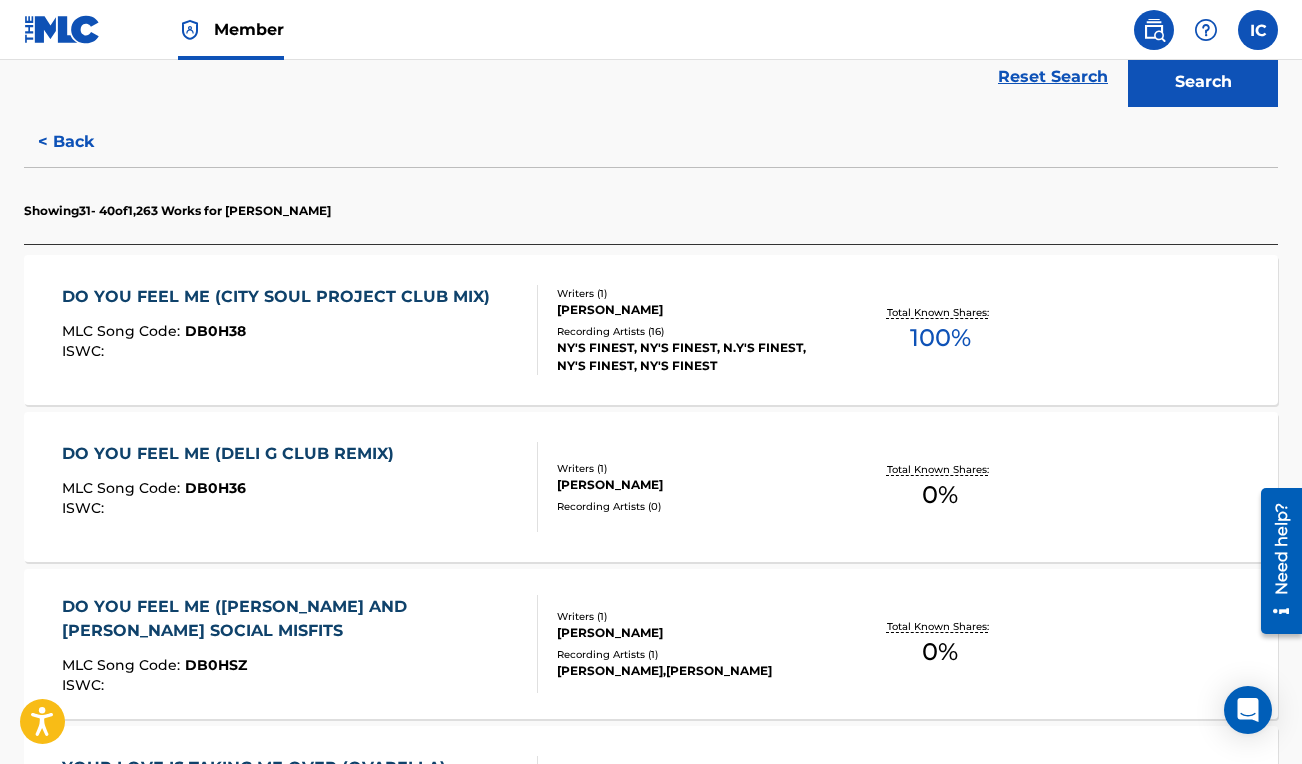 scroll, scrollTop: 589, scrollLeft: 0, axis: vertical 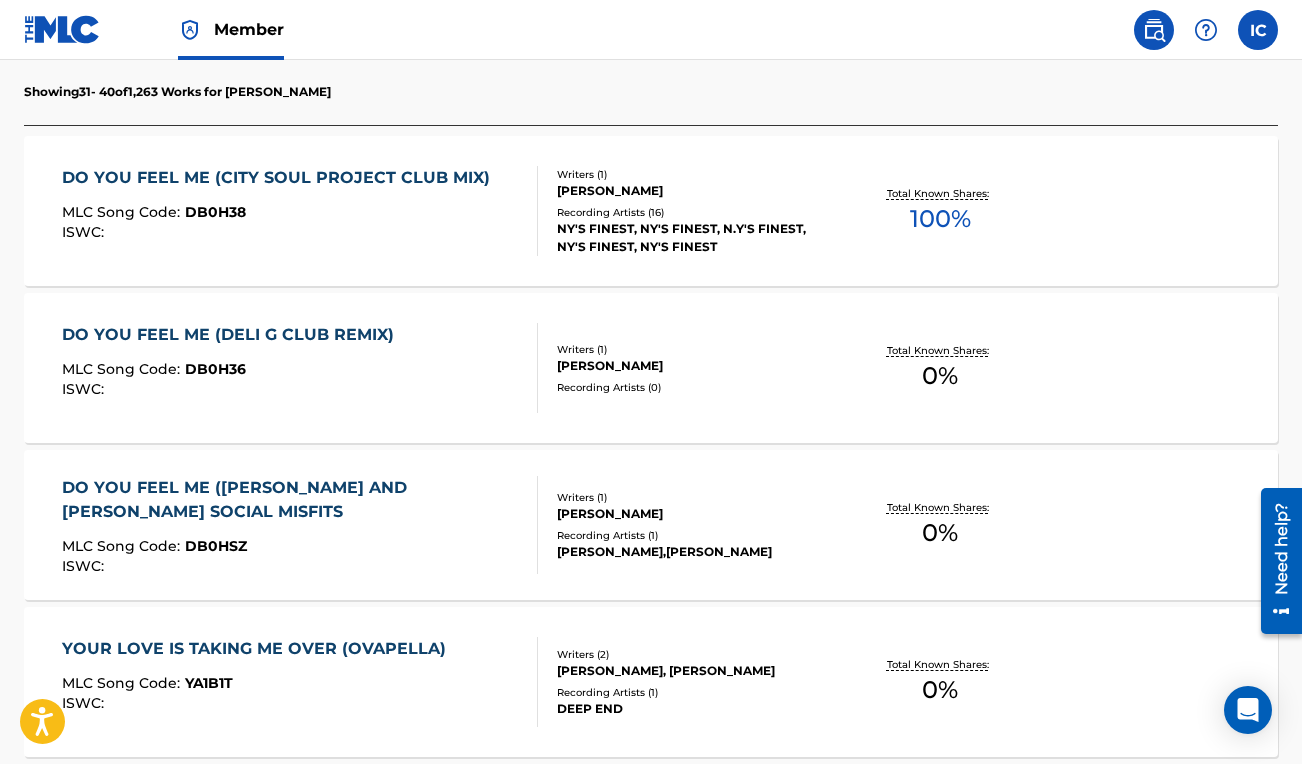 click on "DO YOU FEEL ME (CITY SOUL PROJECT CLUB MIX)" at bounding box center [281, 178] 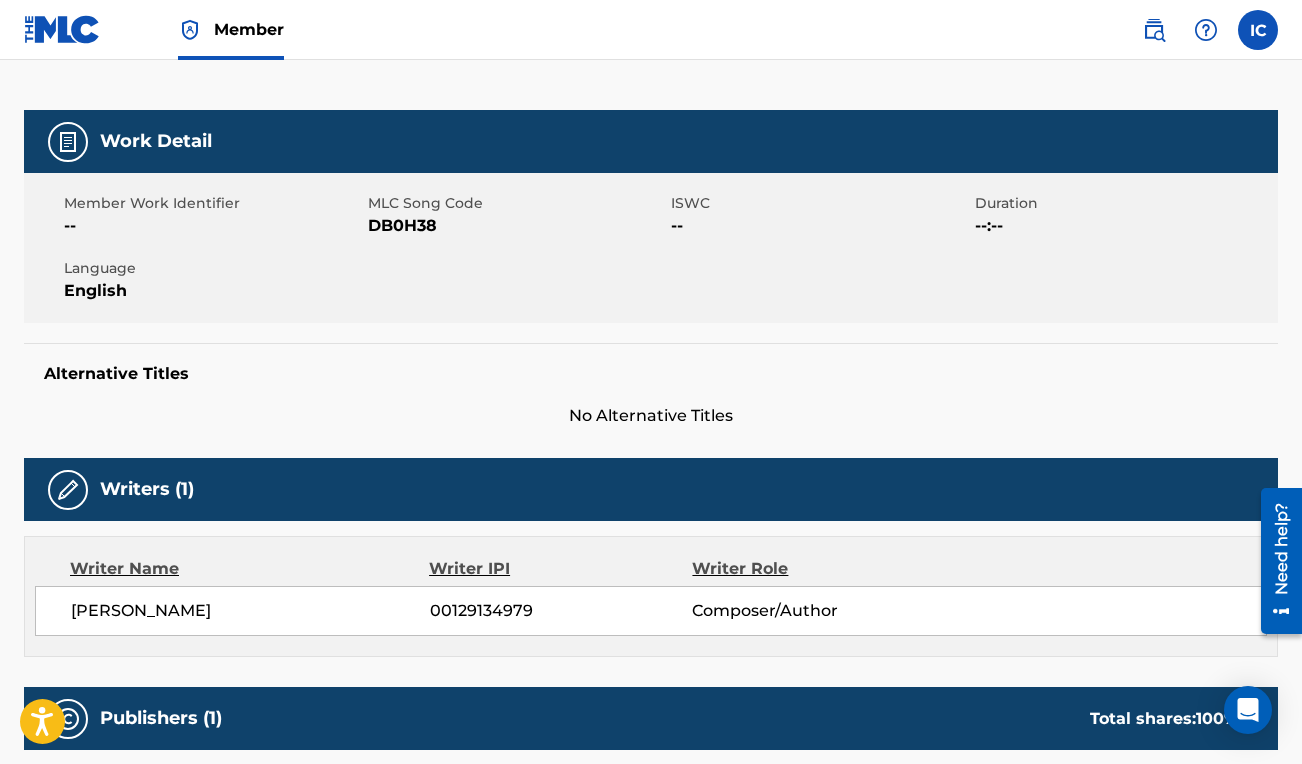 scroll, scrollTop: 215, scrollLeft: 0, axis: vertical 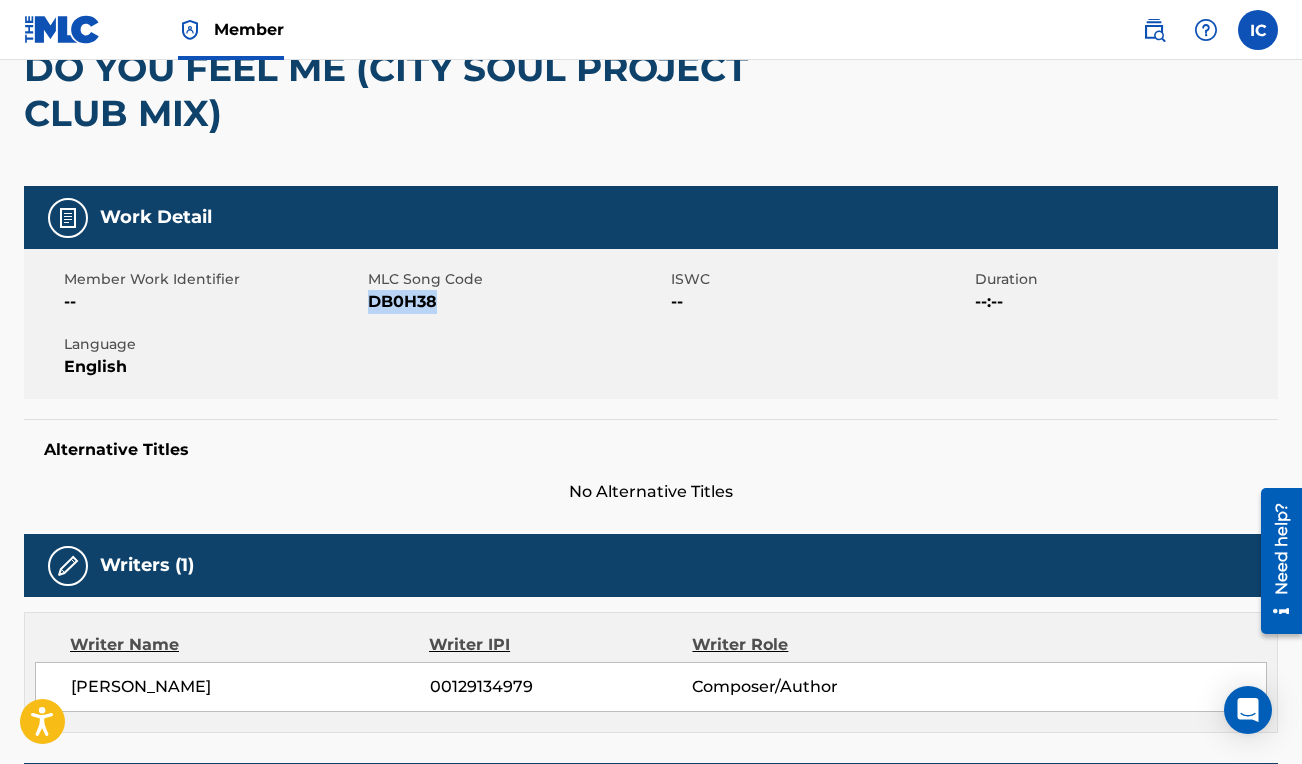 drag, startPoint x: 436, startPoint y: 304, endPoint x: 372, endPoint y: 303, distance: 64.00781 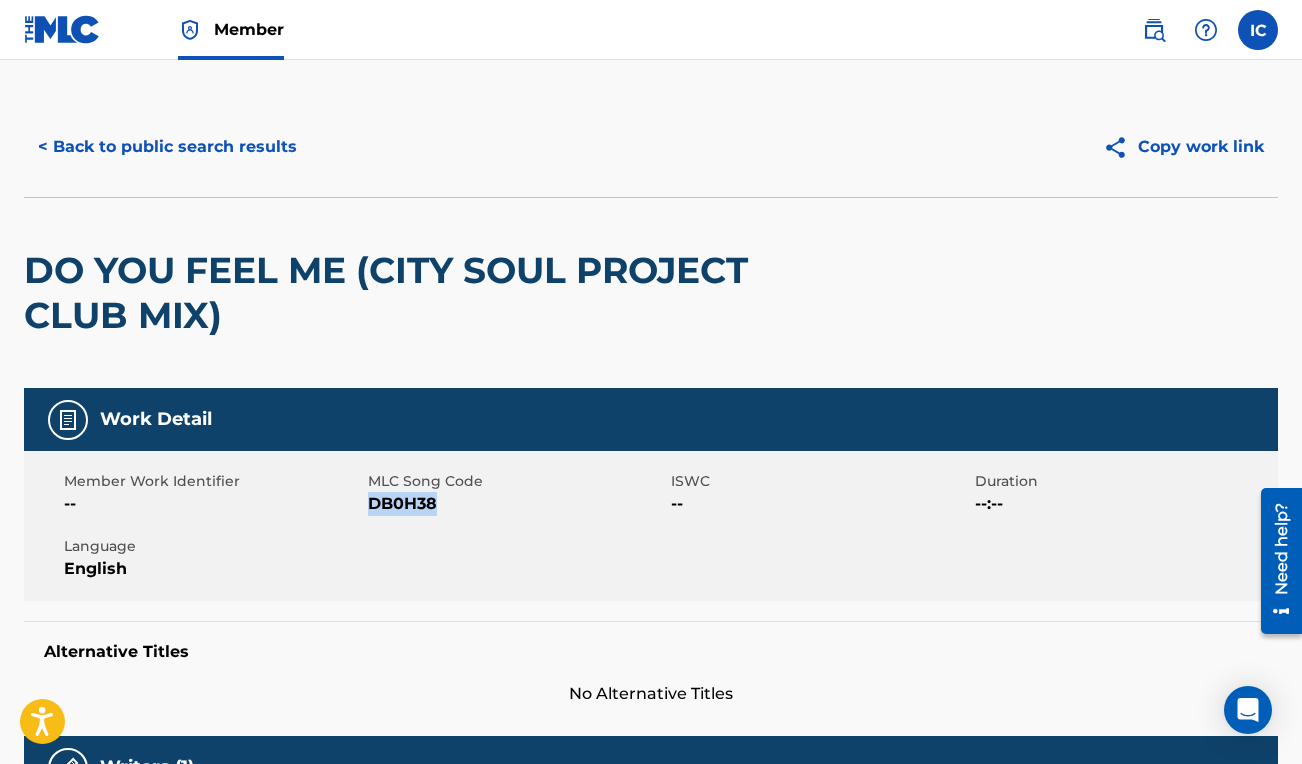 scroll, scrollTop: 0, scrollLeft: 0, axis: both 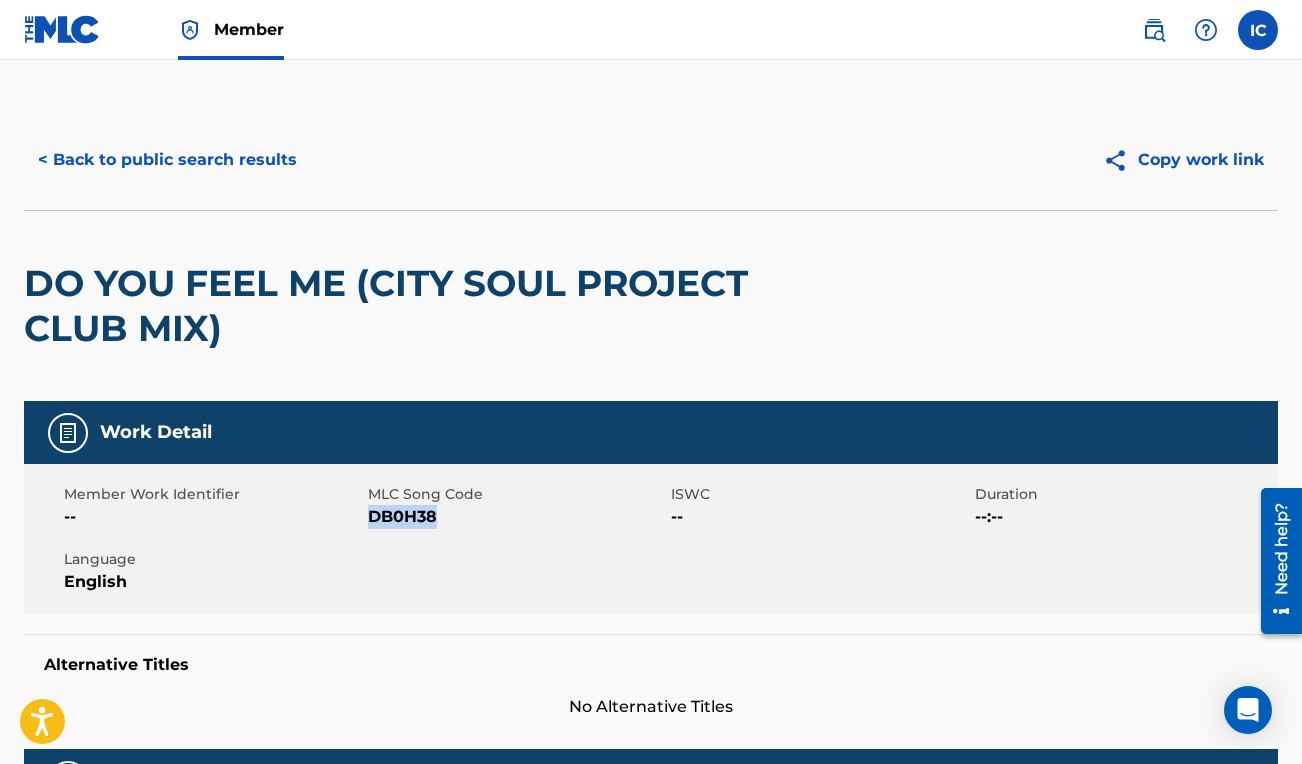 click on "Member" at bounding box center (249, 29) 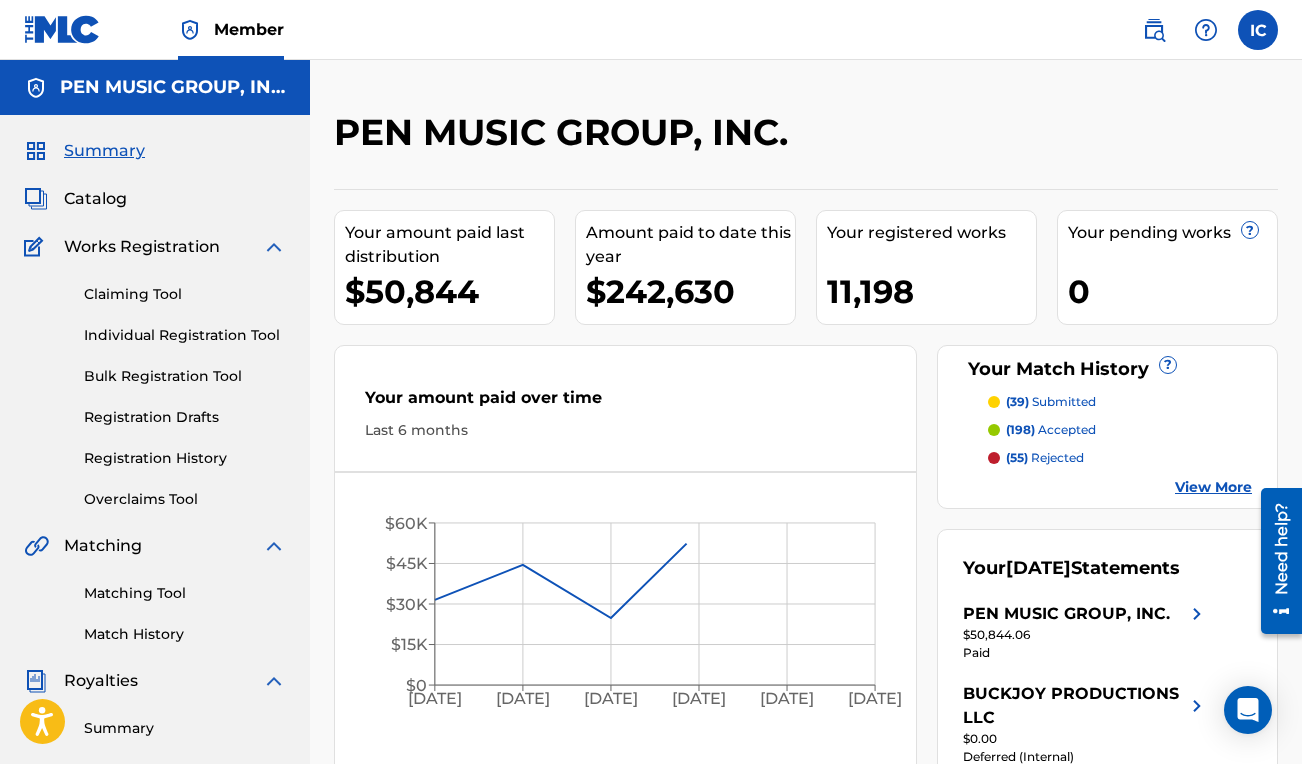click on "Claiming Tool" at bounding box center (185, 294) 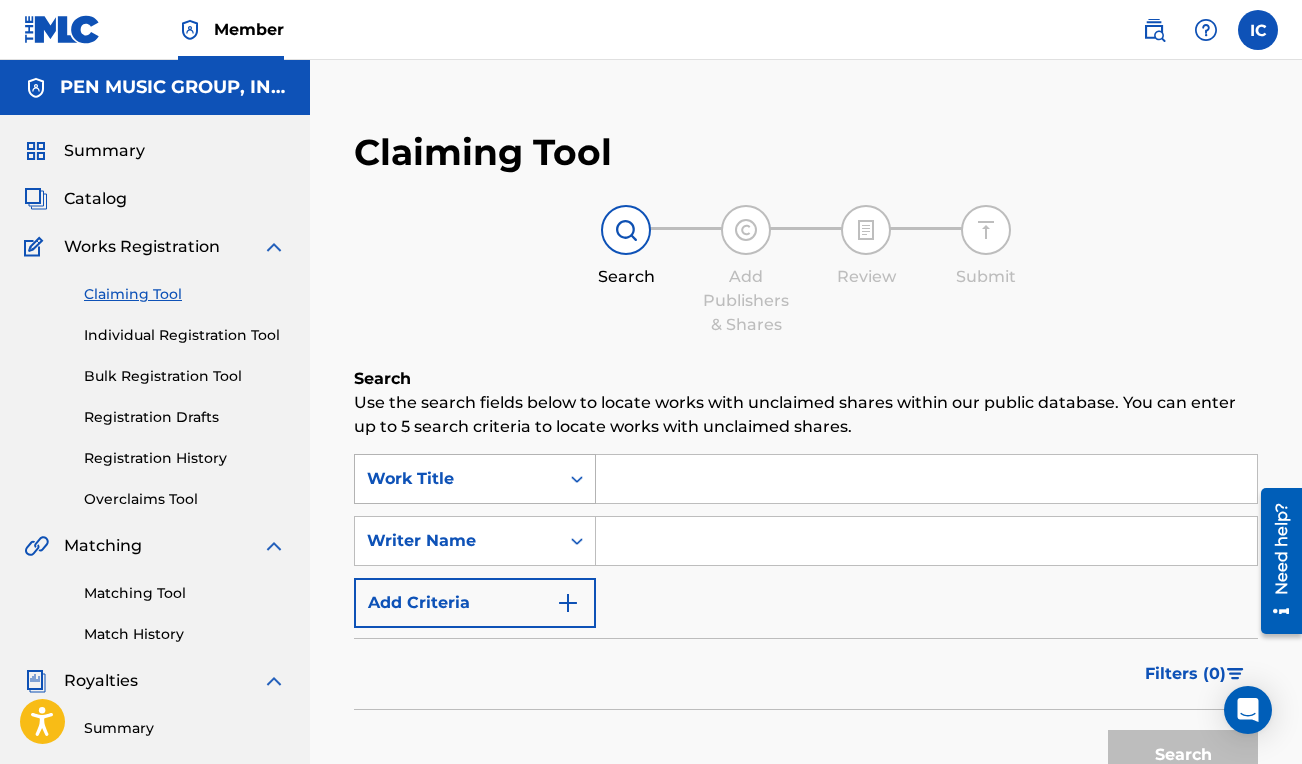 click on "Work Title" at bounding box center [475, 479] 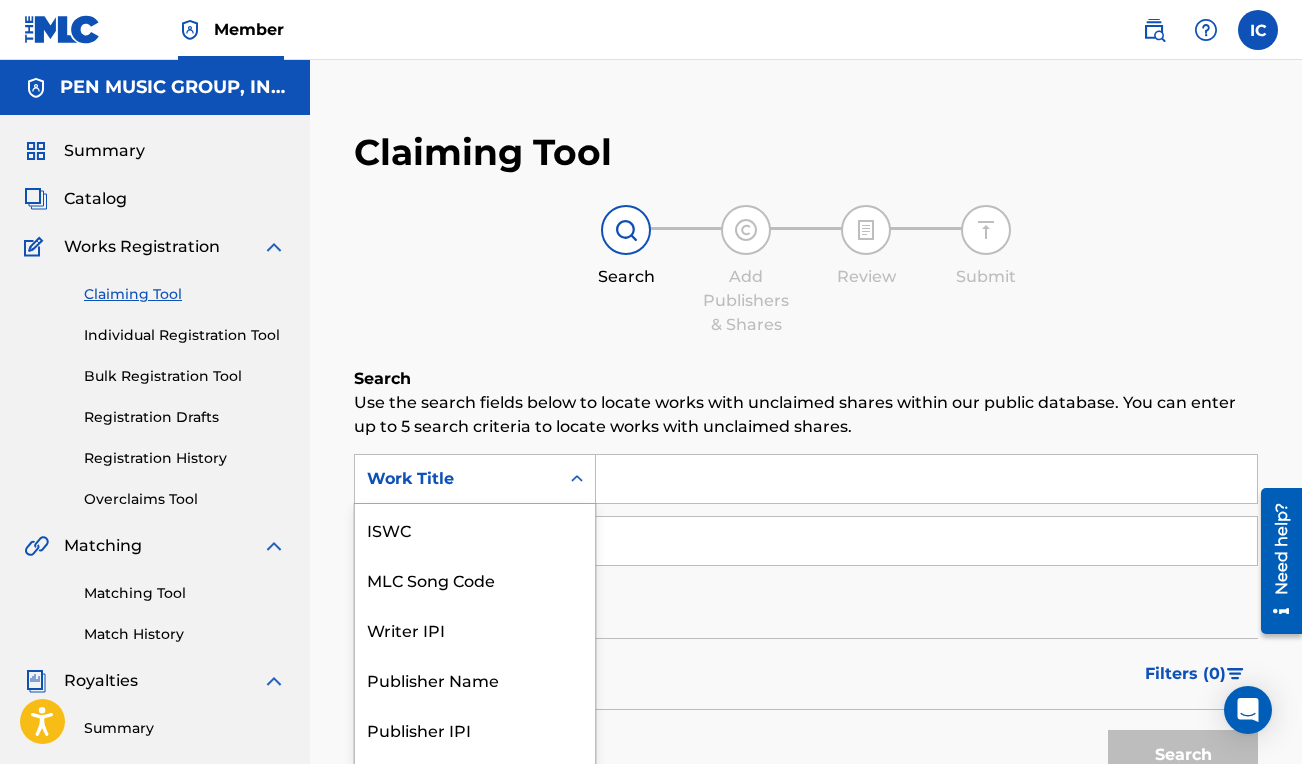 scroll, scrollTop: 40, scrollLeft: 0, axis: vertical 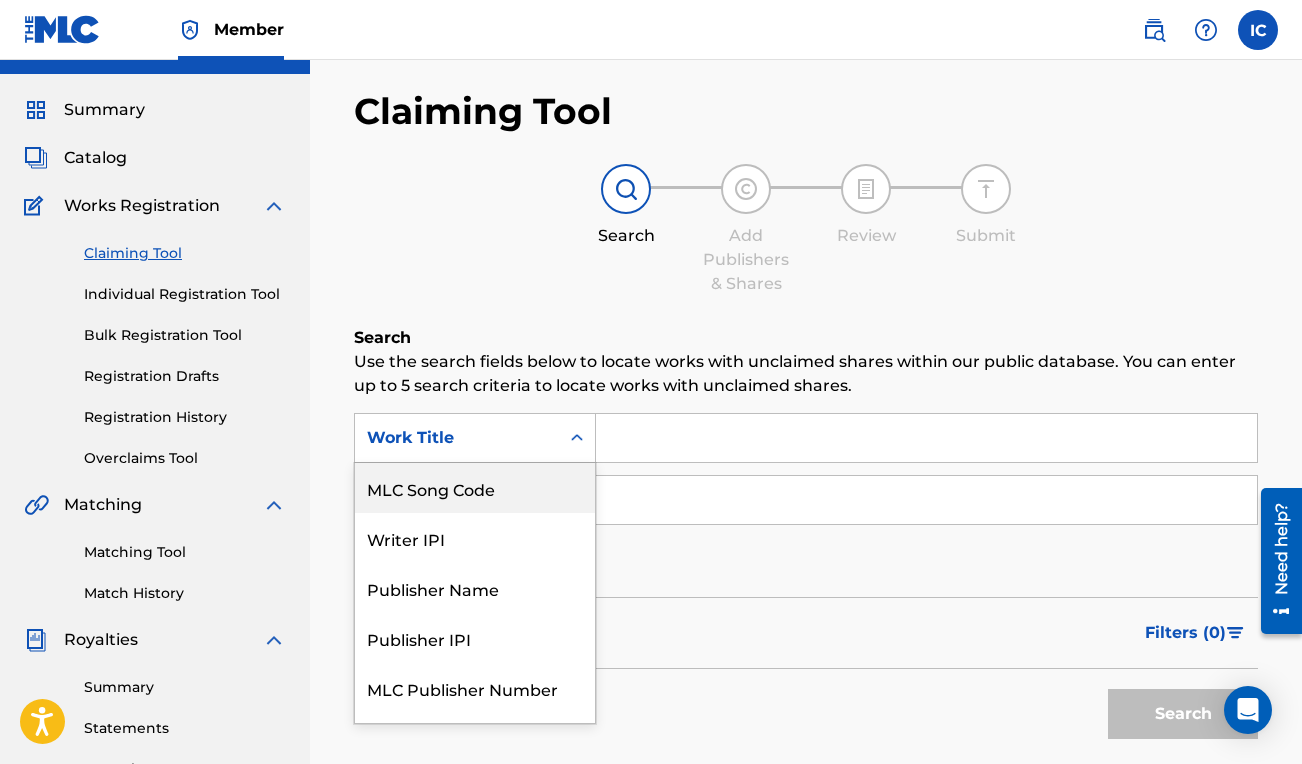 click on "MLC Song Code" at bounding box center [475, 488] 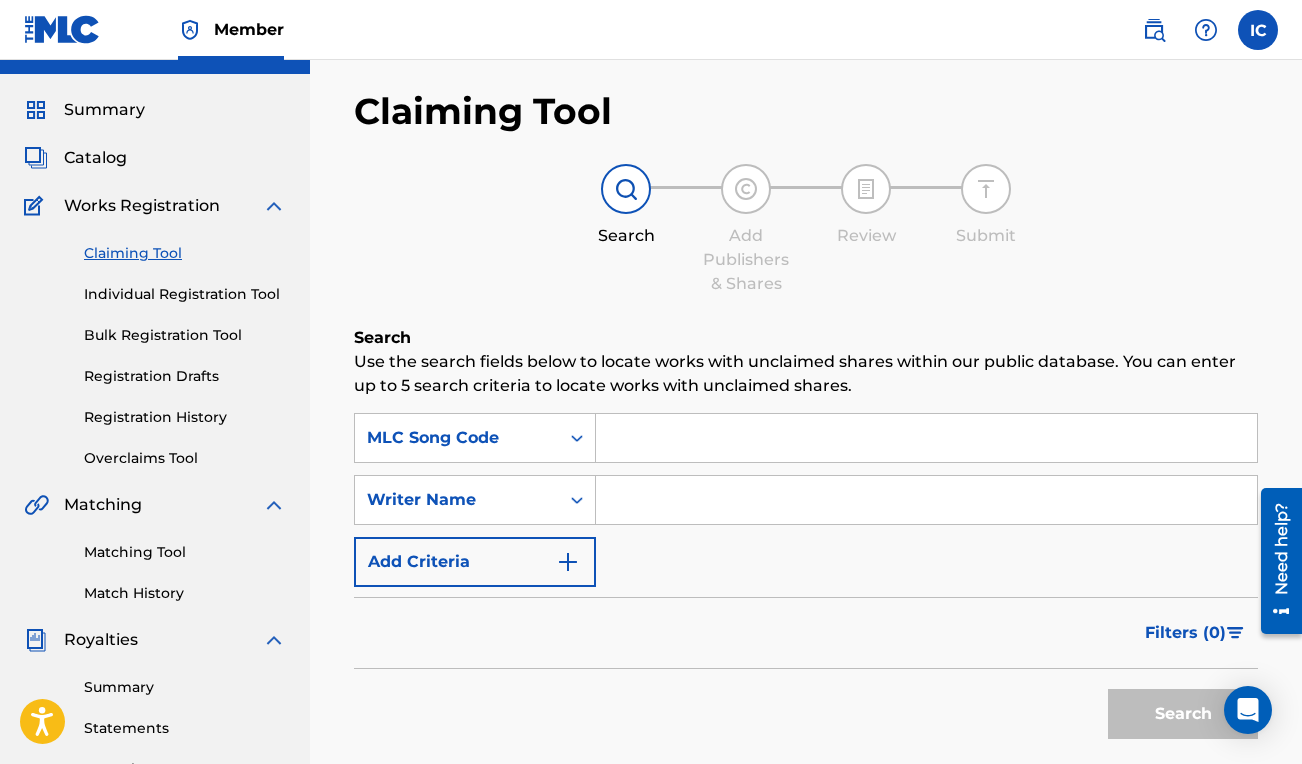 click at bounding box center (926, 438) 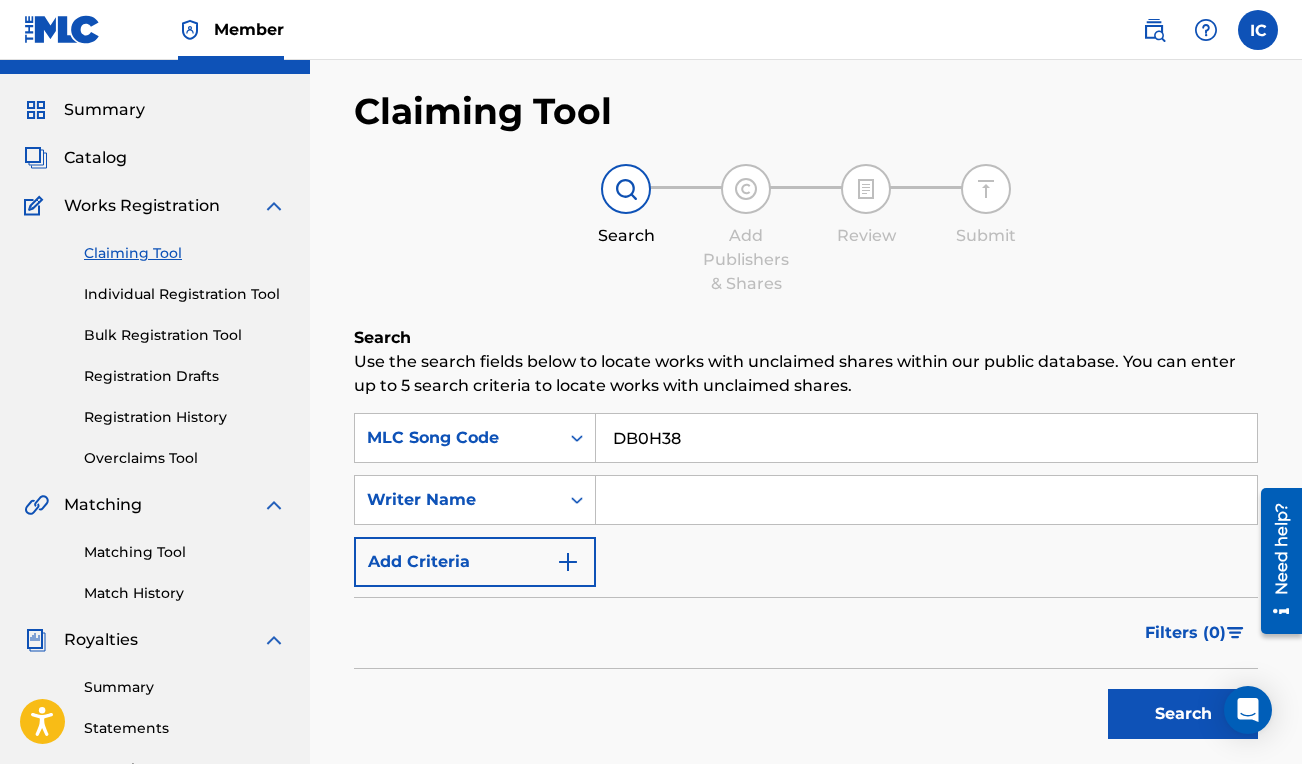 type on "DB0H38" 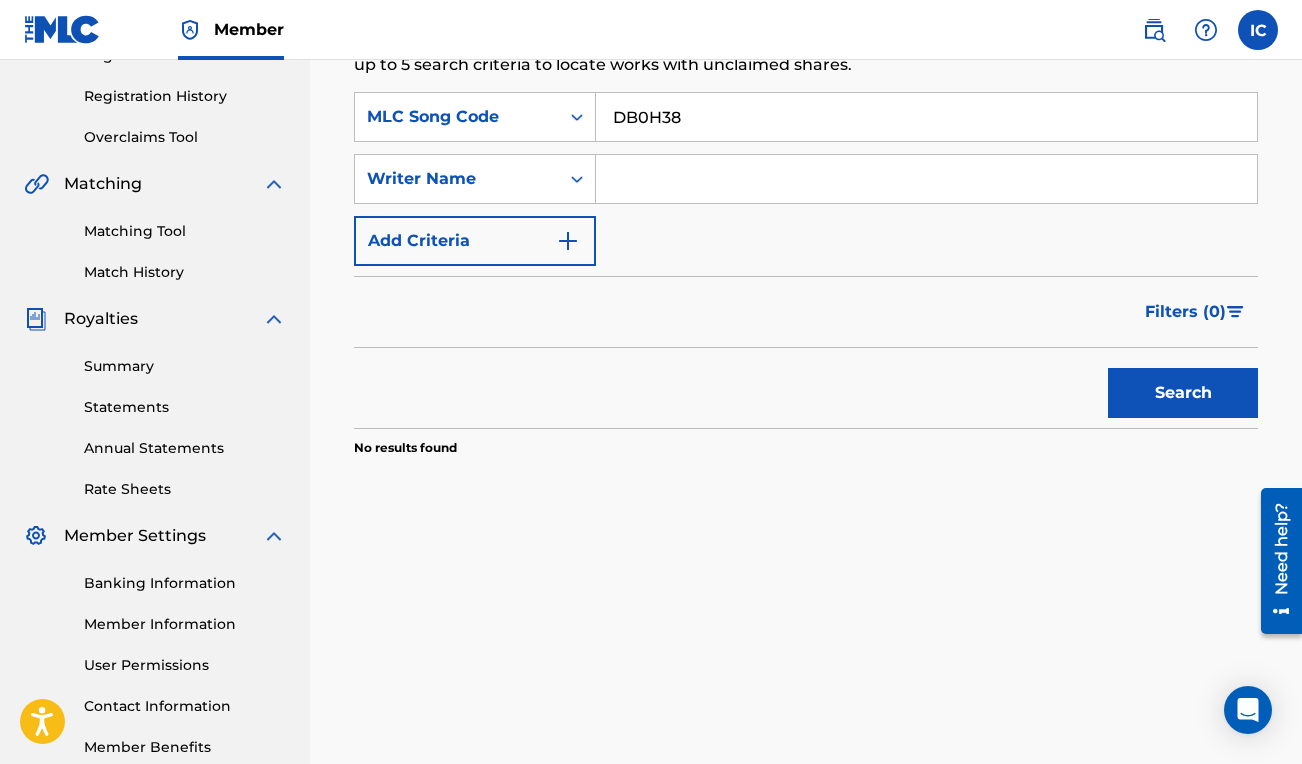 scroll, scrollTop: 382, scrollLeft: 0, axis: vertical 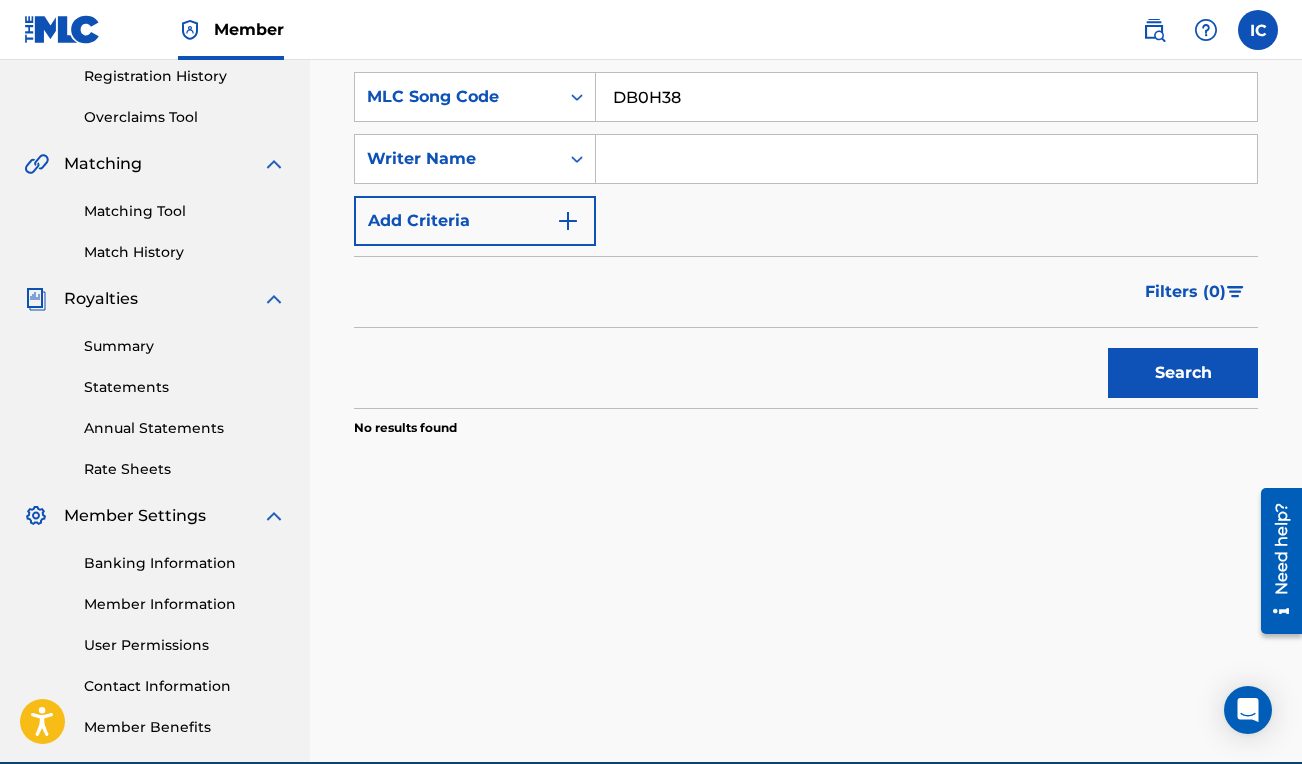 click on "Search" at bounding box center (1183, 373) 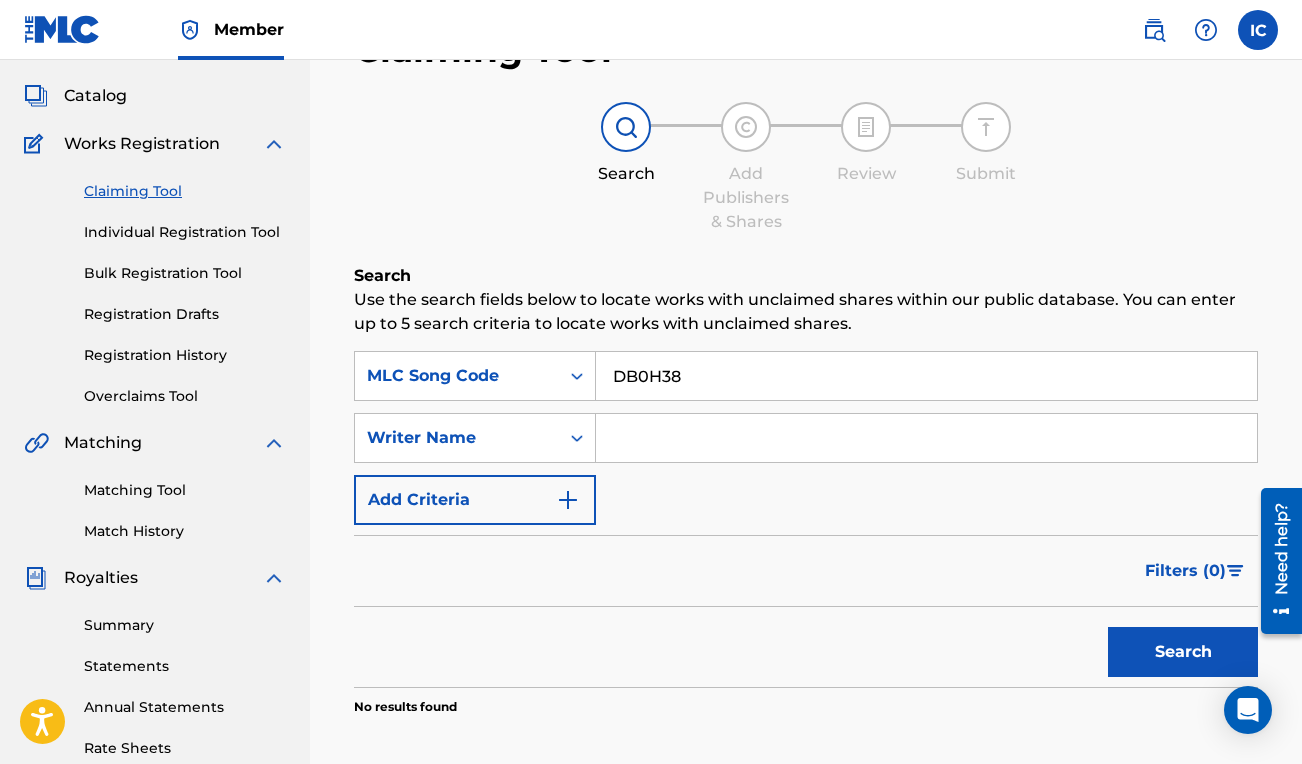 scroll, scrollTop: 87, scrollLeft: 0, axis: vertical 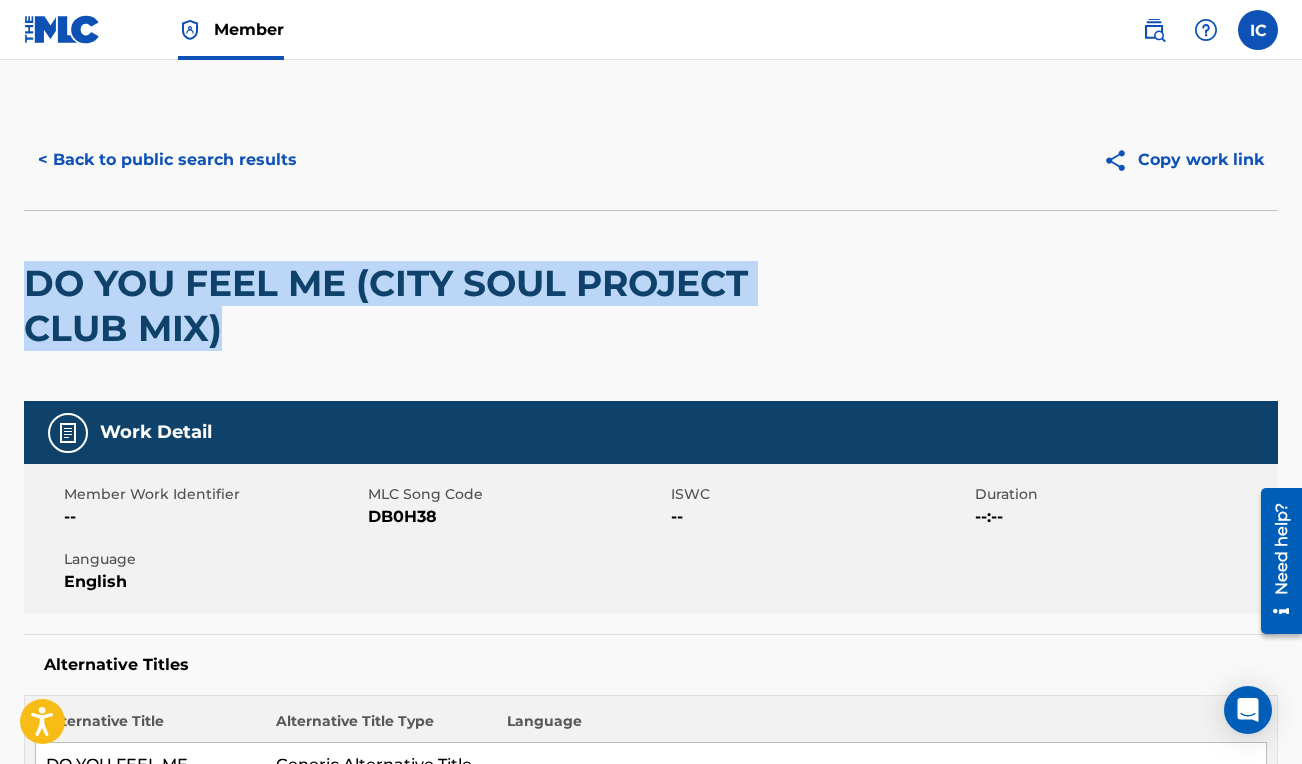 drag, startPoint x: 219, startPoint y: 331, endPoint x: 34, endPoint y: 291, distance: 189.27493 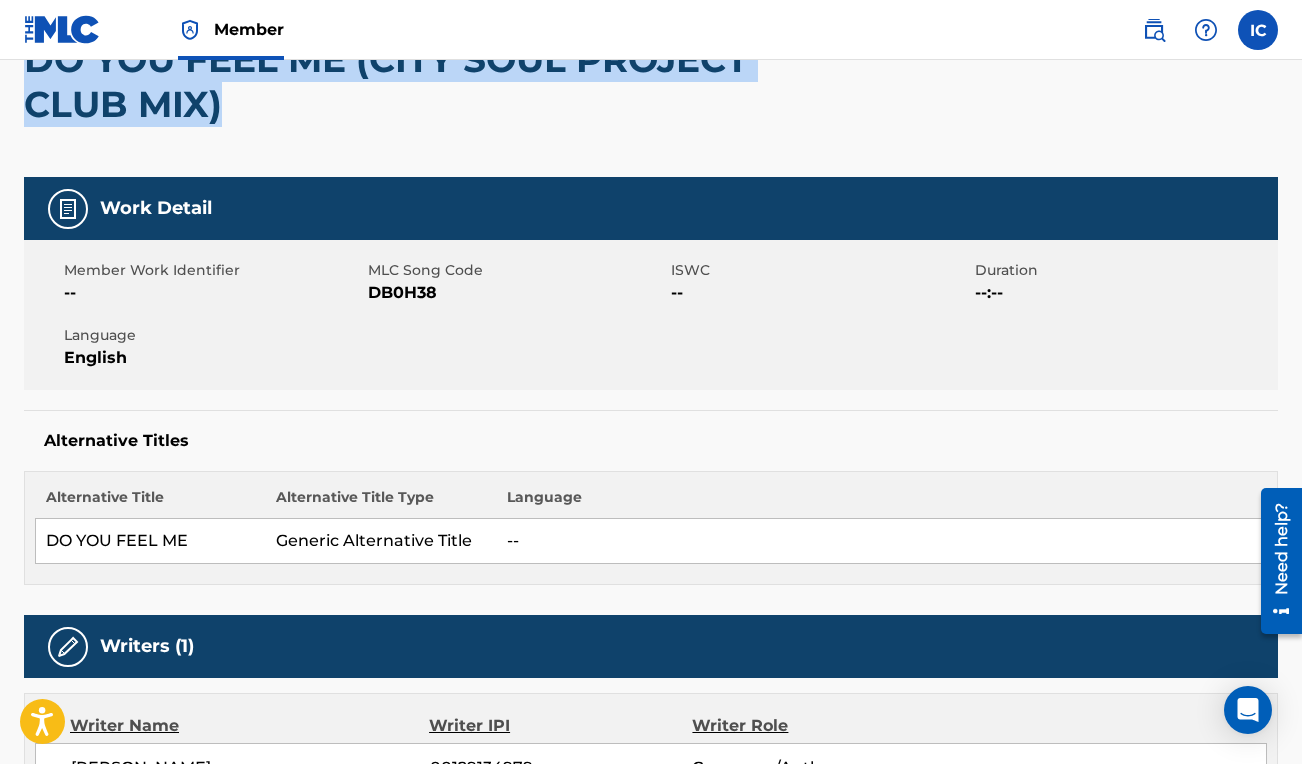scroll, scrollTop: 0, scrollLeft: 0, axis: both 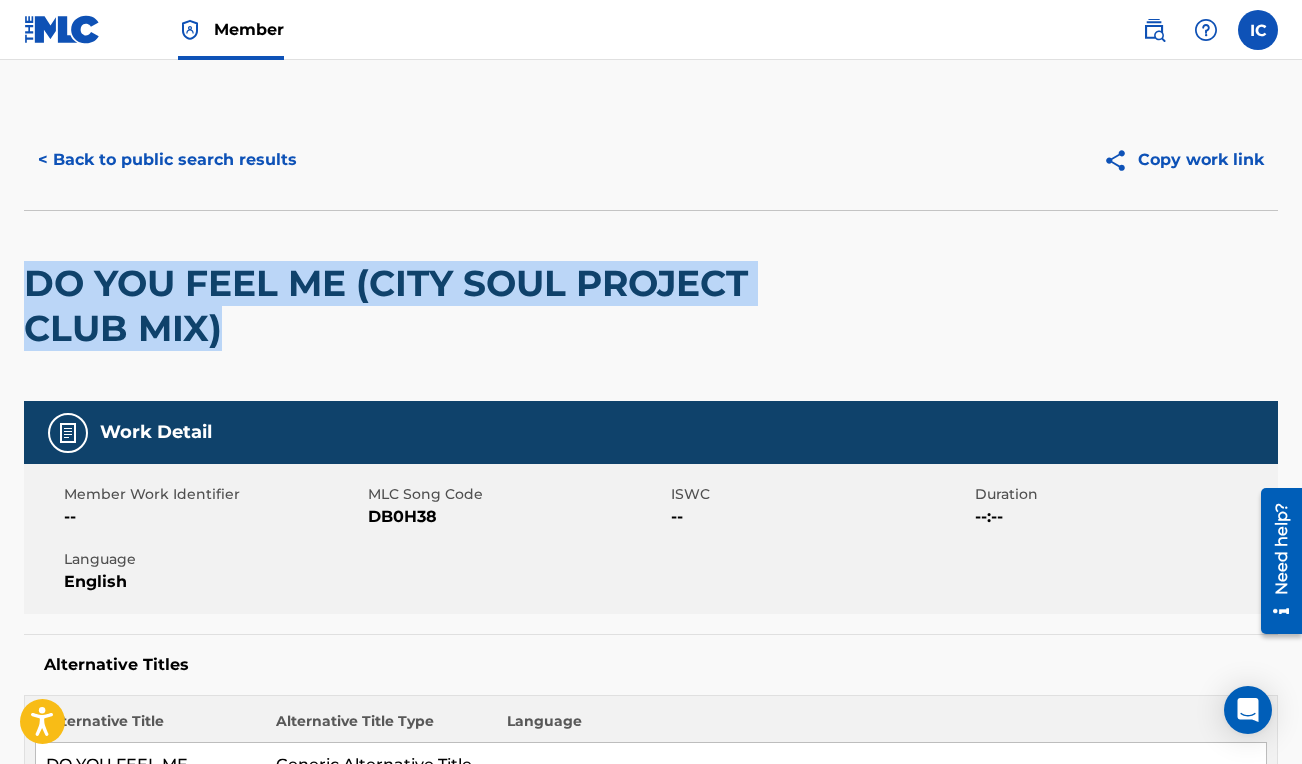 click on "Member" at bounding box center (231, 29) 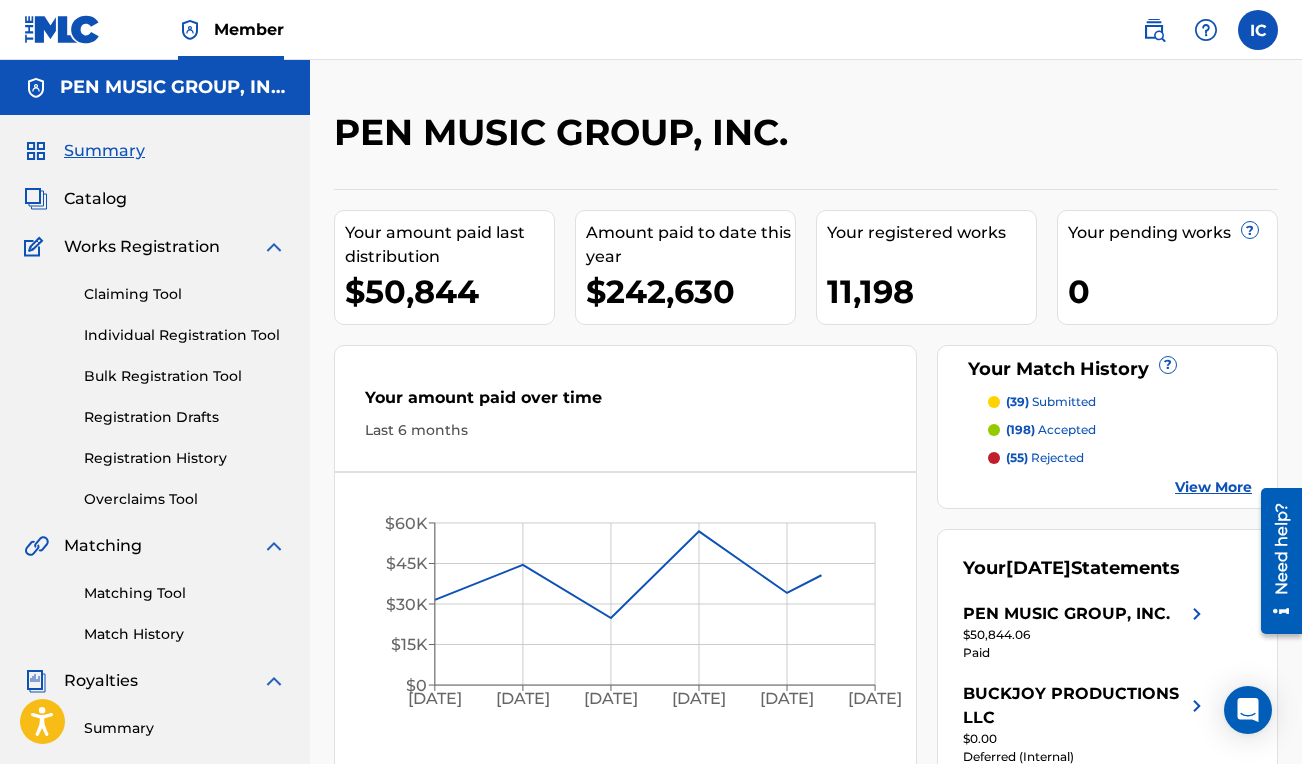 click on "Claiming Tool" at bounding box center [185, 294] 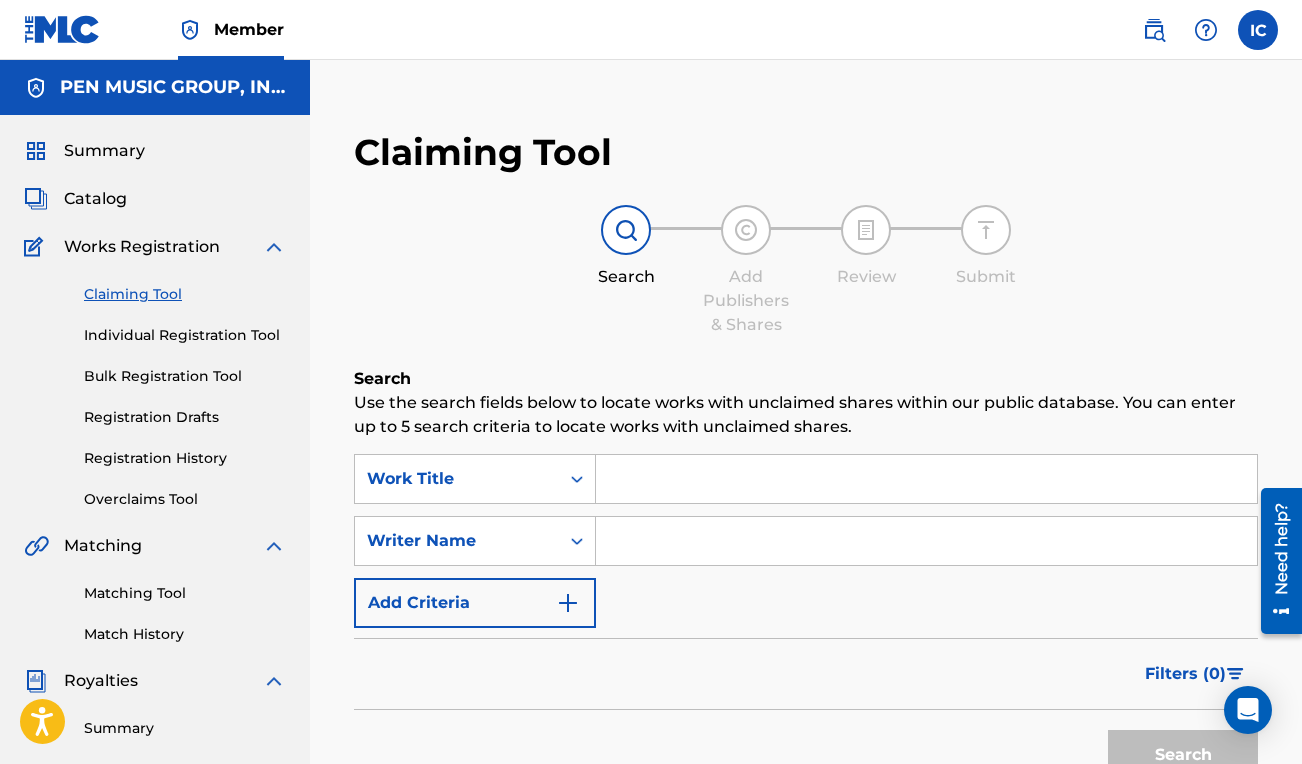 click at bounding box center (926, 479) 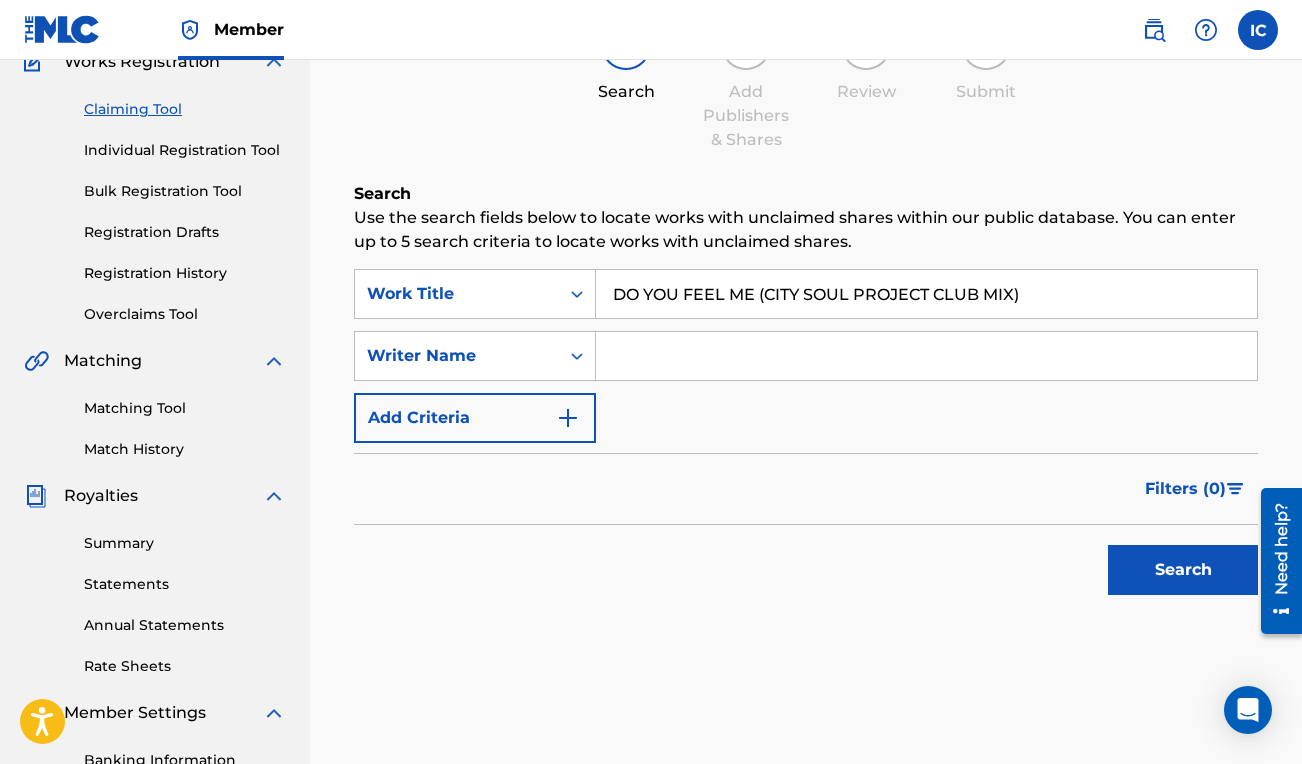 scroll, scrollTop: 268, scrollLeft: 0, axis: vertical 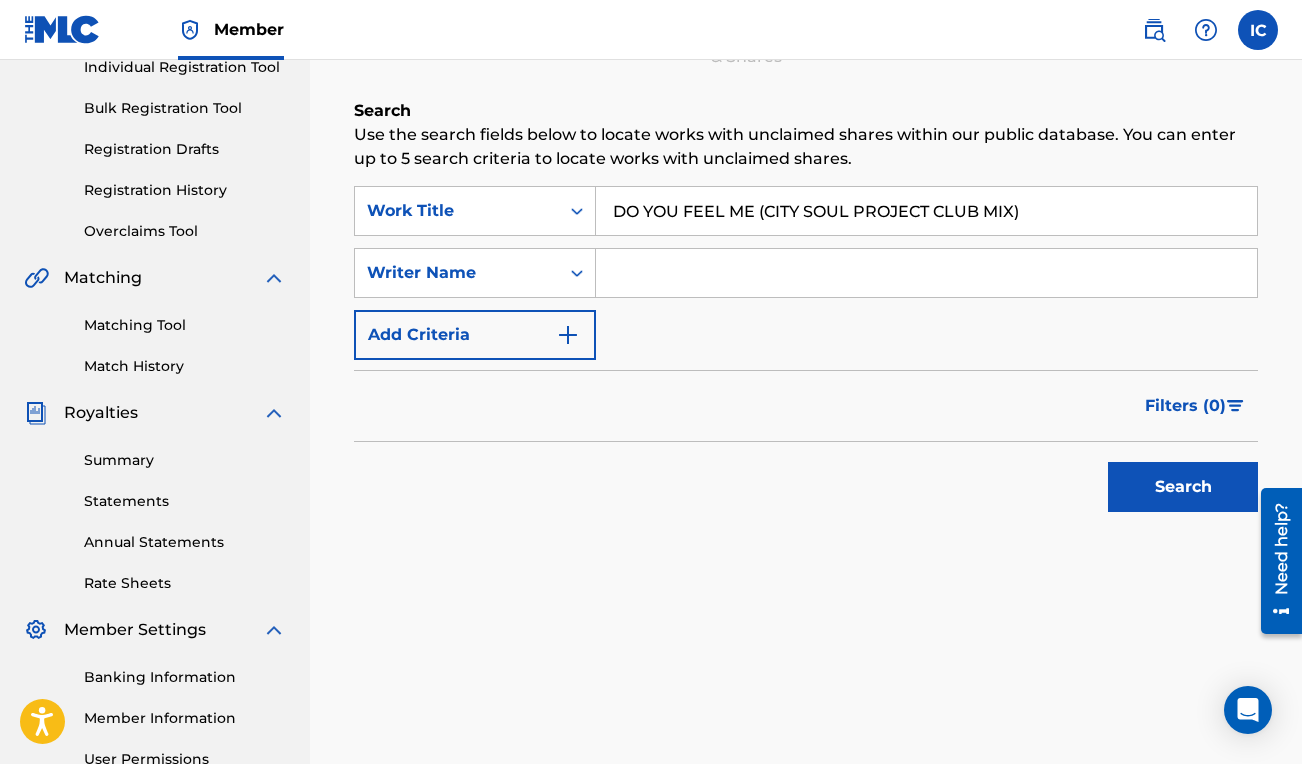 type on "DO YOU FEEL ME (CITY SOUL PROJECT CLUB MIX)" 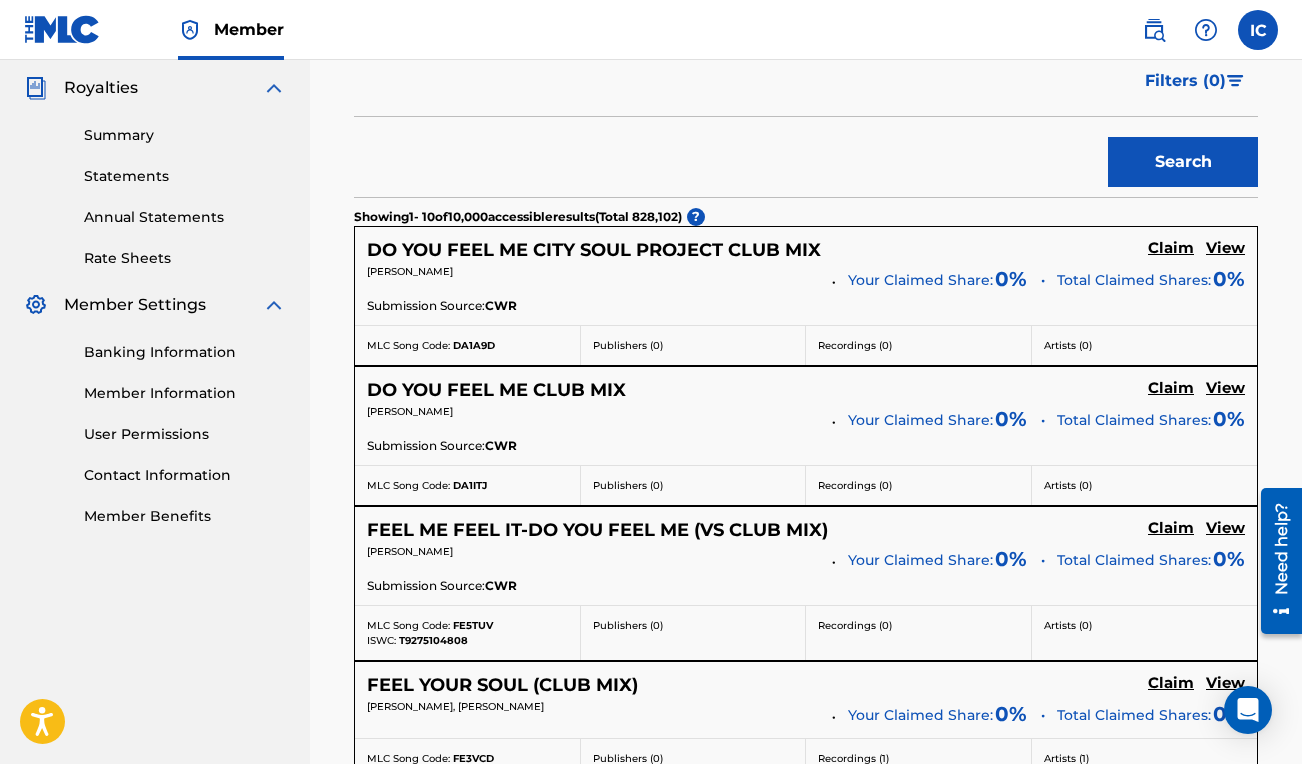 scroll, scrollTop: 588, scrollLeft: 0, axis: vertical 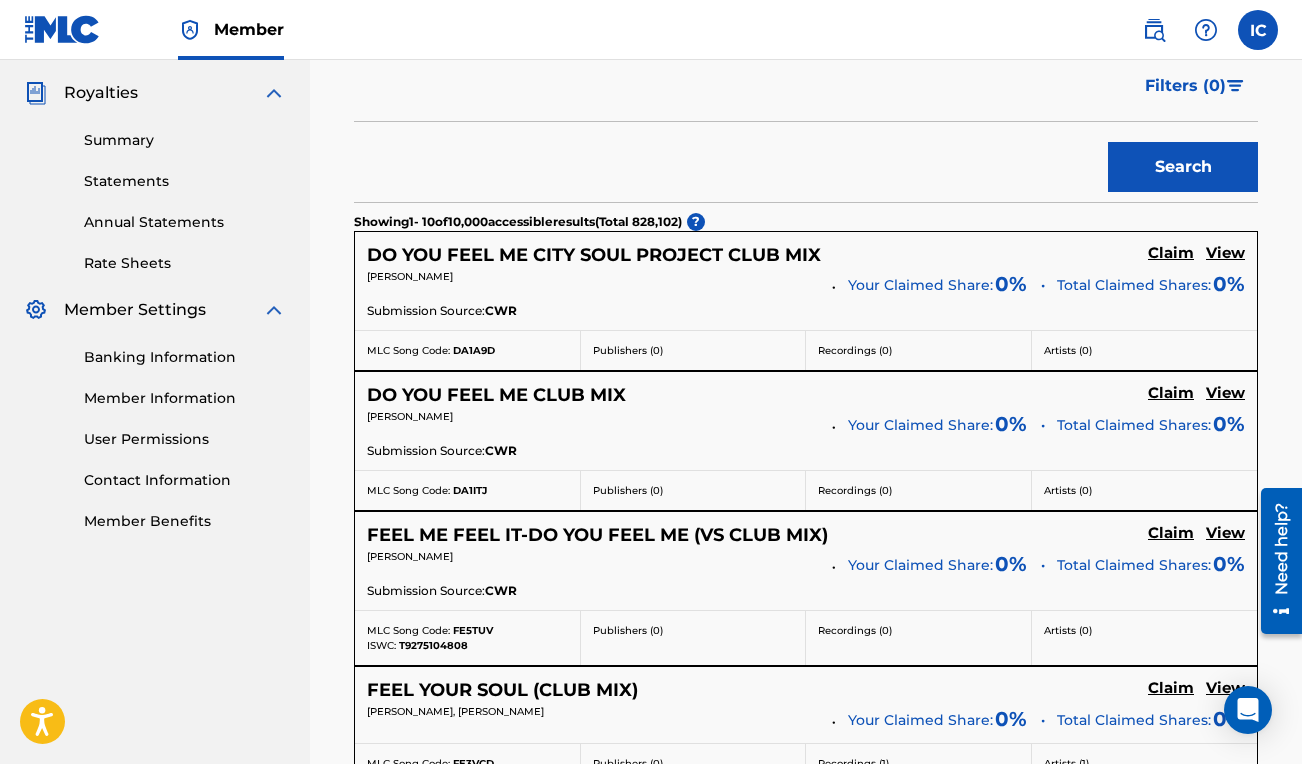 click on "View" at bounding box center (1225, 253) 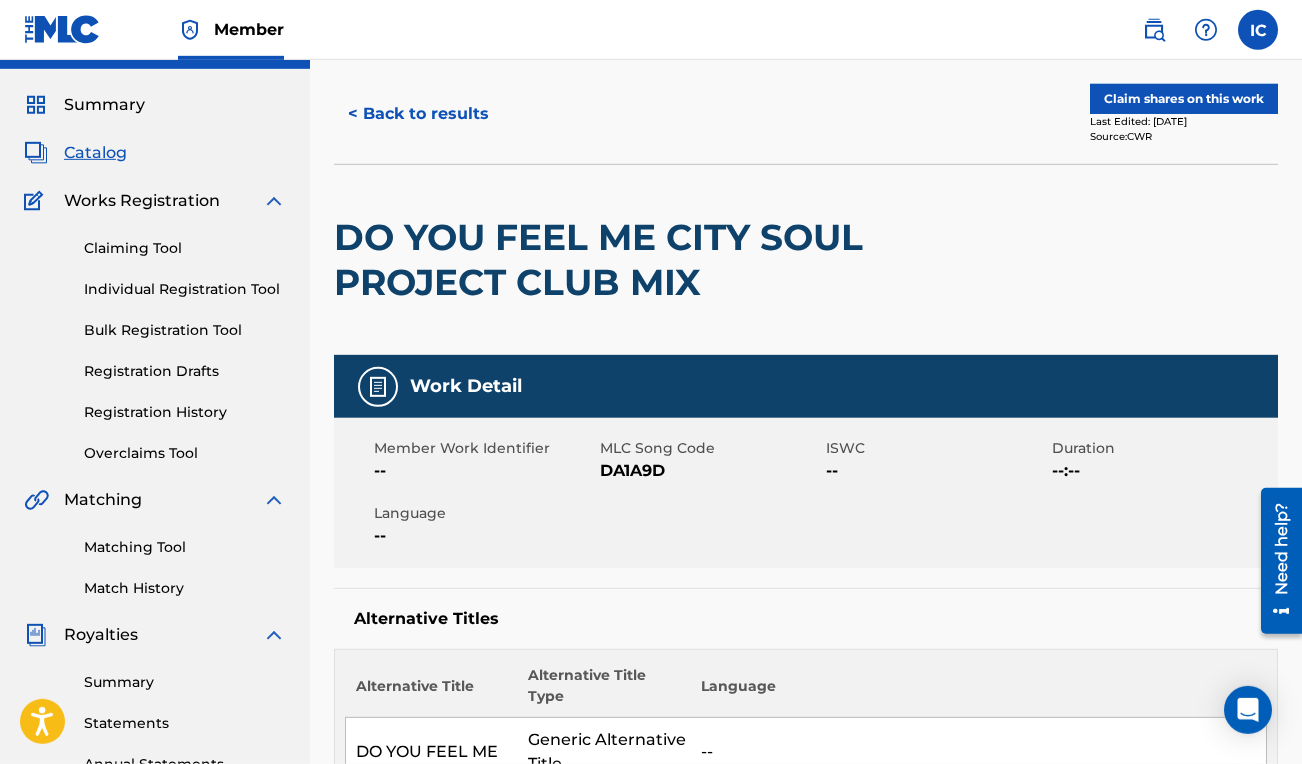 scroll, scrollTop: 0, scrollLeft: 0, axis: both 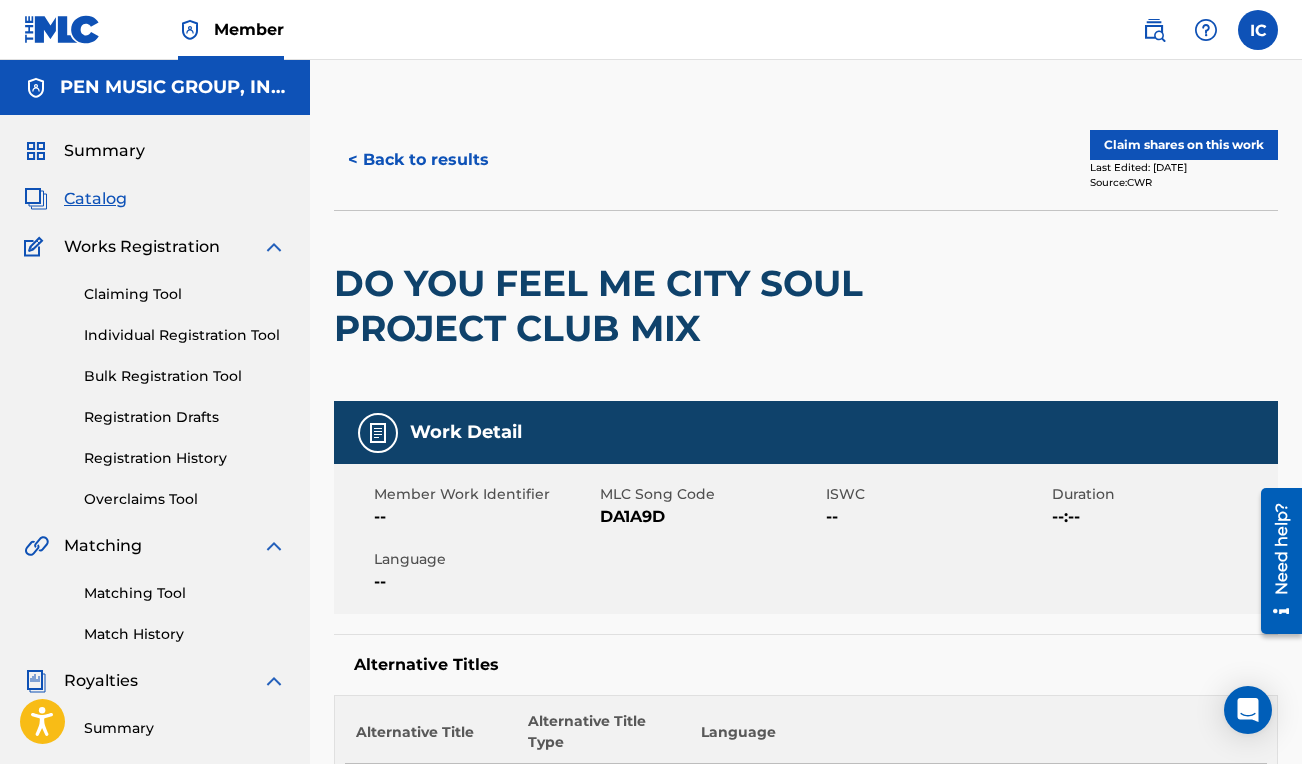 click on "< Back to results" at bounding box center [418, 160] 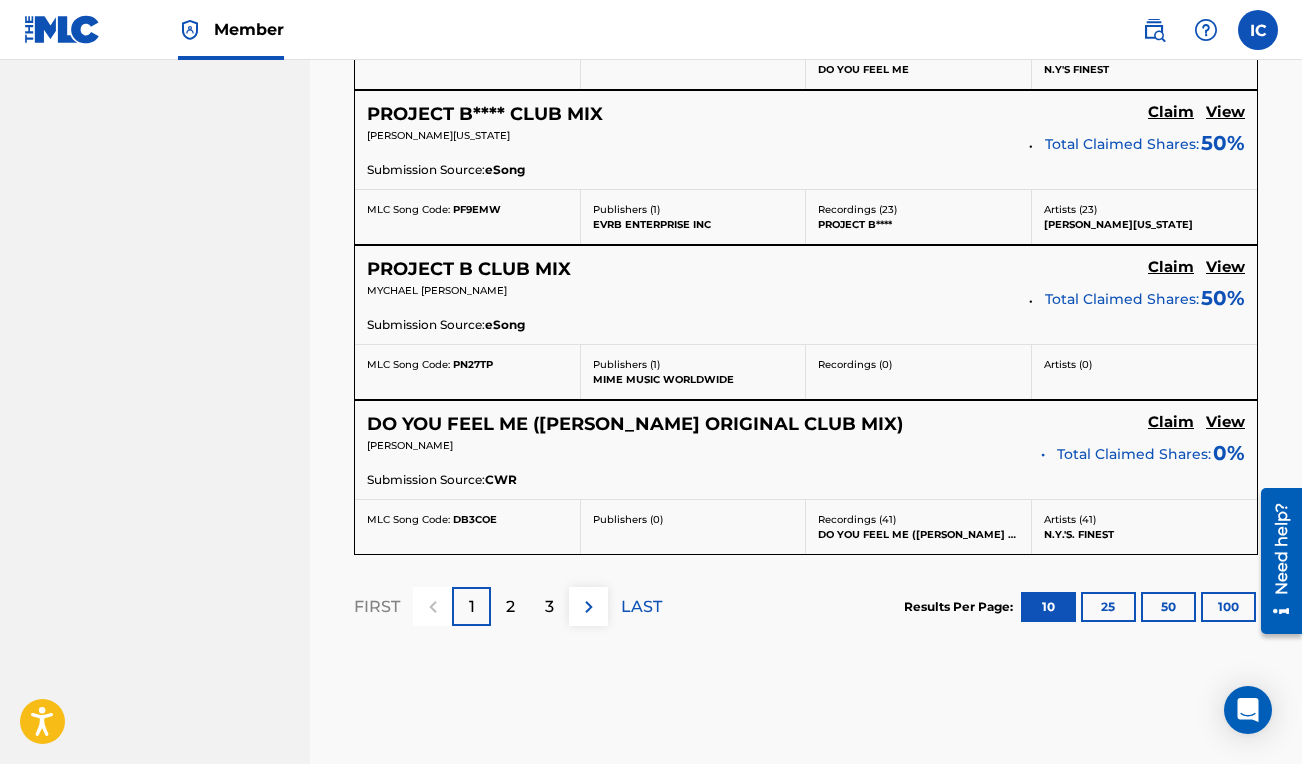 scroll, scrollTop: 1763, scrollLeft: 0, axis: vertical 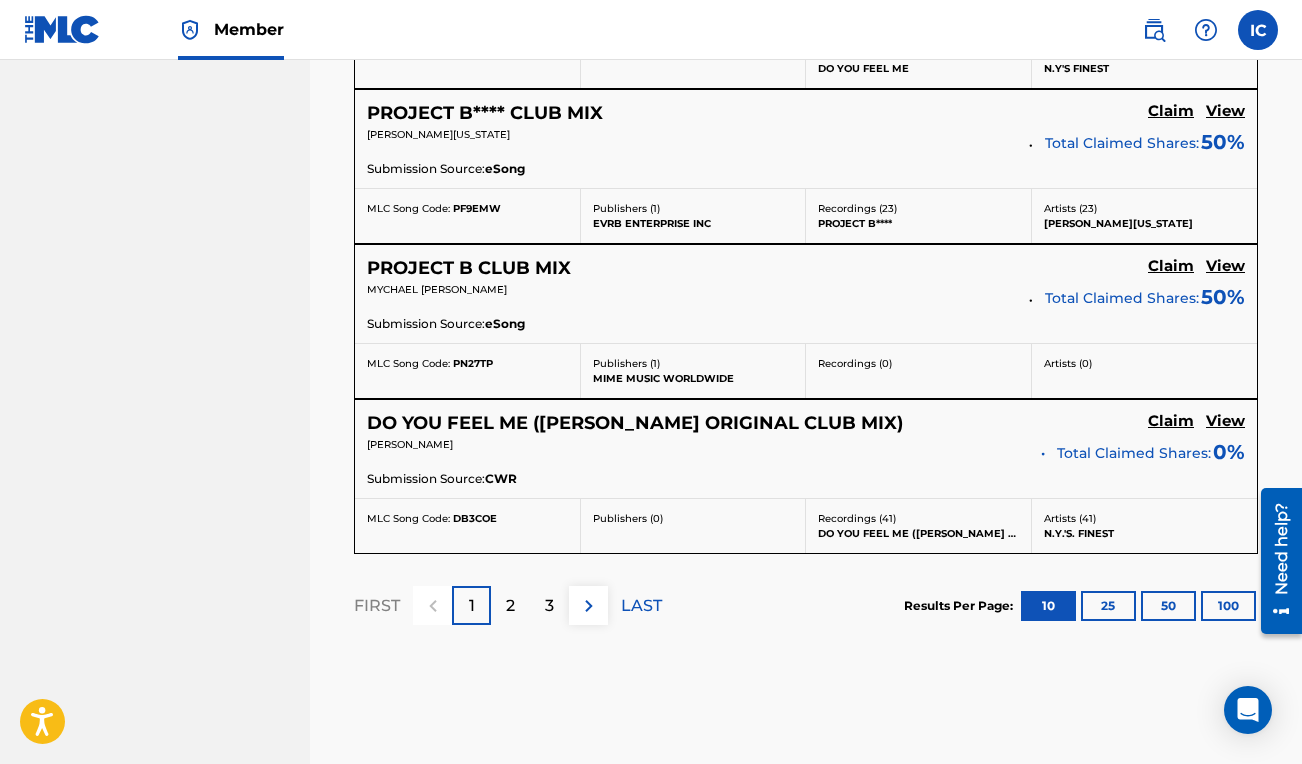 click on "View" at bounding box center [1225, 421] 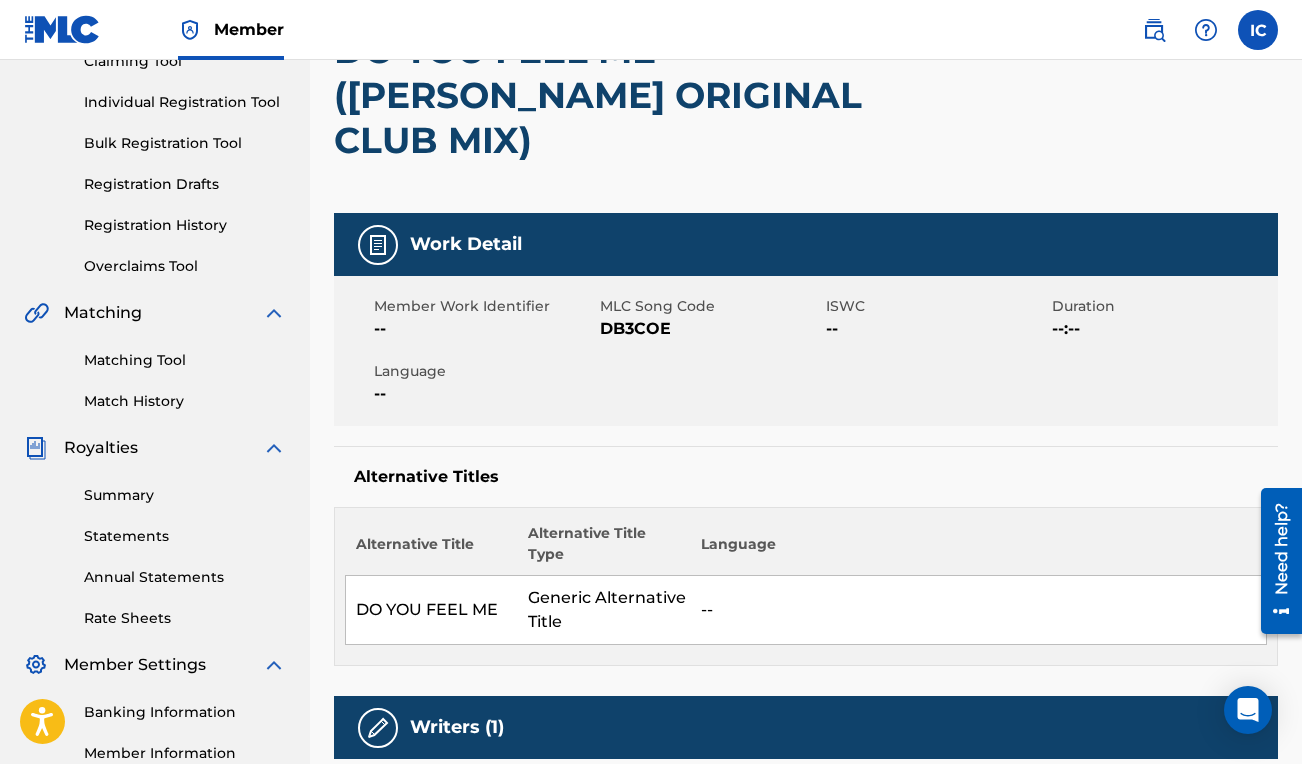 scroll, scrollTop: 0, scrollLeft: 0, axis: both 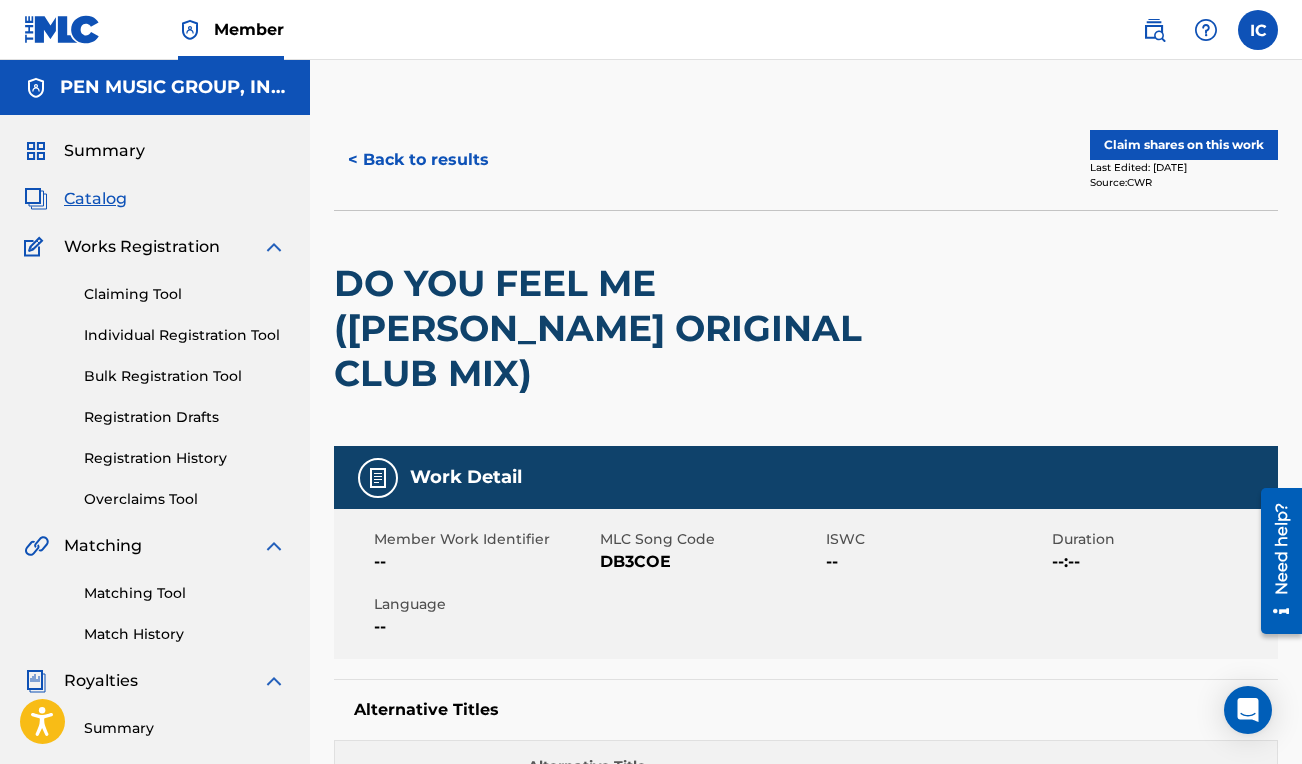 click on "Claim shares on this work" at bounding box center [1184, 145] 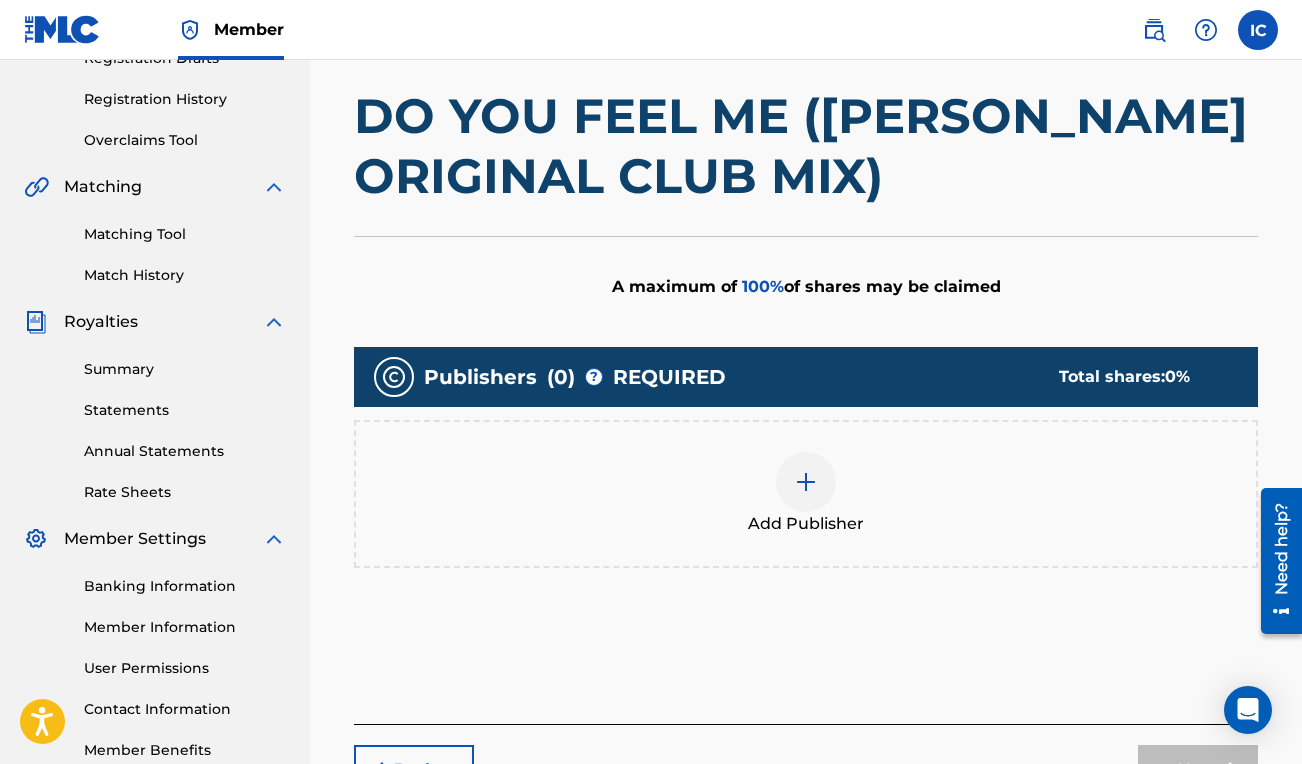 scroll, scrollTop: 379, scrollLeft: 0, axis: vertical 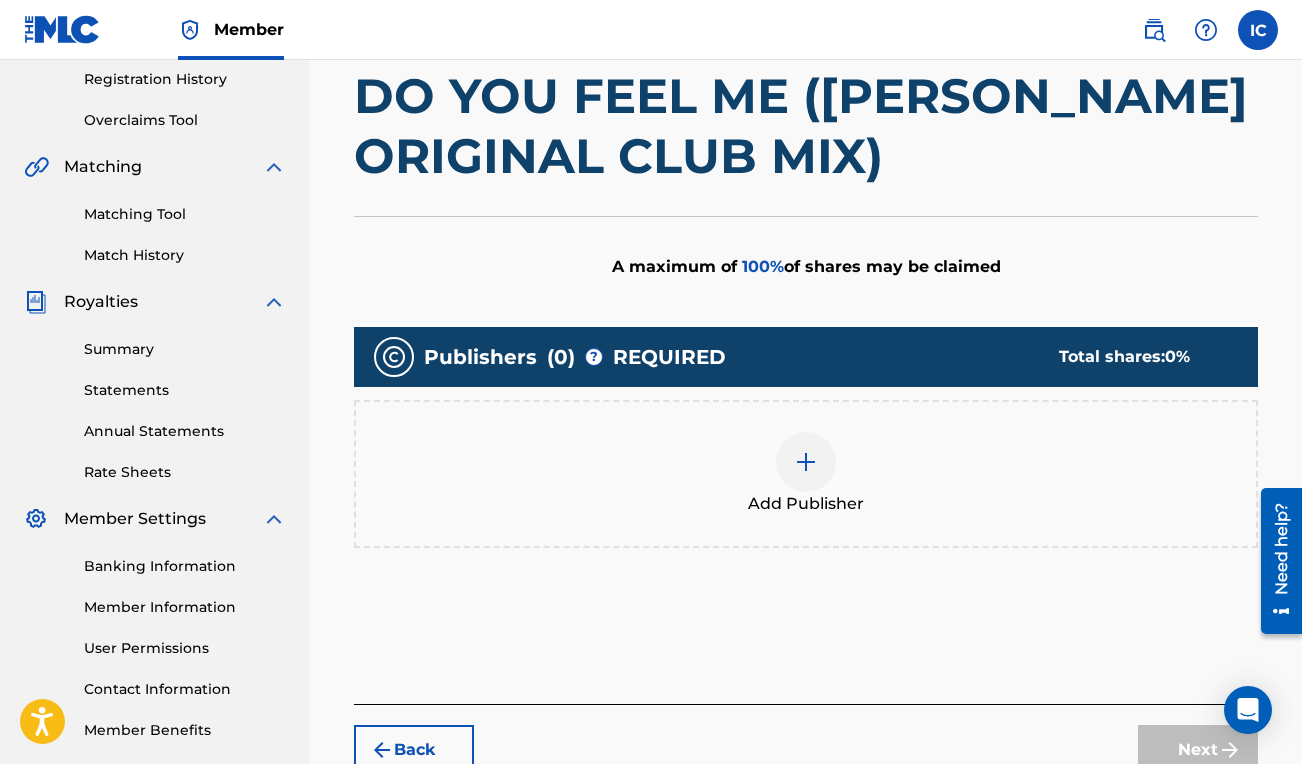 click at bounding box center [806, 462] 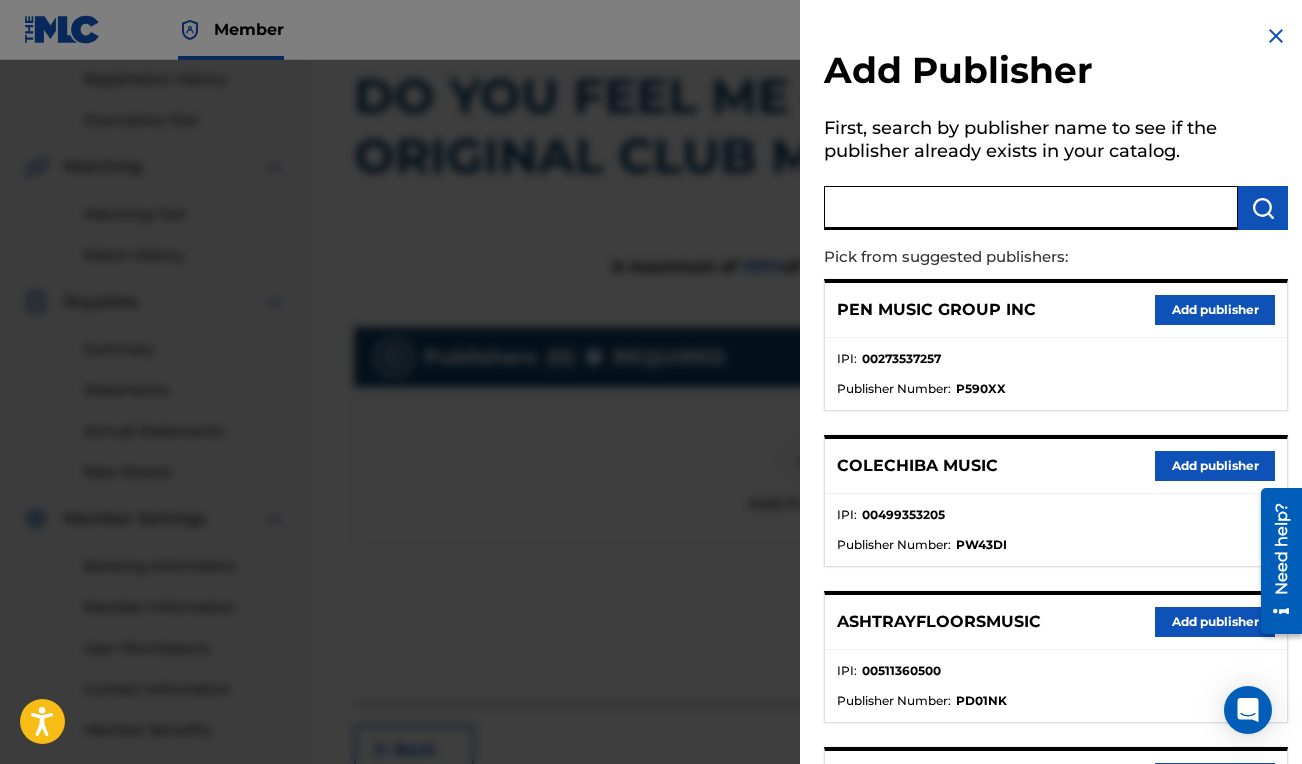 click at bounding box center [1031, 208] 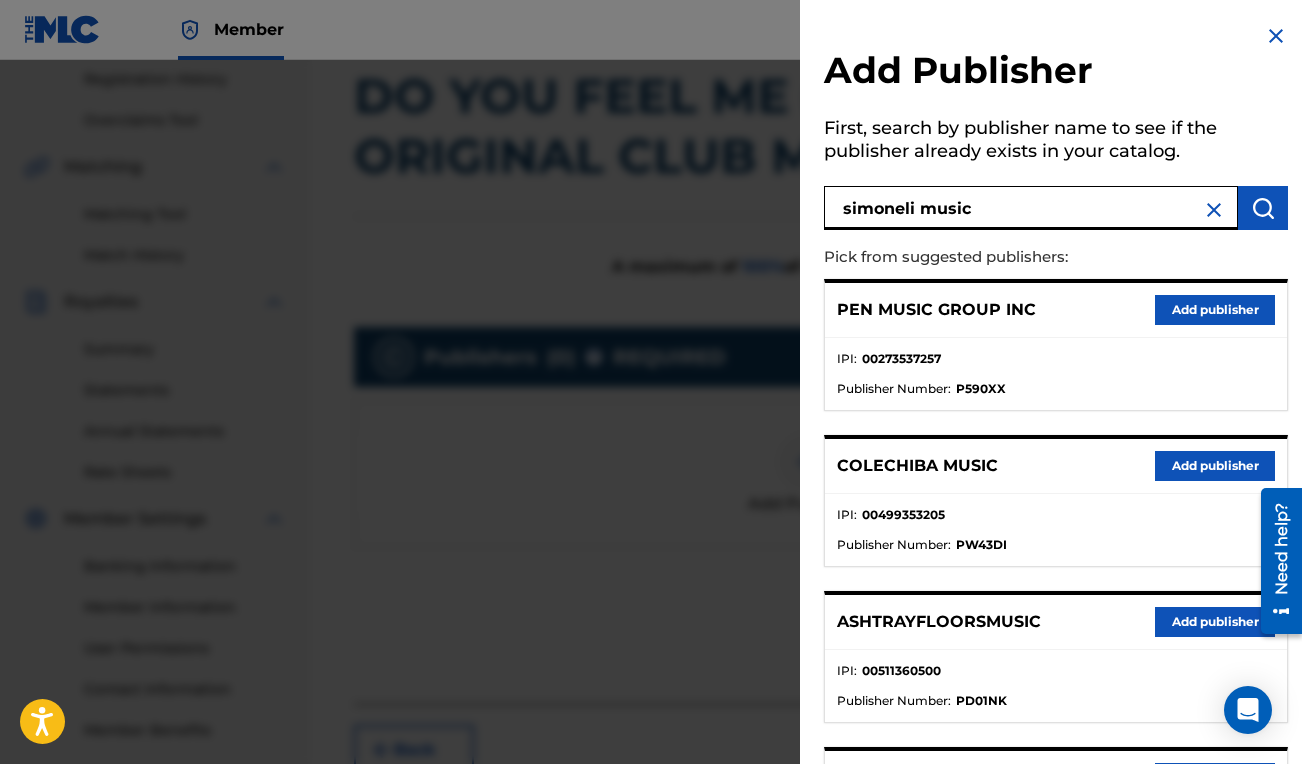 click at bounding box center (1263, 208) 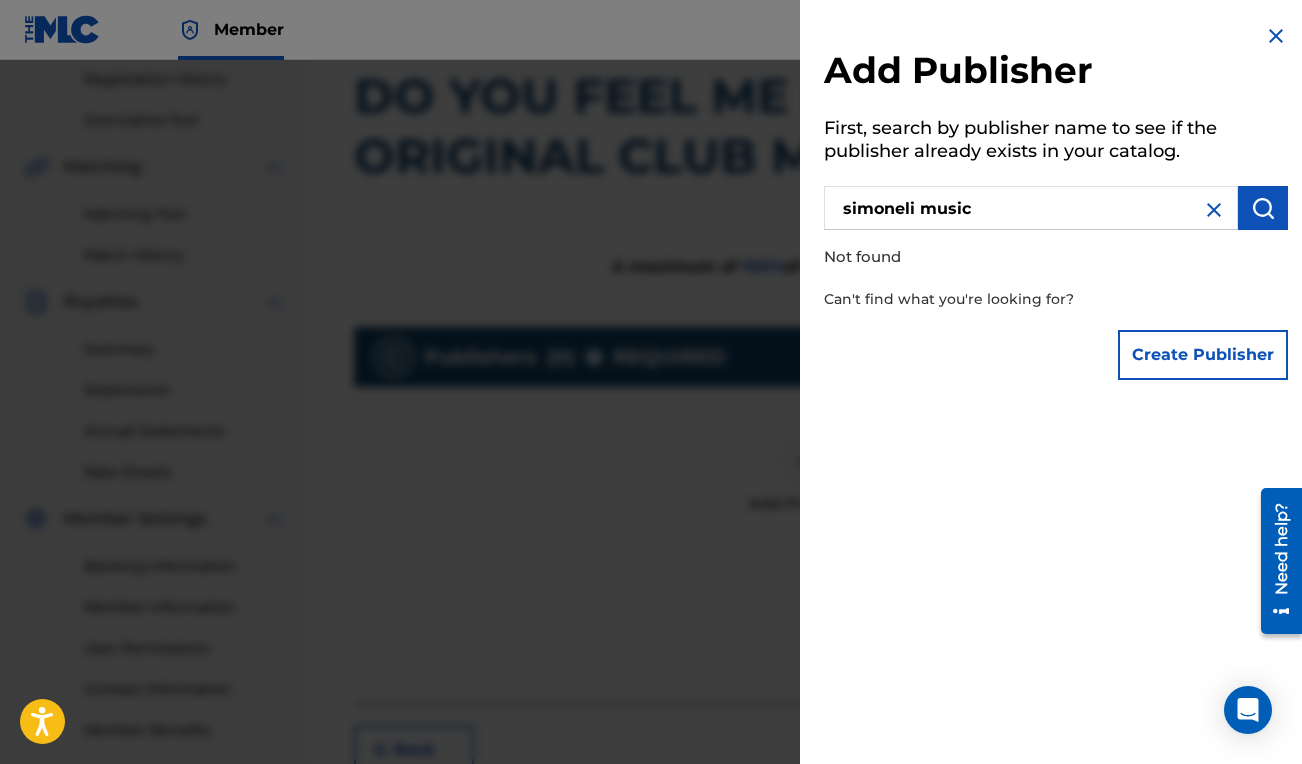 click on "simoneli music" at bounding box center (1031, 208) 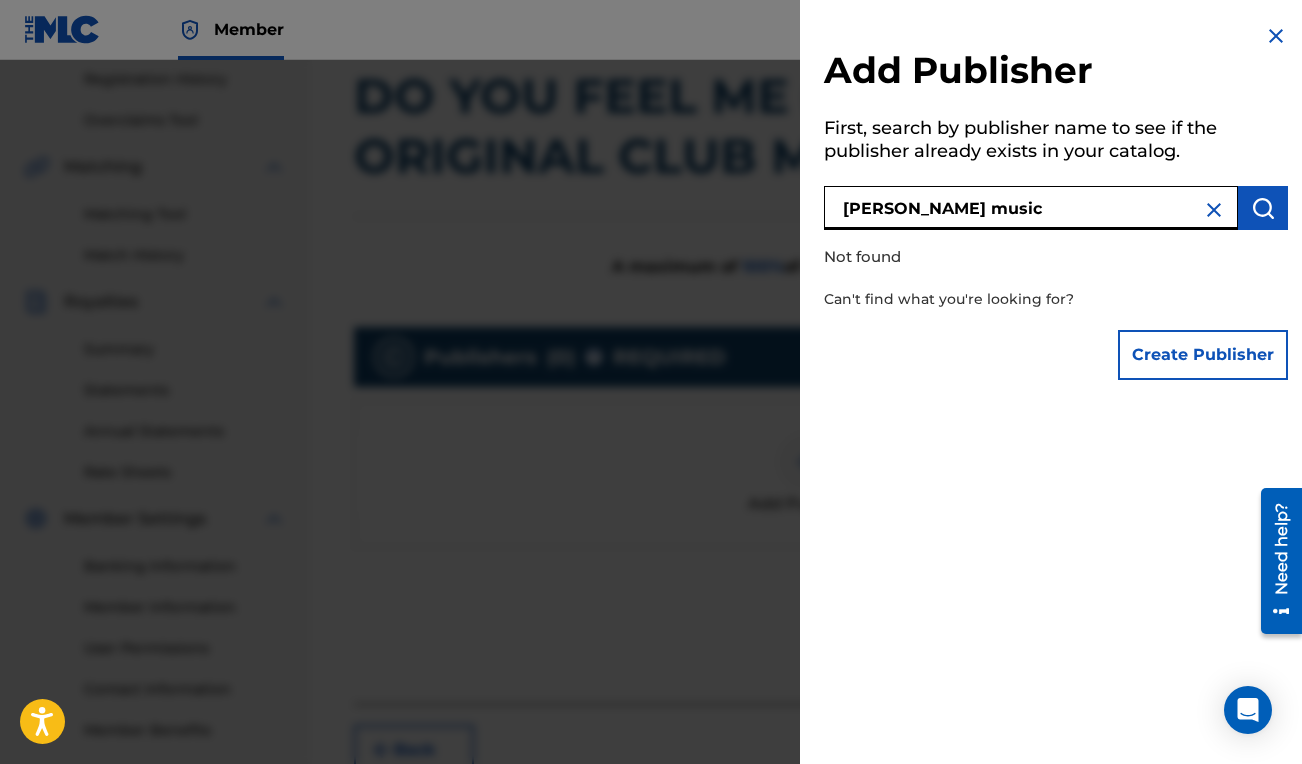 click at bounding box center [1263, 208] 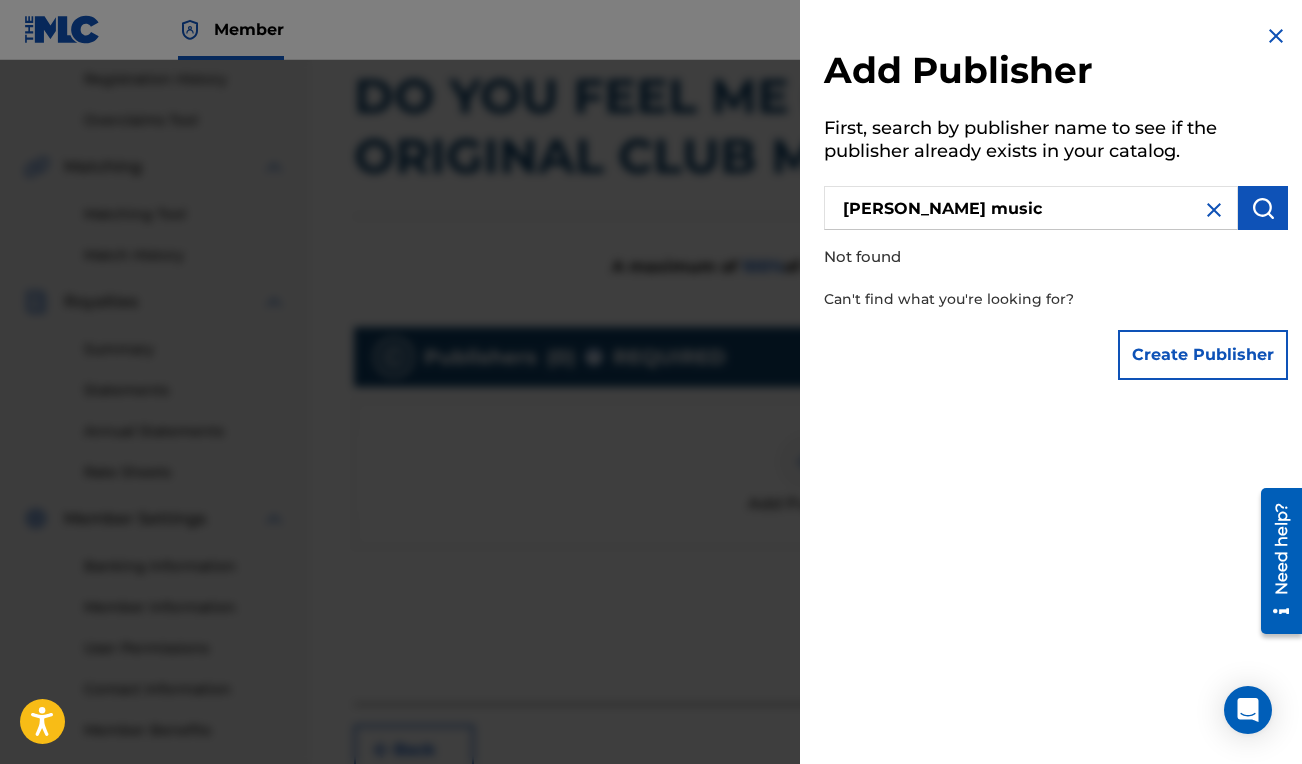 click on "[PERSON_NAME] music" at bounding box center (1031, 208) 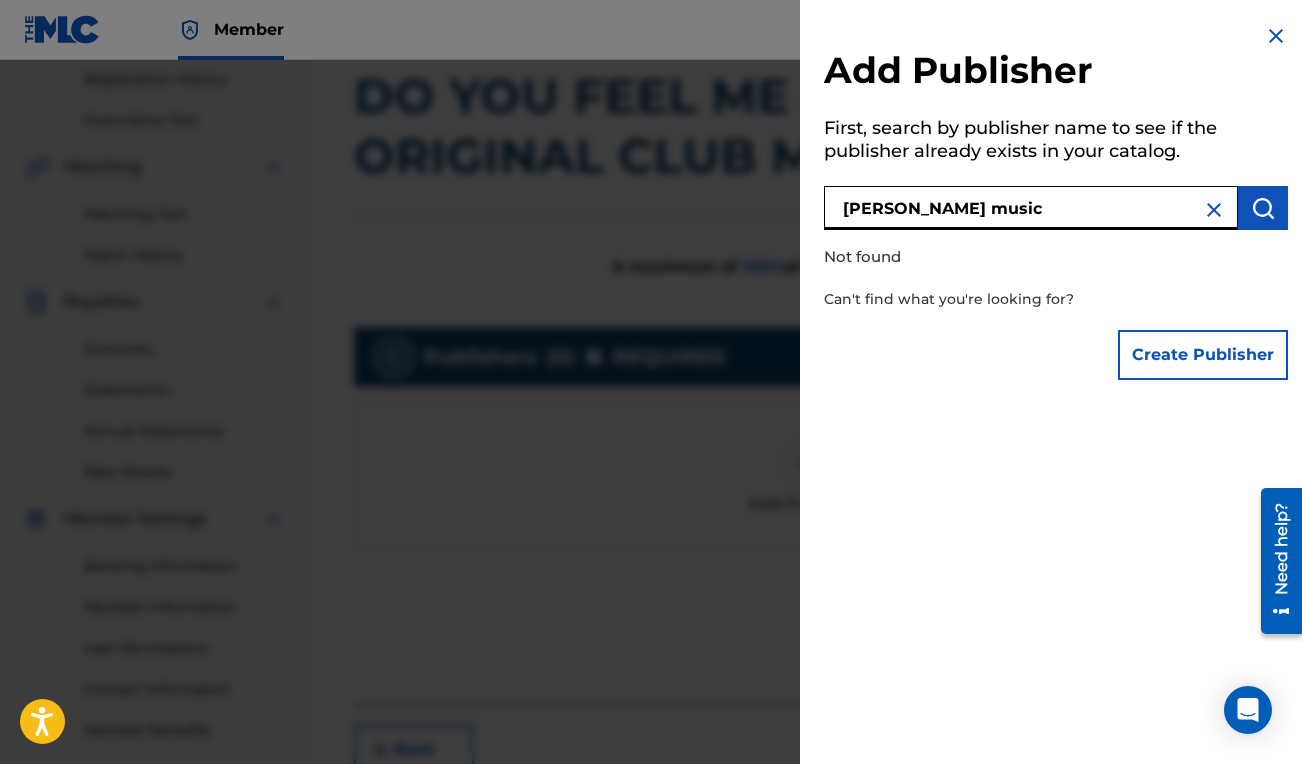 click on "[PERSON_NAME] music" at bounding box center [1031, 208] 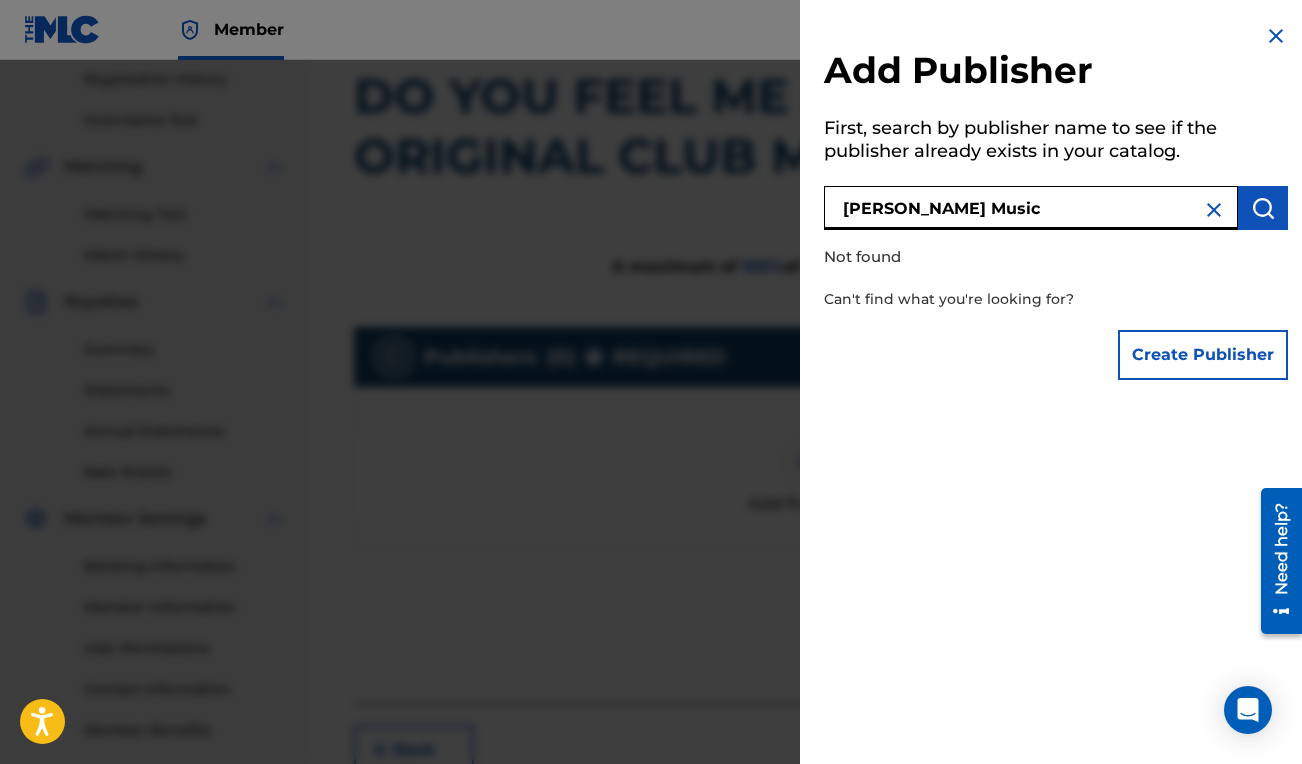 type on "[PERSON_NAME] Music" 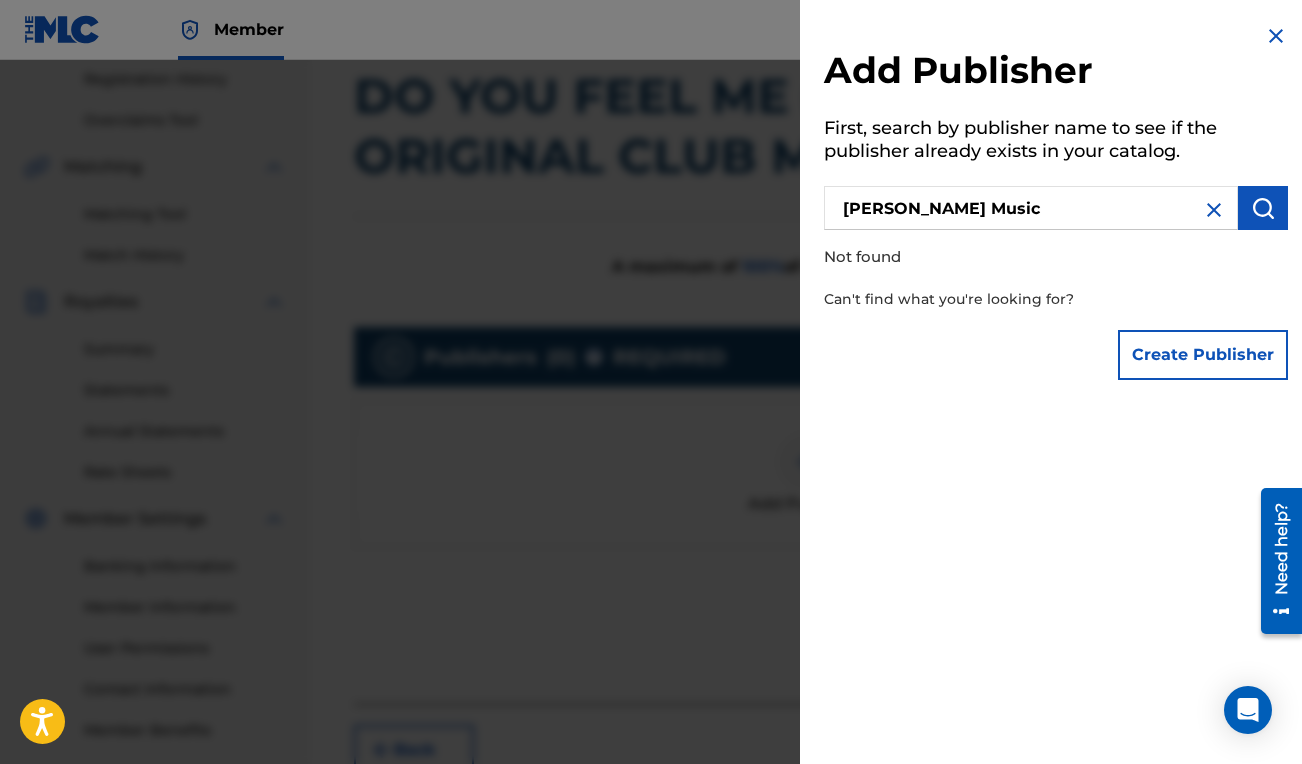 click at bounding box center [1214, 210] 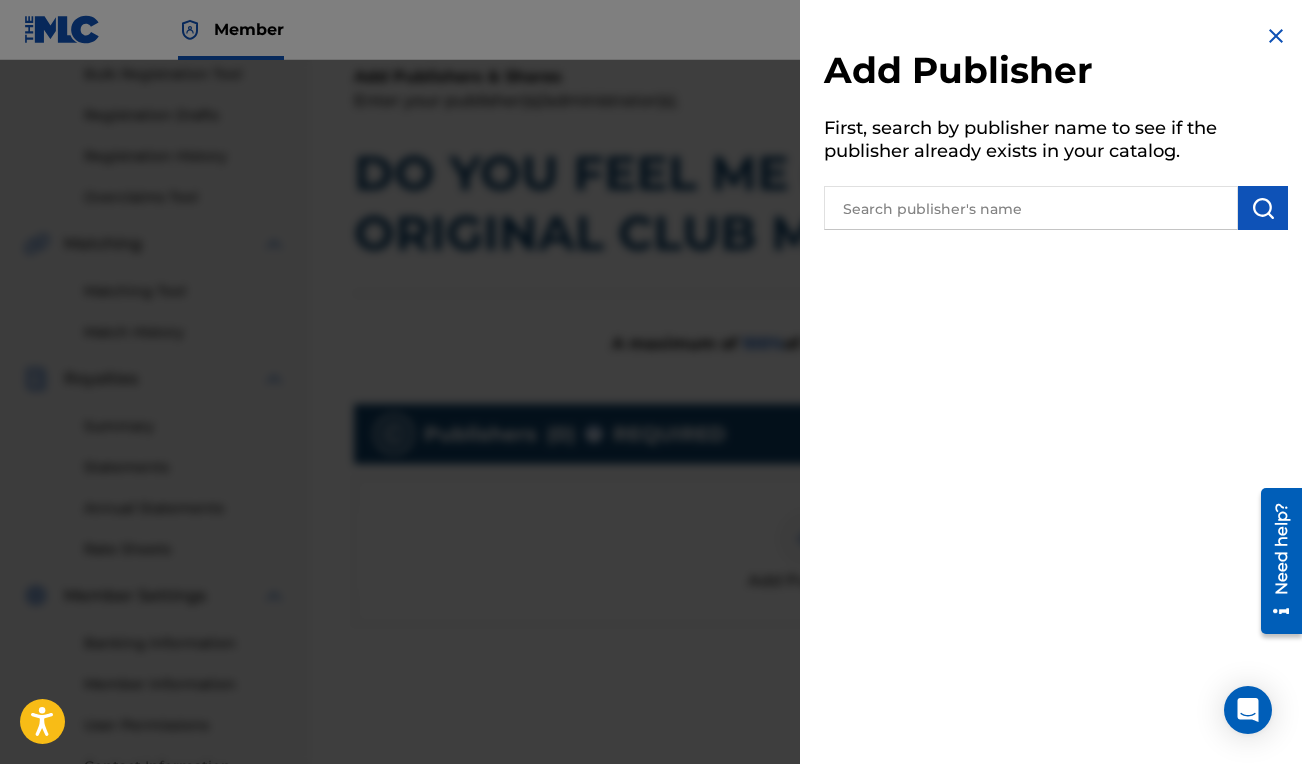 scroll, scrollTop: 212, scrollLeft: 0, axis: vertical 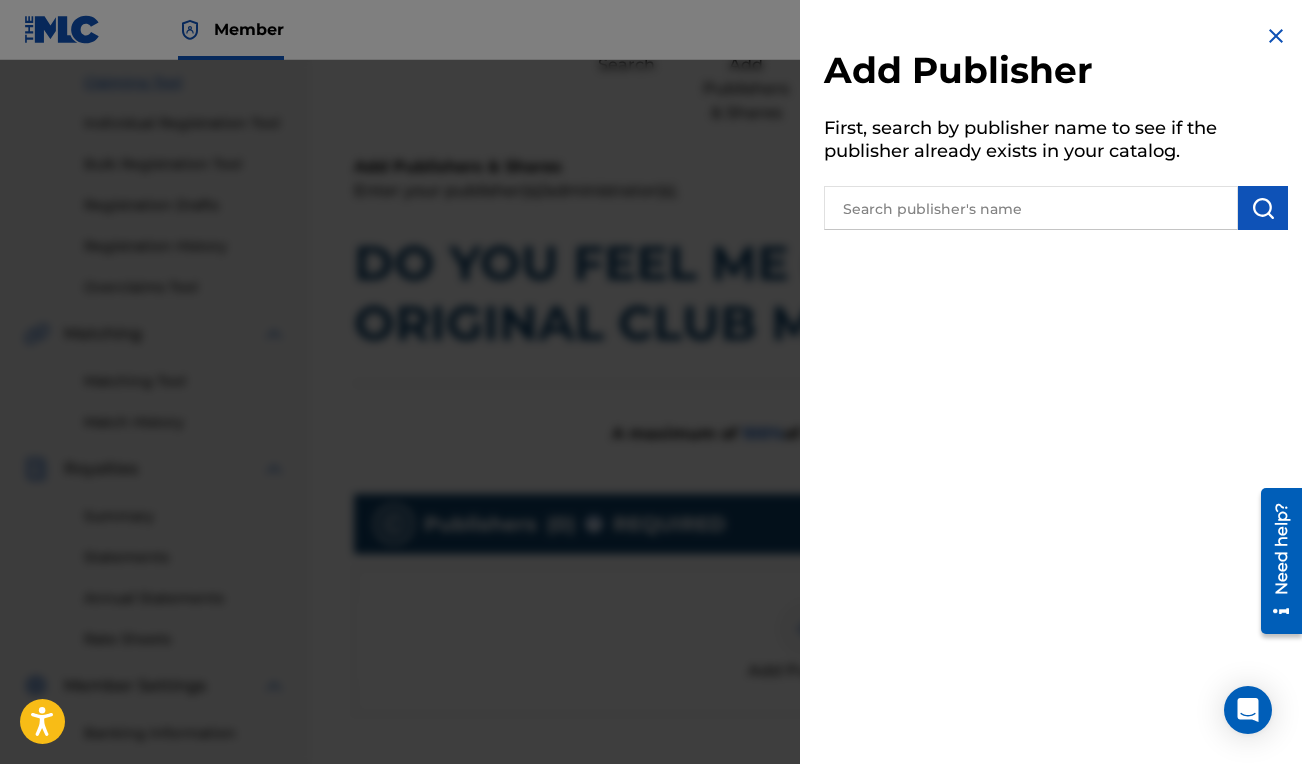 click at bounding box center (1276, 36) 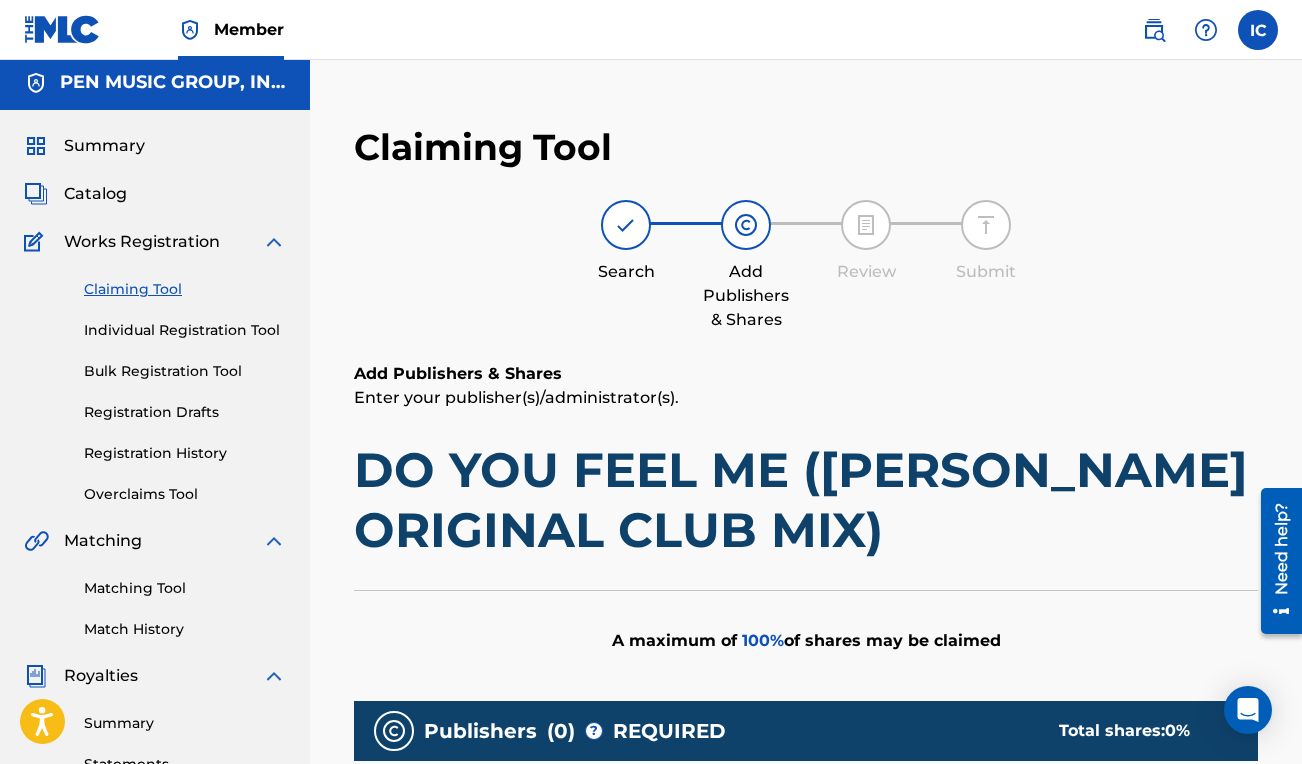 scroll, scrollTop: 0, scrollLeft: 0, axis: both 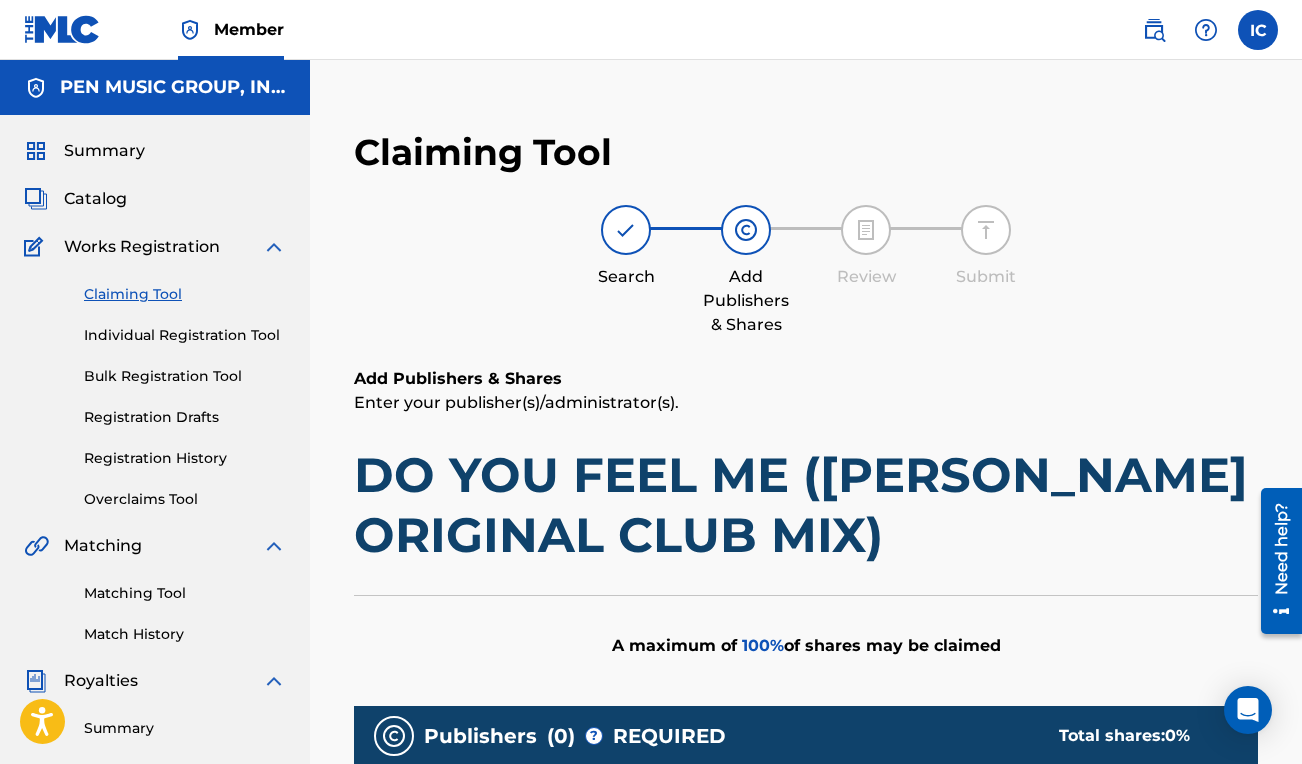 click on "Catalog" at bounding box center (95, 199) 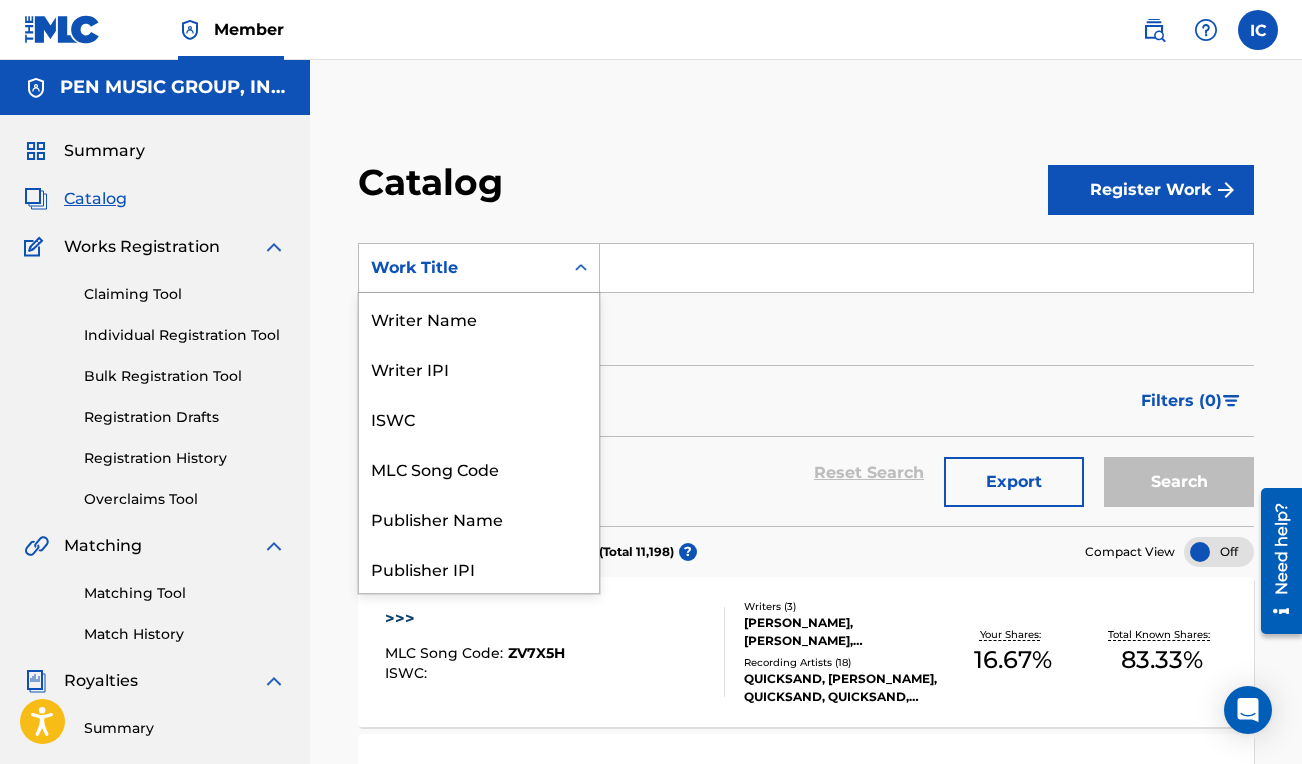 click at bounding box center [581, 268] 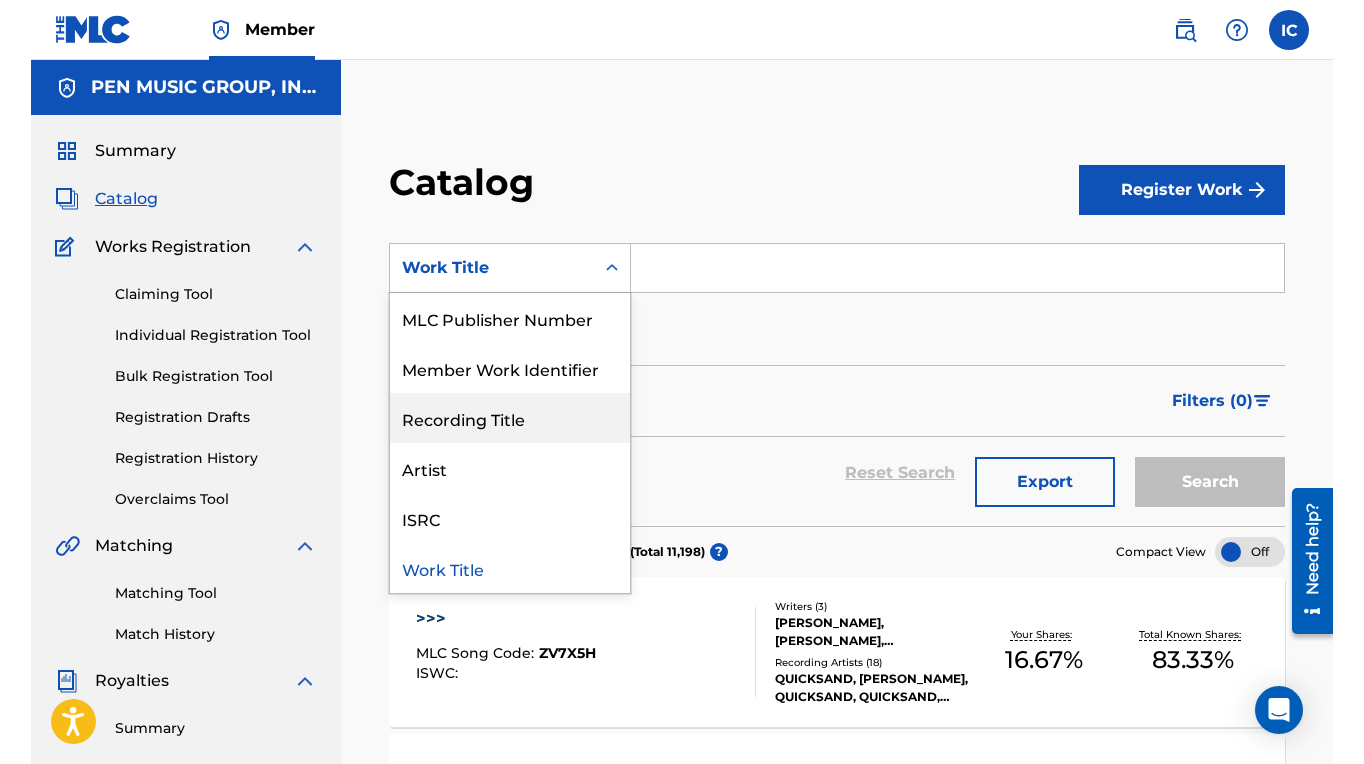 scroll, scrollTop: 0, scrollLeft: 0, axis: both 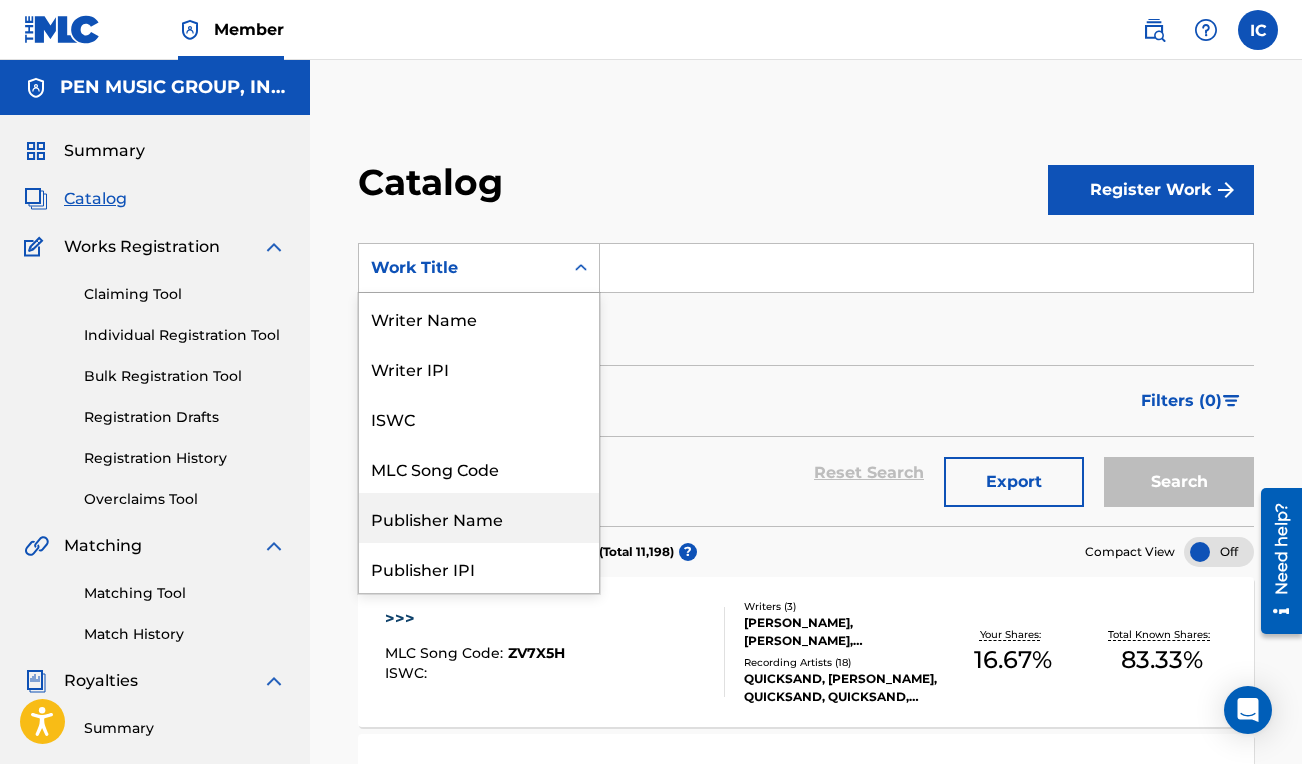 click on "Publisher Name" at bounding box center (479, 518) 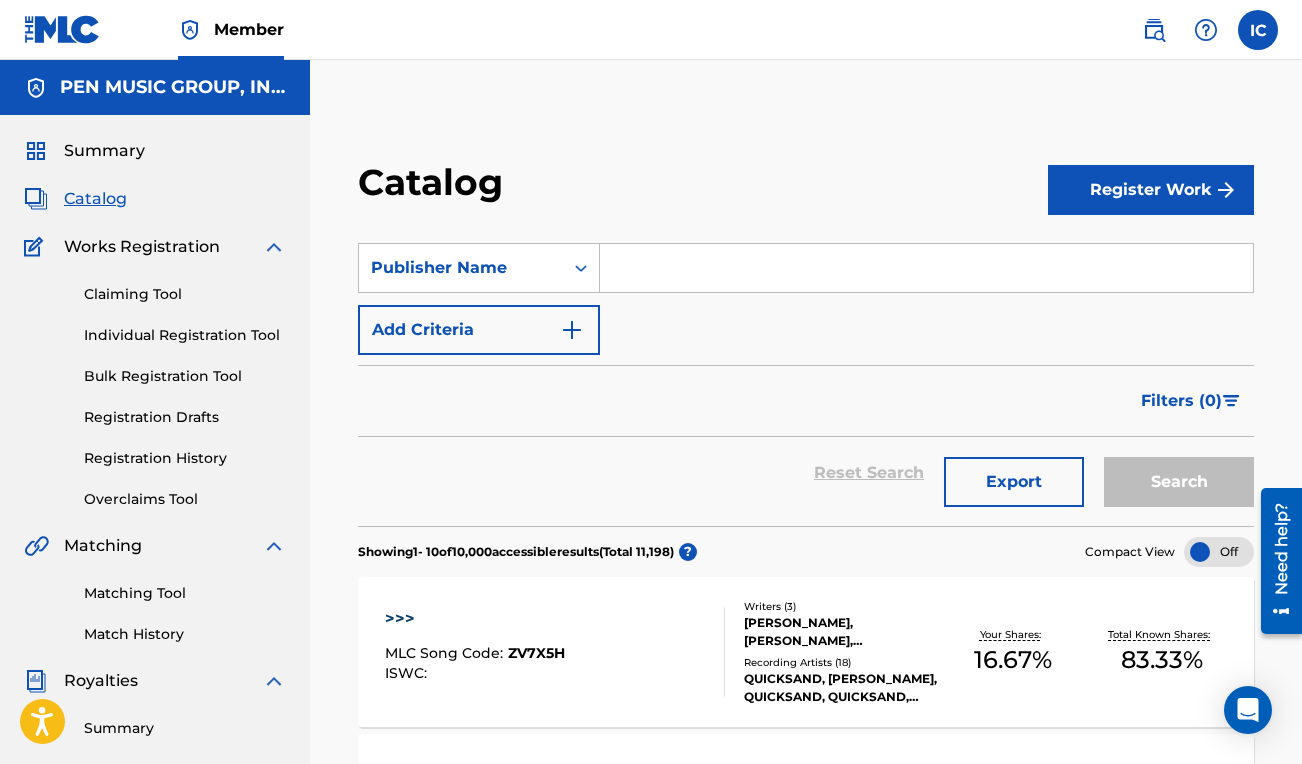 click at bounding box center (926, 268) 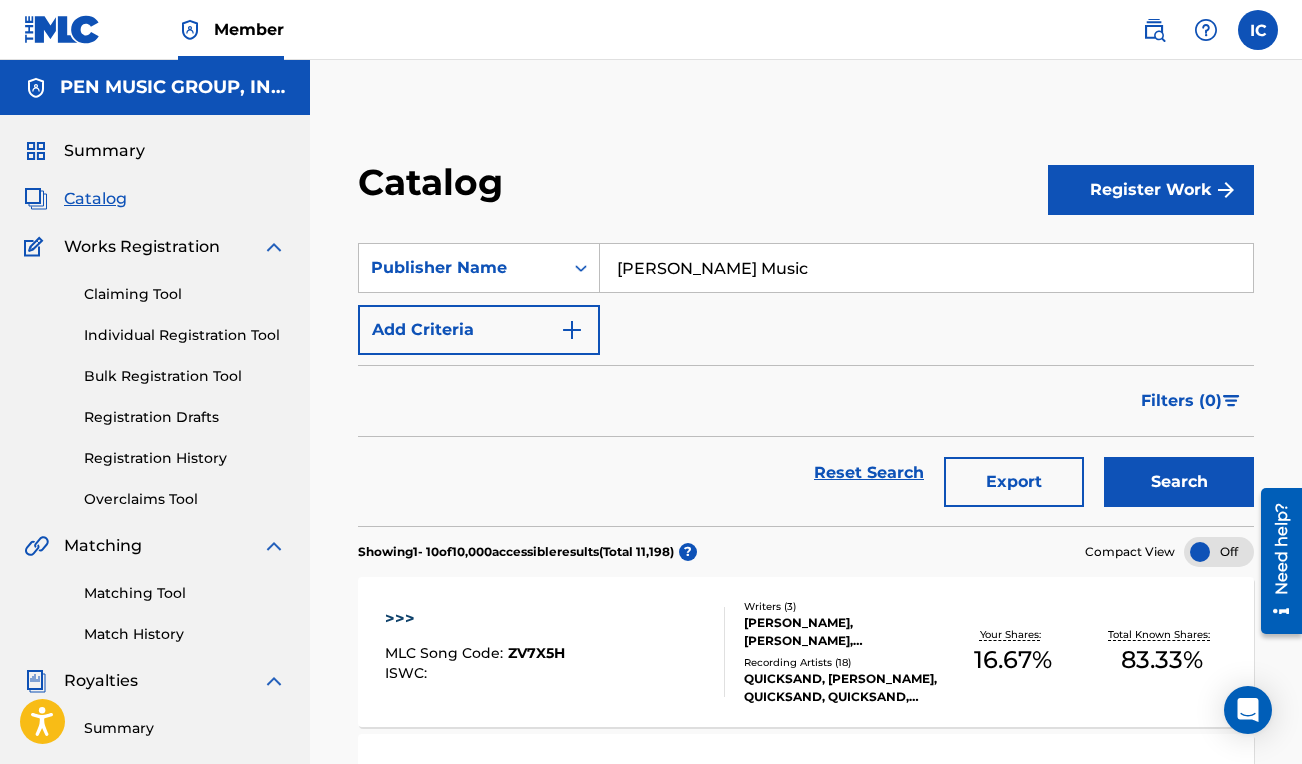 type on "[PERSON_NAME] Music" 